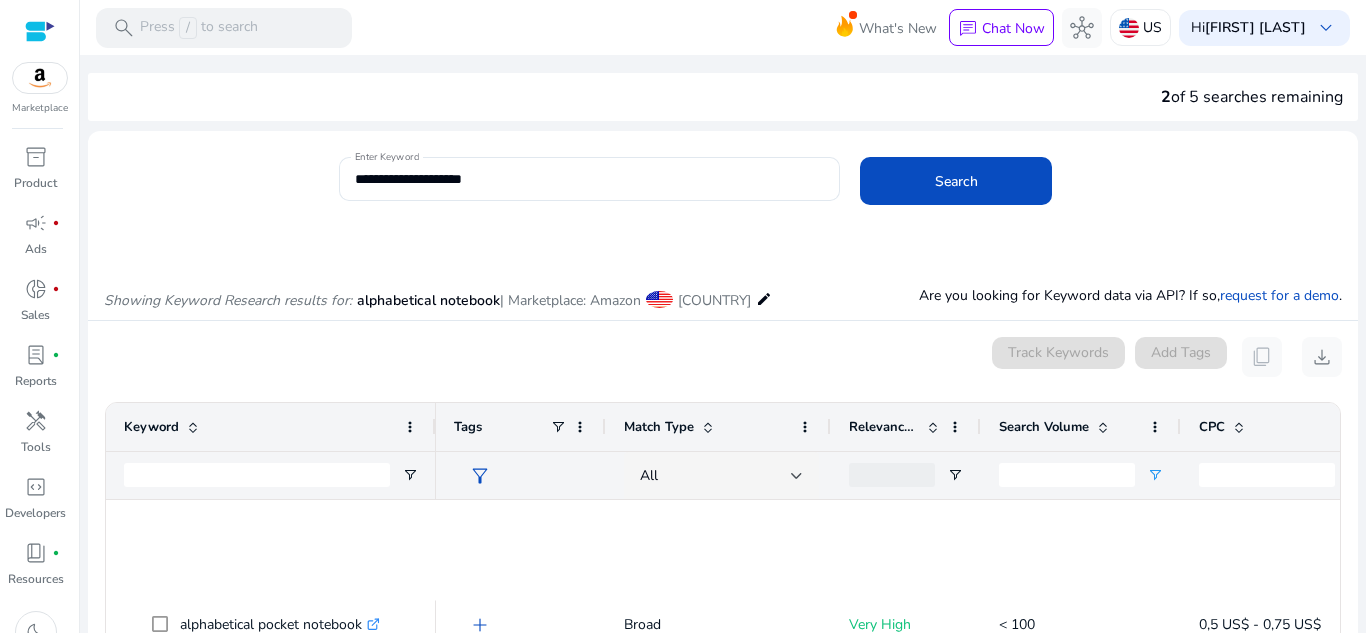 scroll, scrollTop: 0, scrollLeft: 0, axis: both 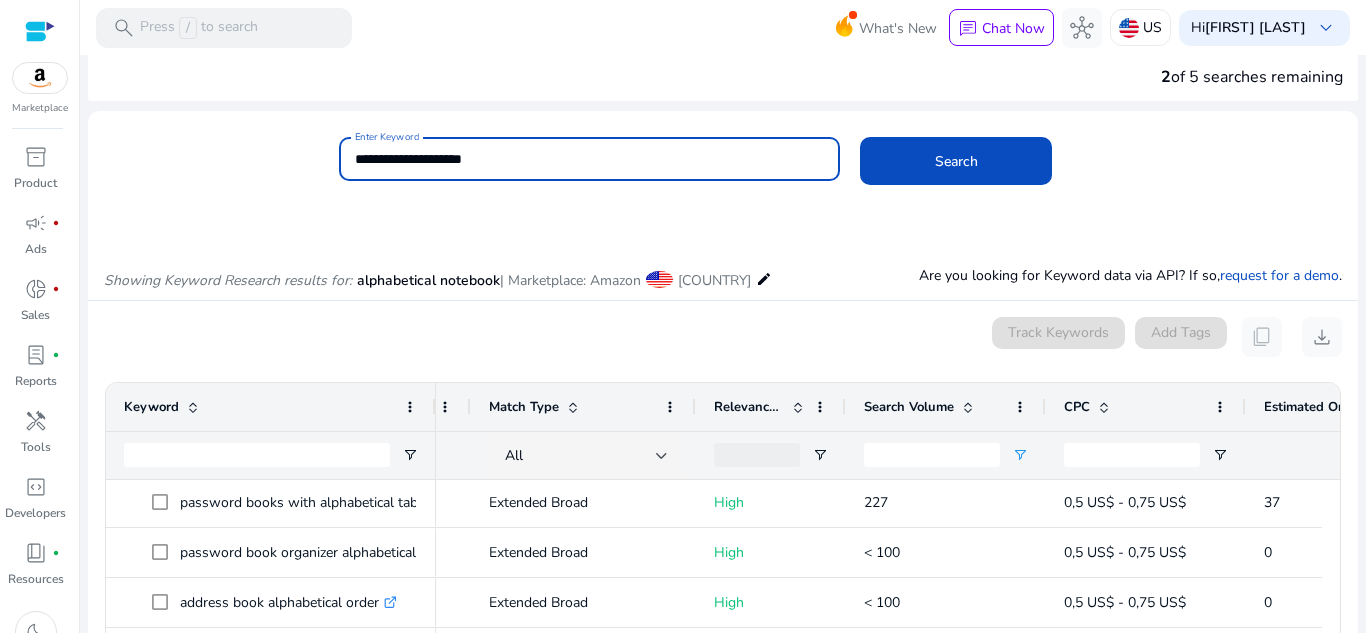 drag, startPoint x: 524, startPoint y: 165, endPoint x: 330, endPoint y: 133, distance: 196.62146 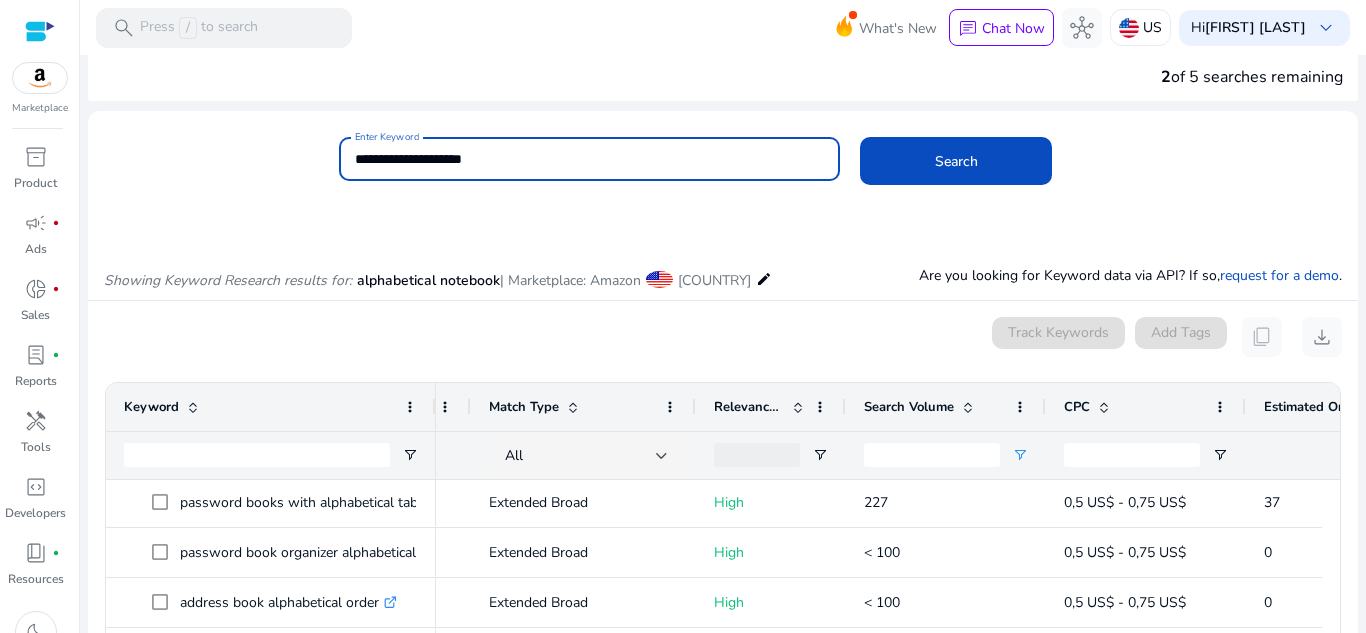 paste on "***" 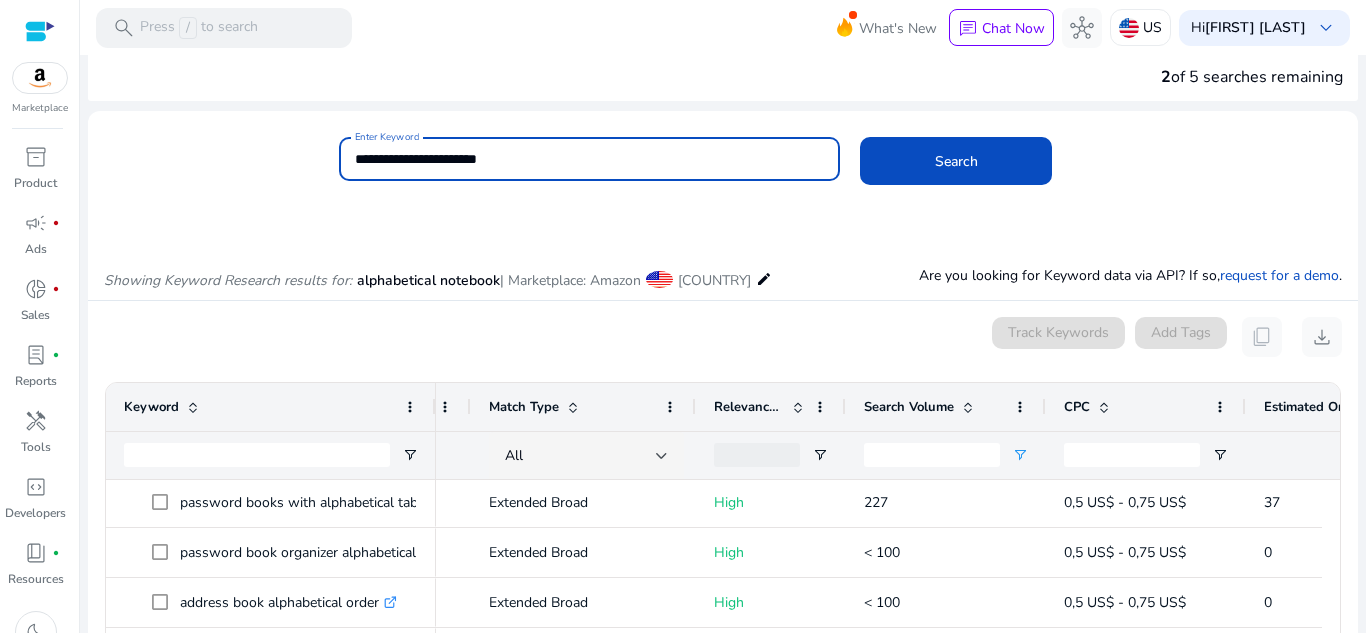type on "**********" 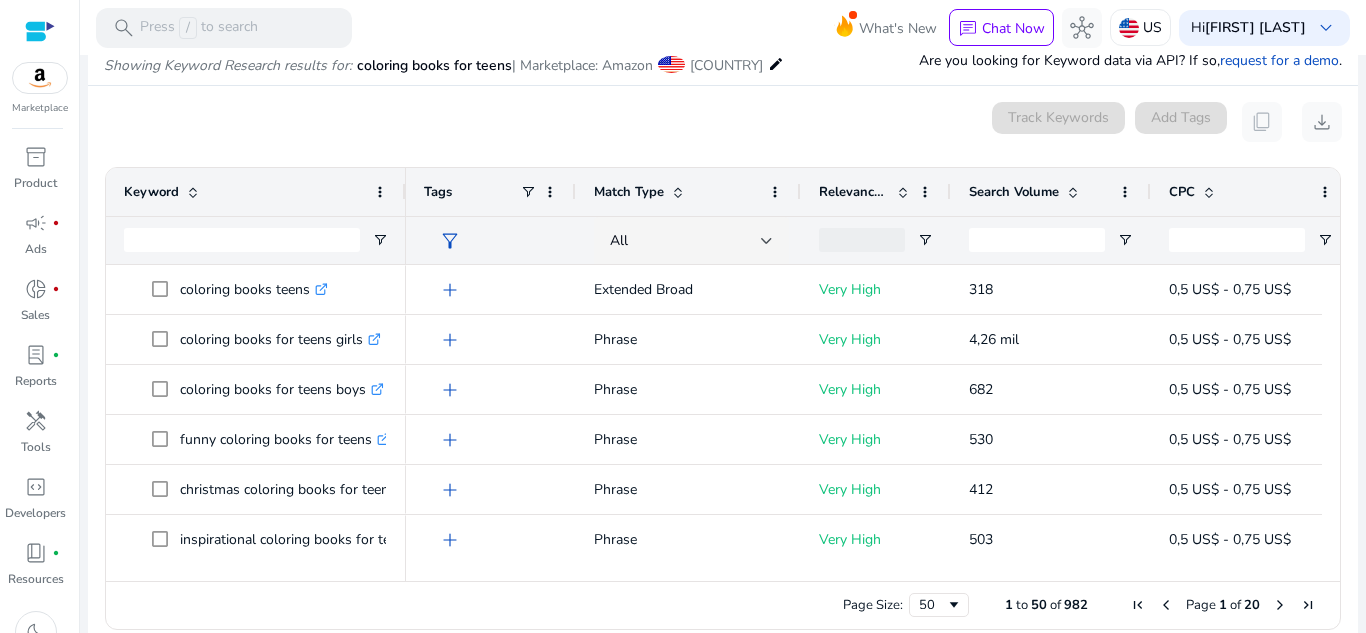 scroll, scrollTop: 238, scrollLeft: 0, axis: vertical 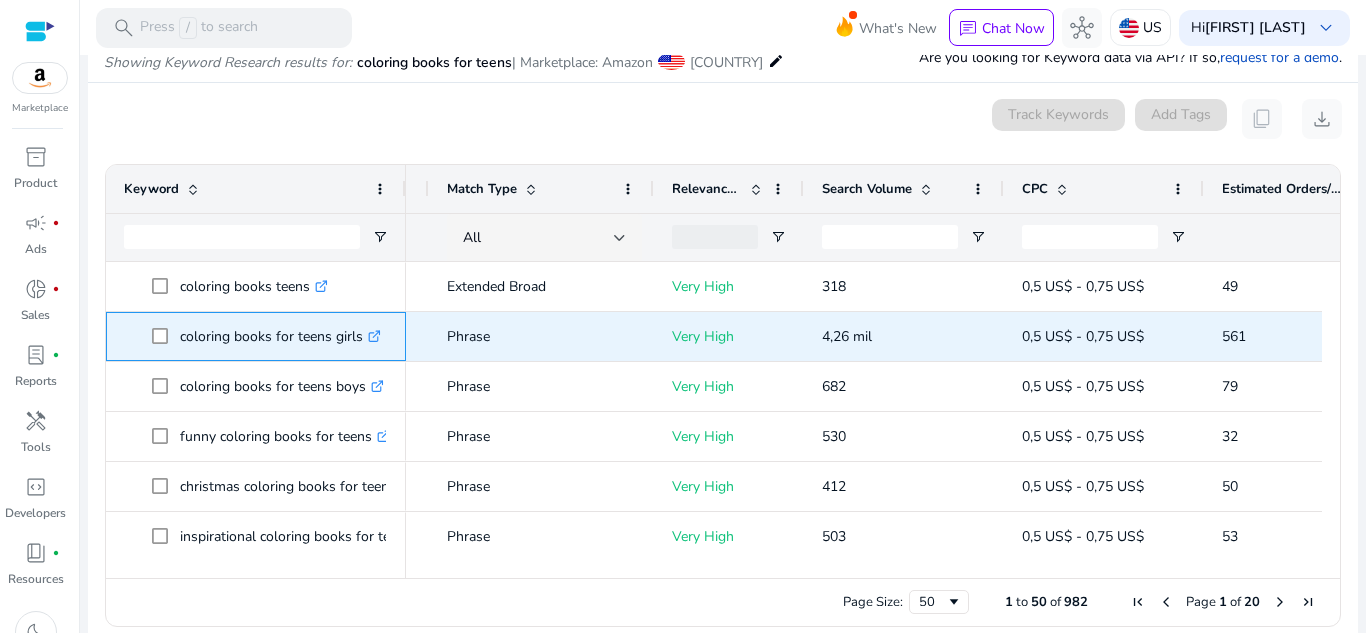 click 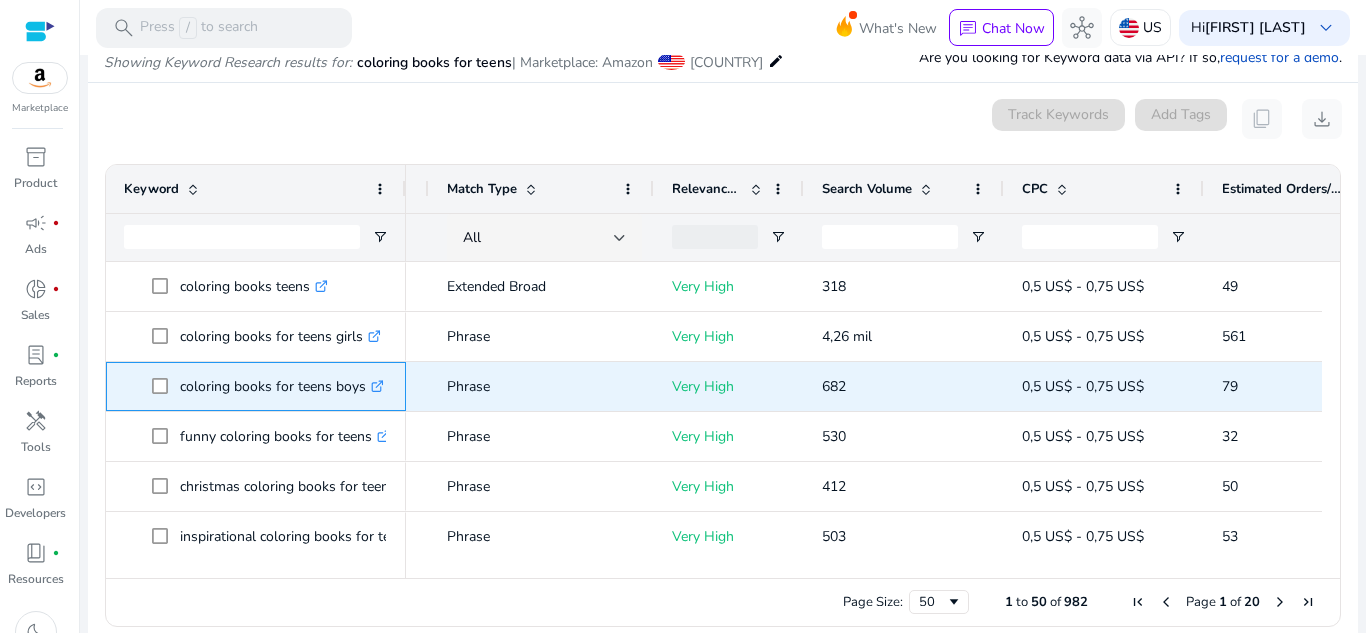 click 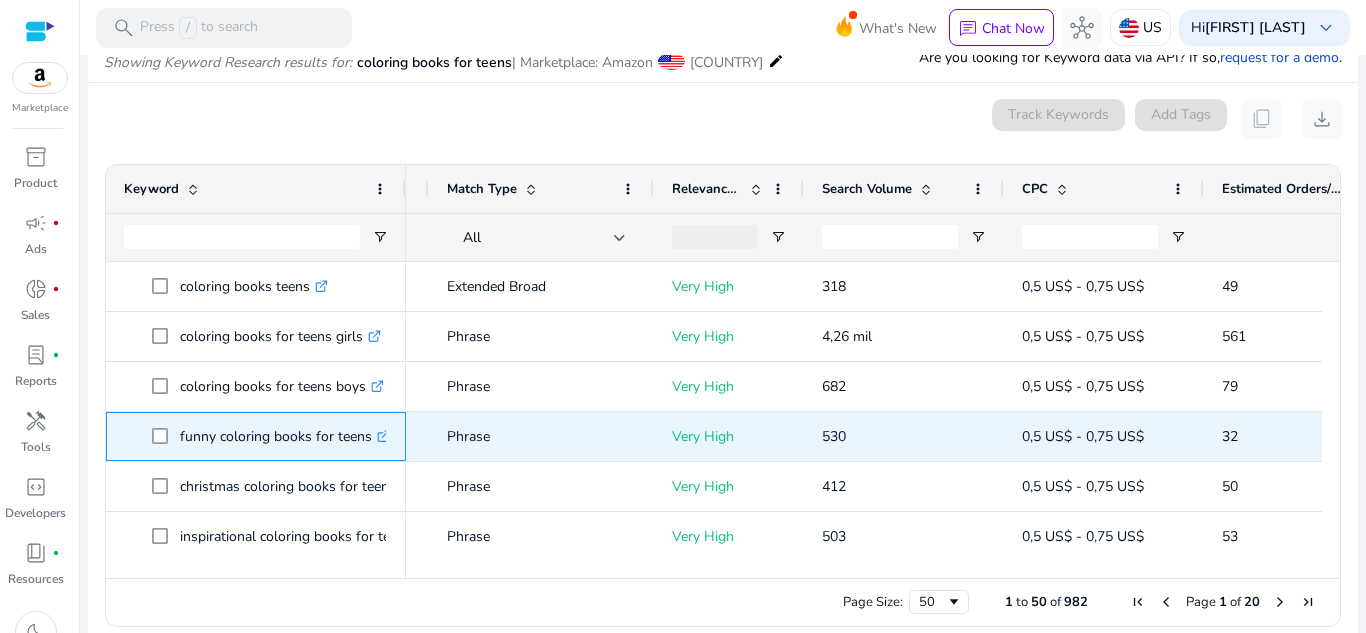 click on ".st0{fill:#2c8af8}" at bounding box center (381, 436) 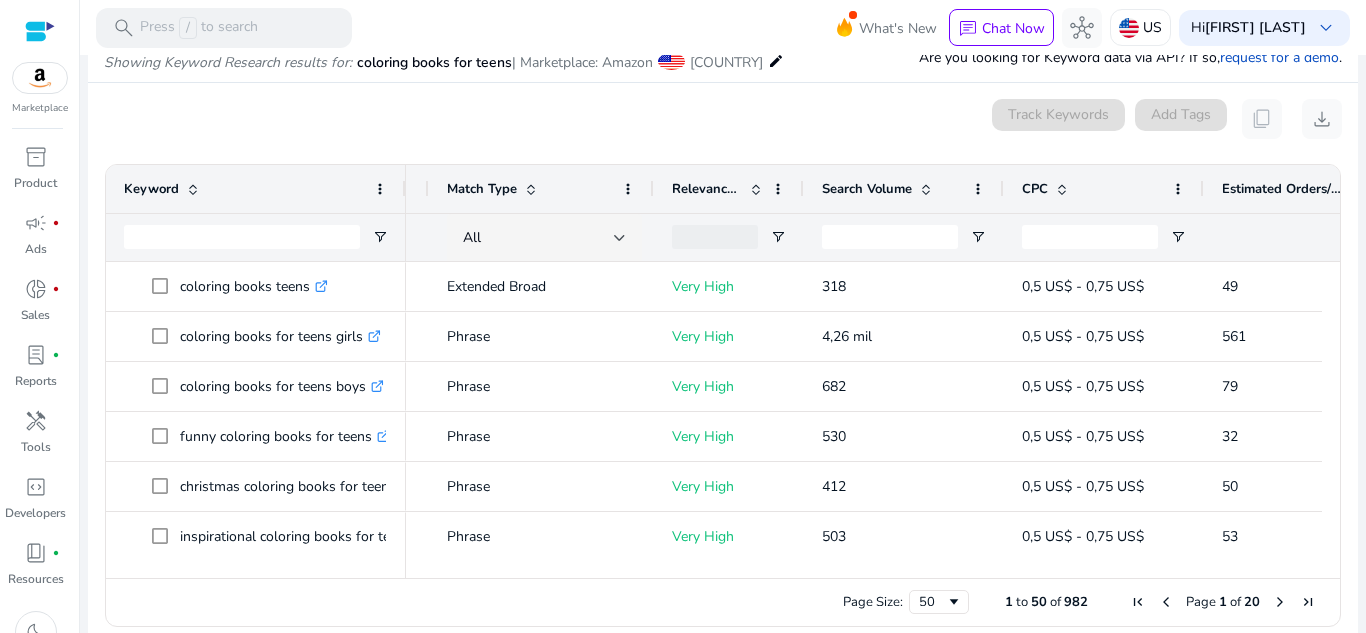 click at bounding box center (428, 189) 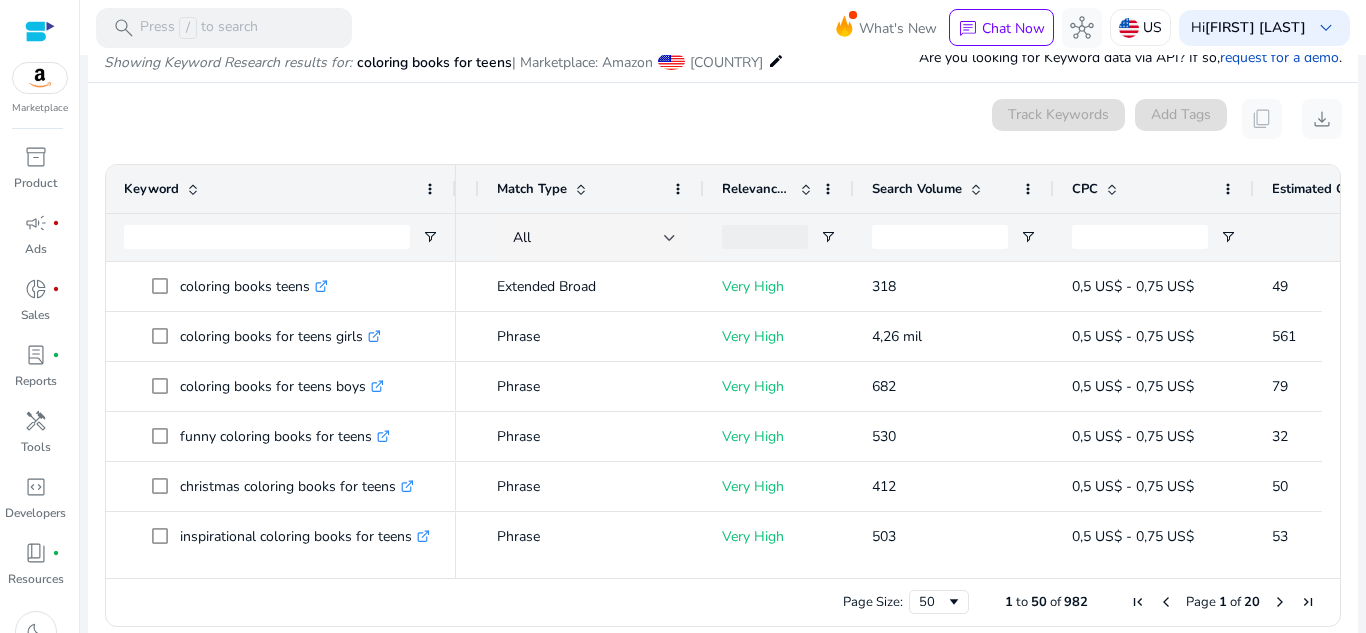 drag, startPoint x: 403, startPoint y: 185, endPoint x: 453, endPoint y: 184, distance: 50.01 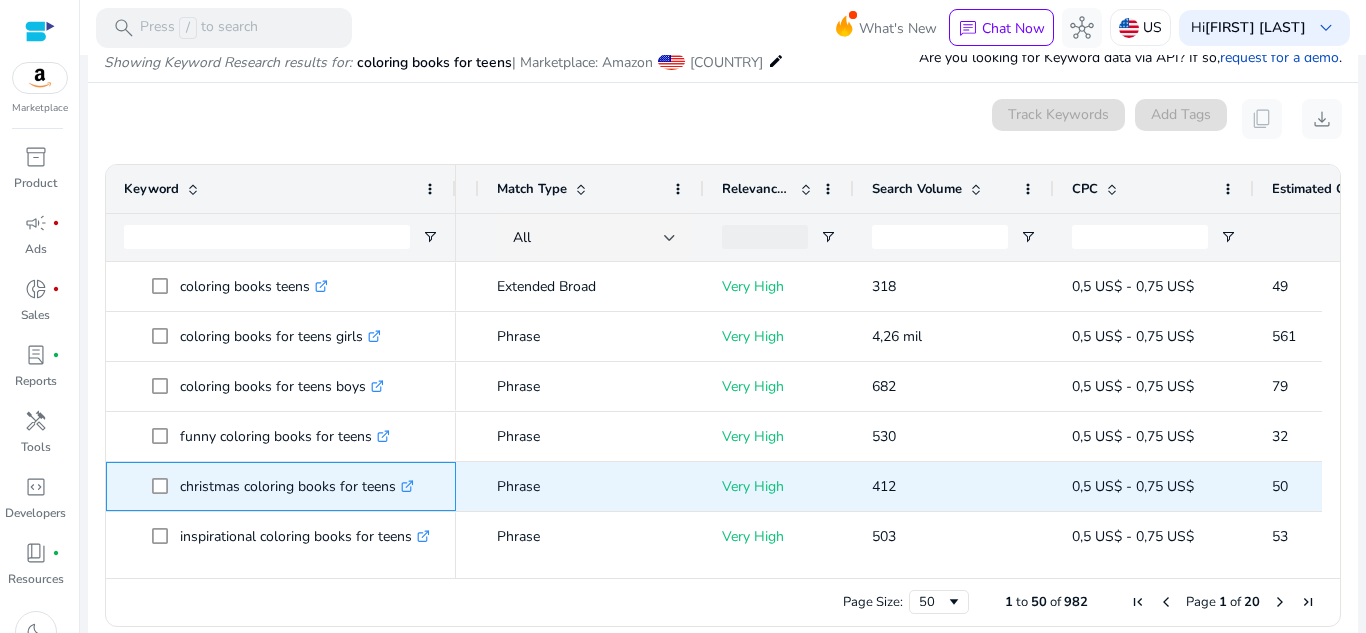 click on ".st0{fill:#2c8af8}" 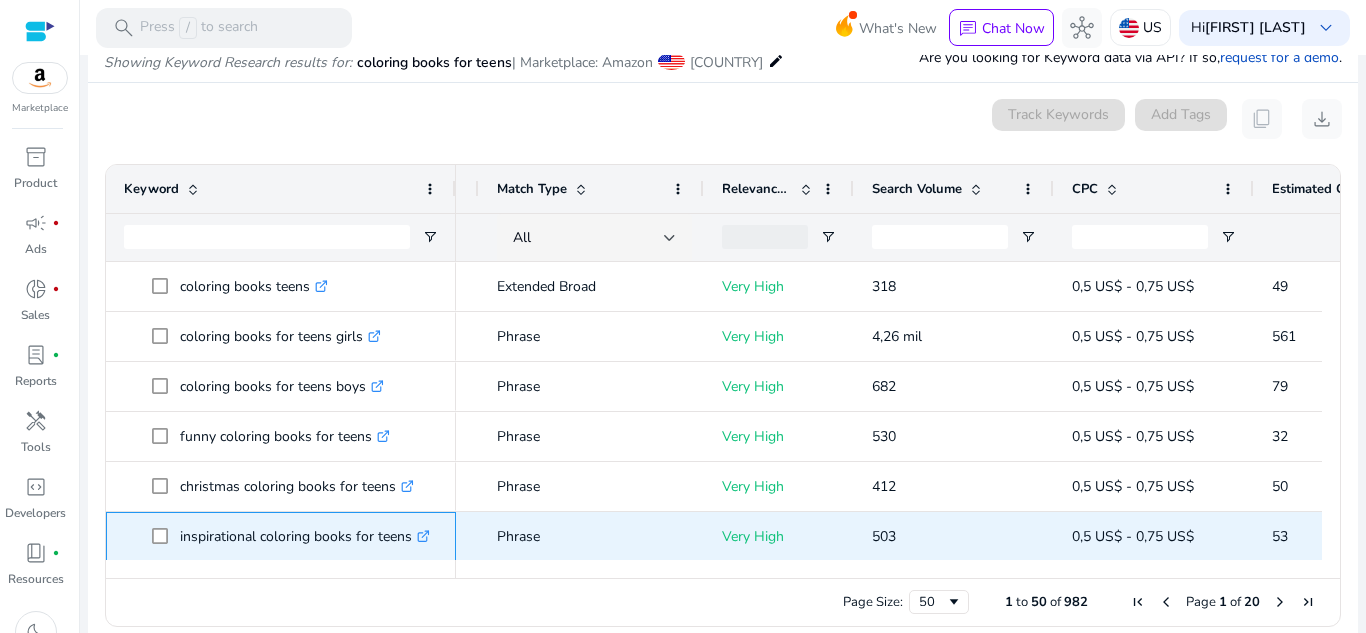 click on ".st0{fill:#2c8af8}" at bounding box center (421, 536) 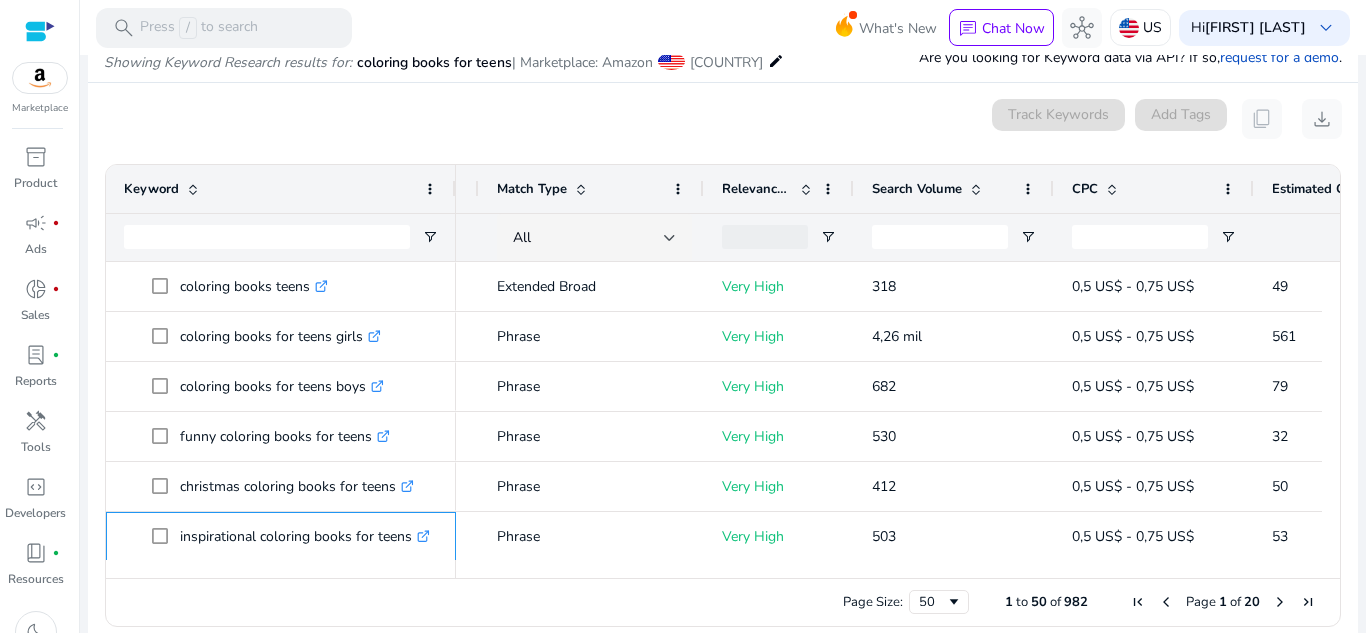 scroll, scrollTop: 84, scrollLeft: 0, axis: vertical 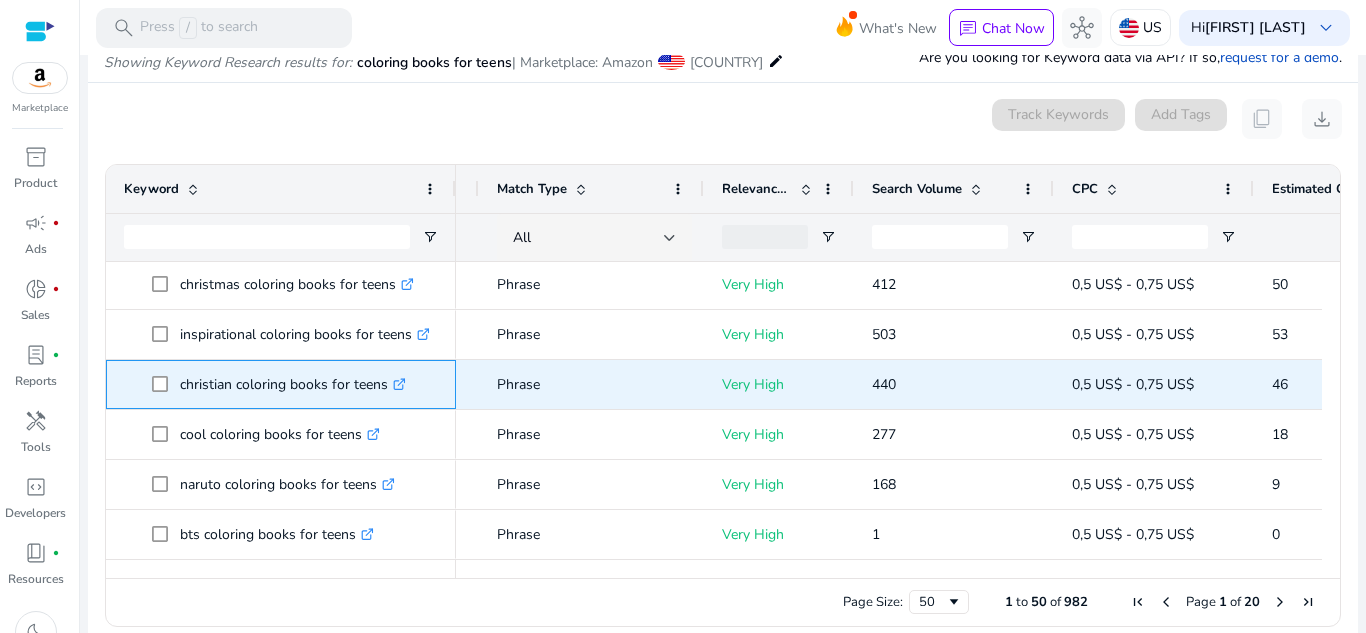 click on ".st0{fill:#2c8af8}" 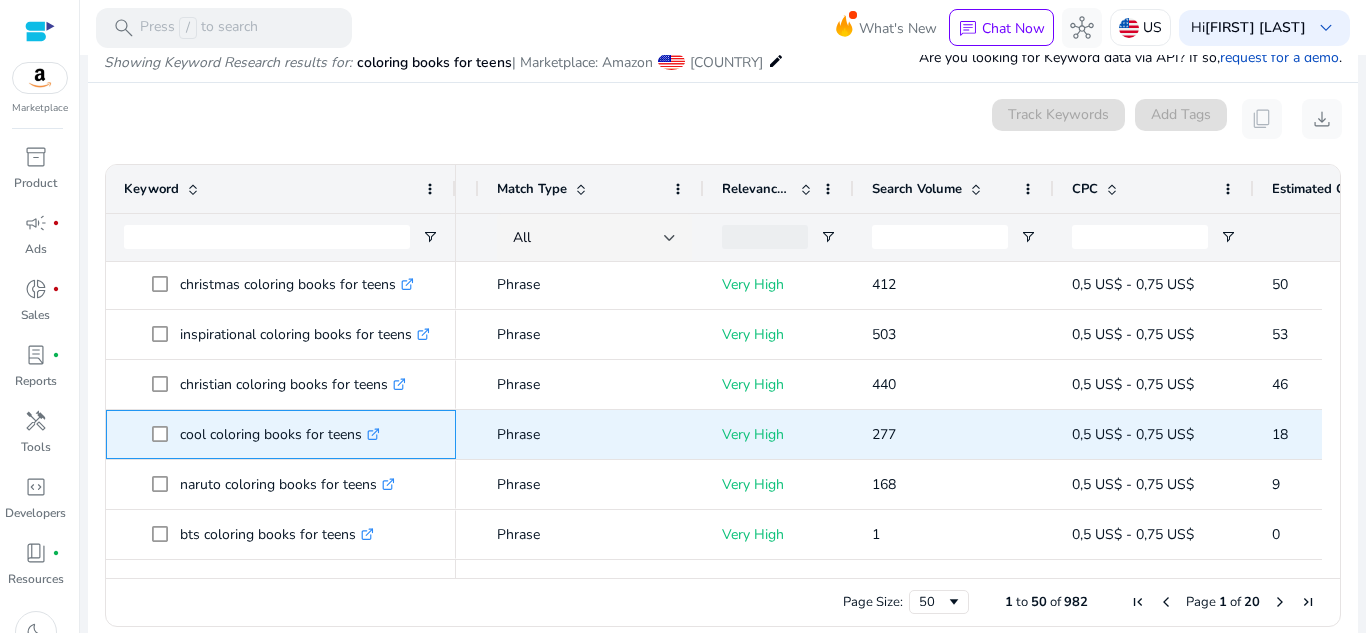 click on ".st0{fill:#2c8af8}" at bounding box center [371, 434] 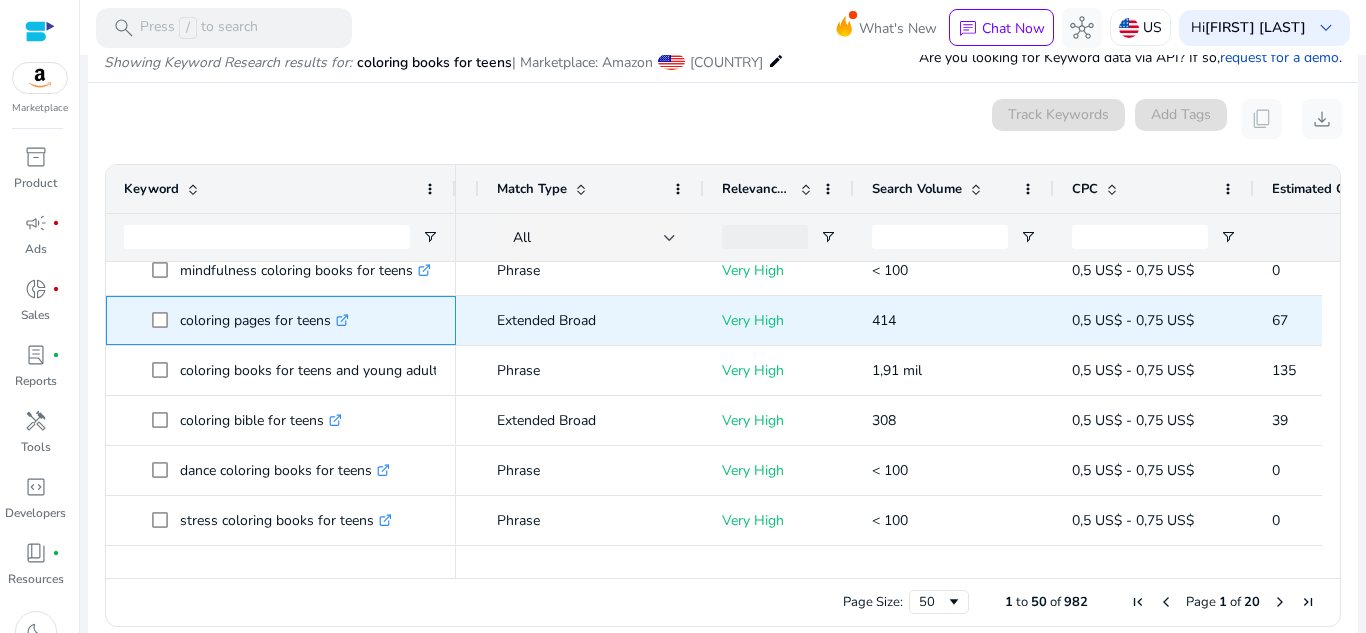 click 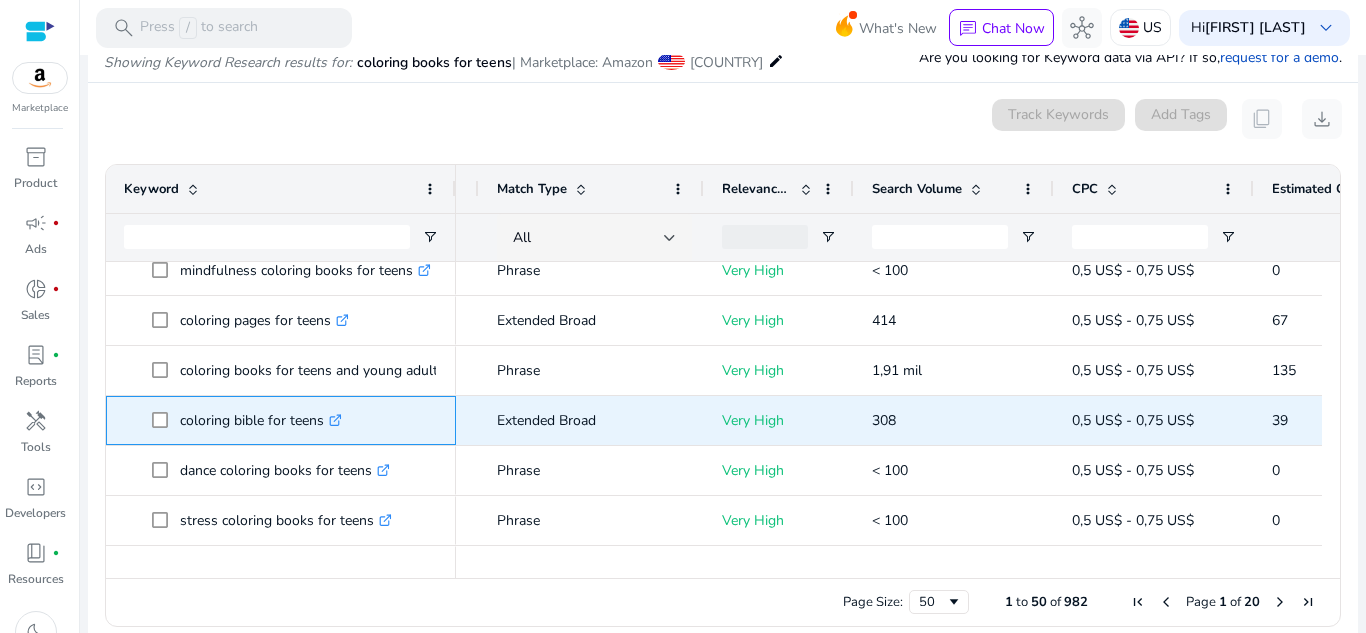 click on ".st0{fill:#2c8af8}" 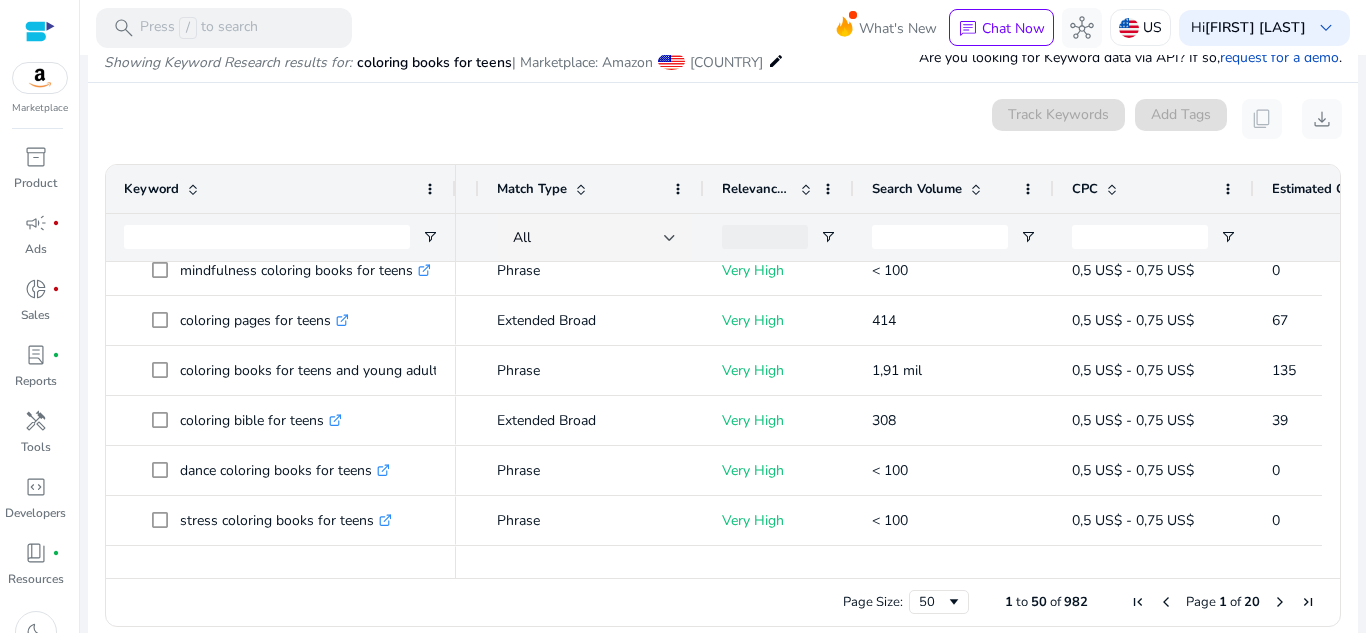 click on "Drag here to set row groups Drag here to set column labels
Keyword
Tags
18" at bounding box center (723, 395) 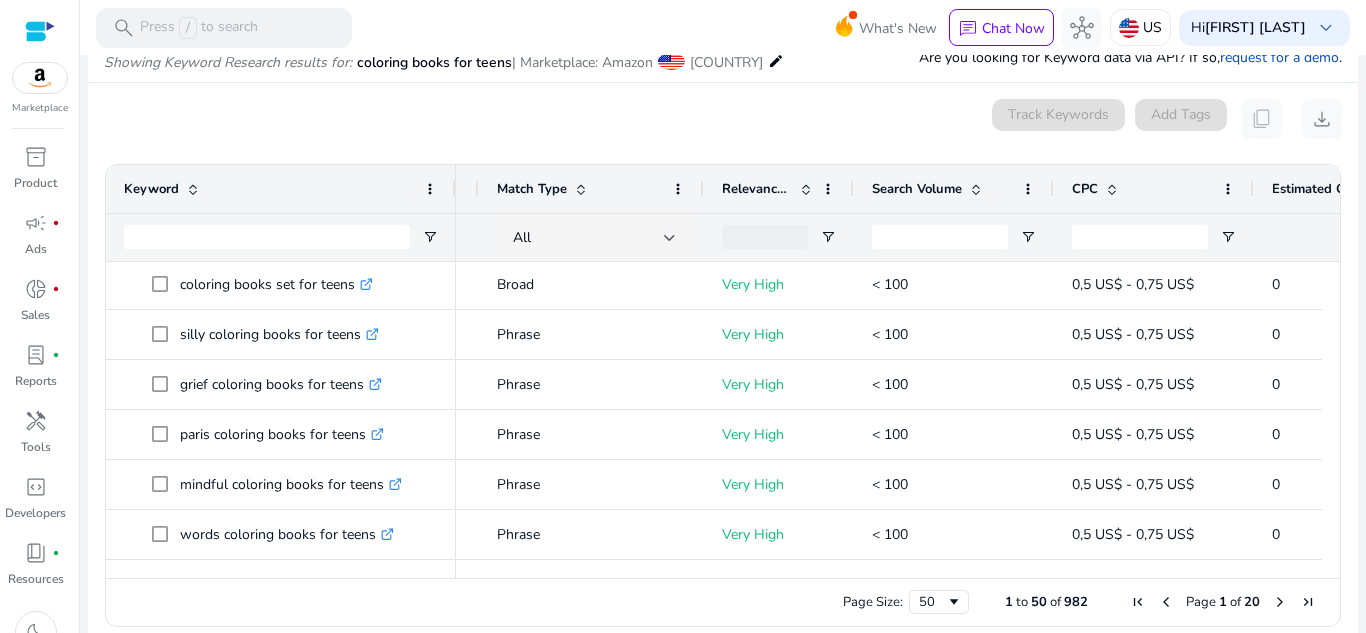 click at bounding box center (1280, 602) 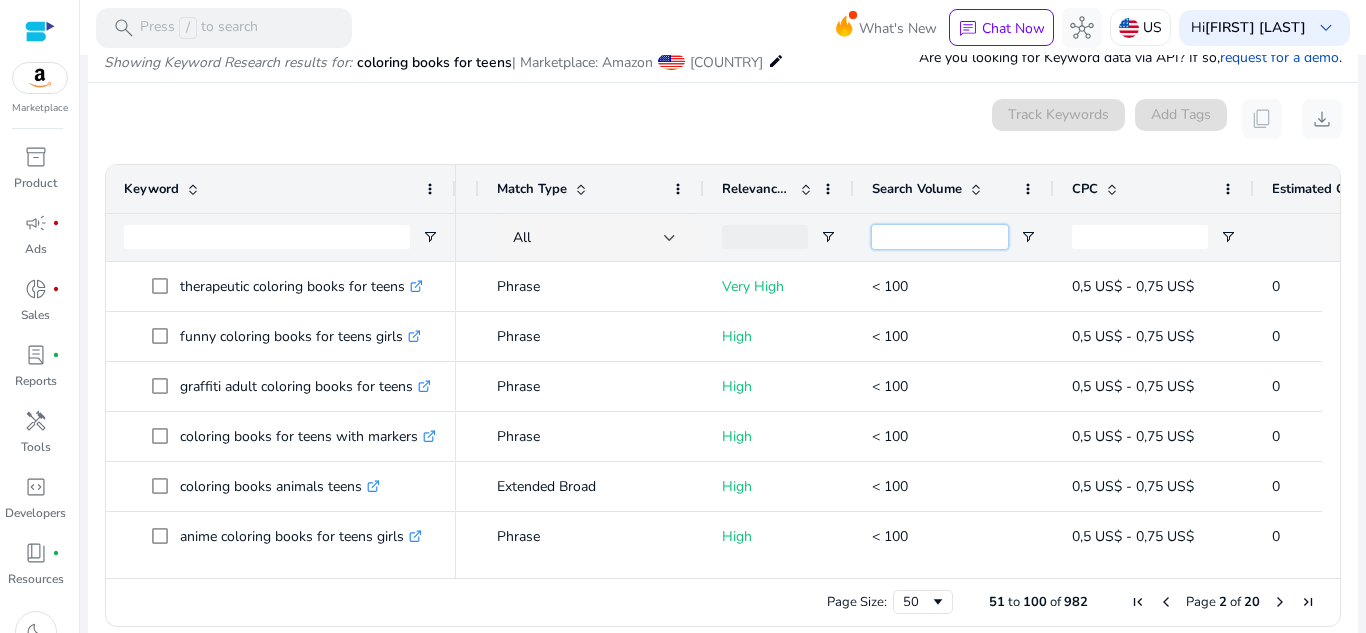 click at bounding box center (940, 237) 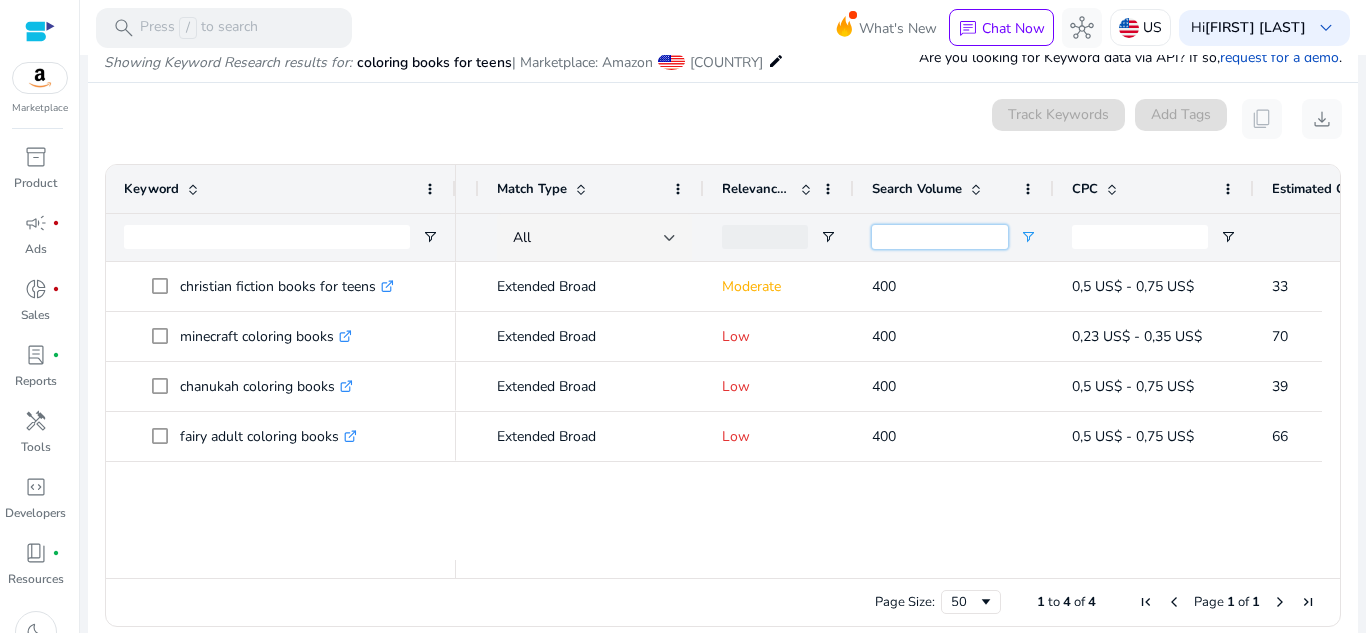 type on "***" 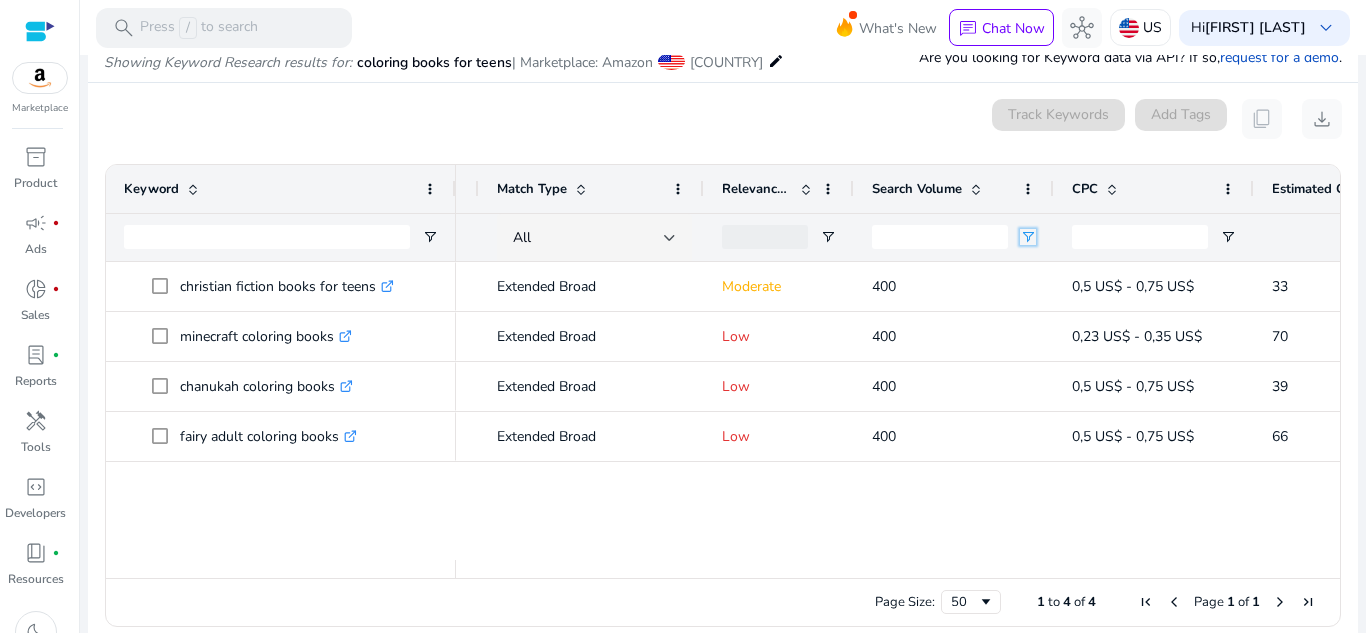 click at bounding box center (1028, 237) 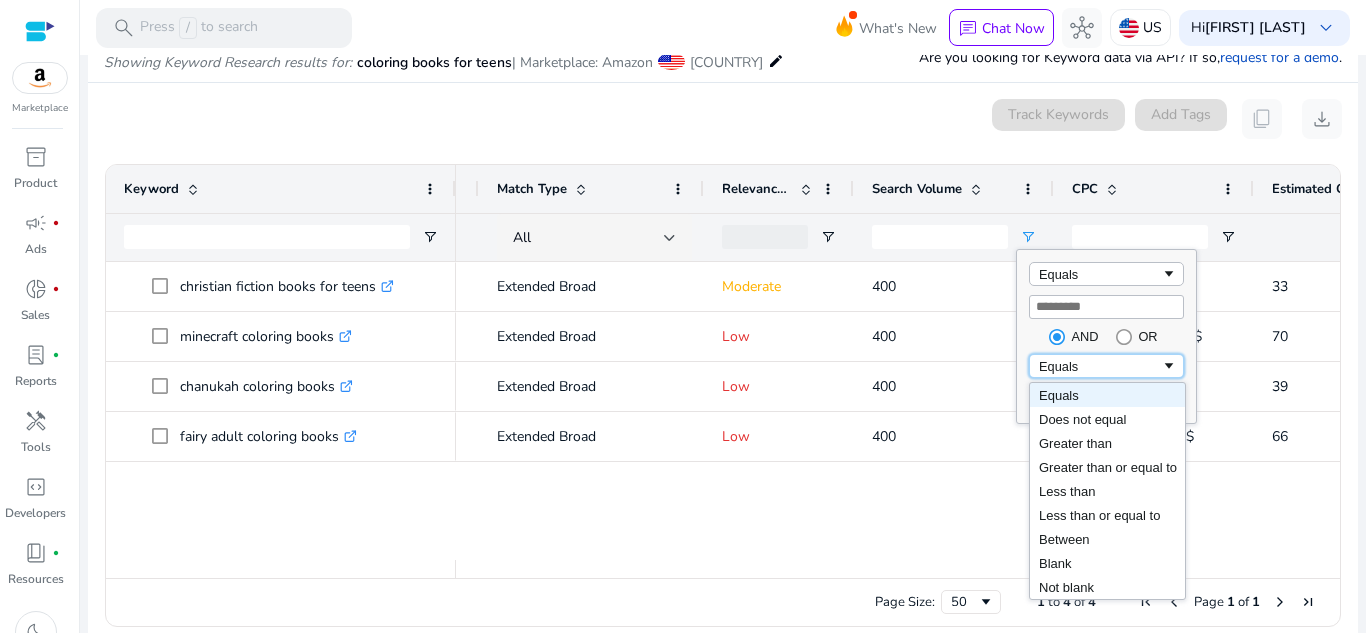 click on "Equals" at bounding box center [1100, 366] 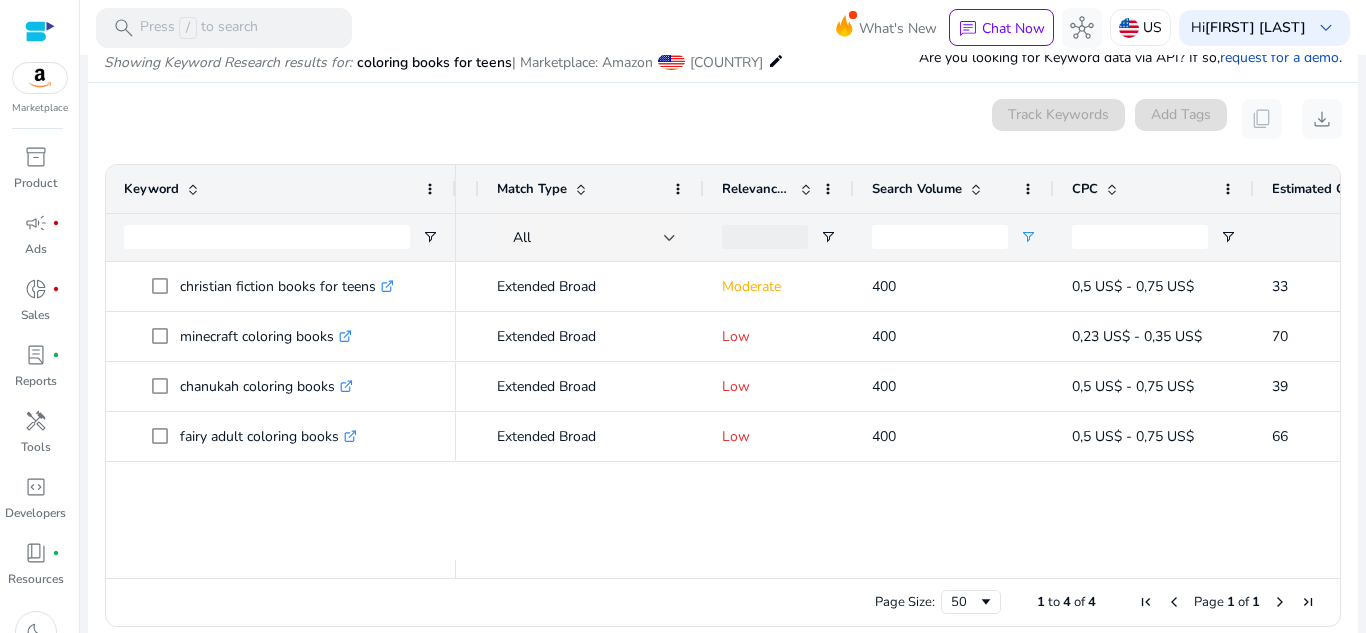 click on "add   Extended Broad
Moderate 400 0,5 US$ - 0,75 US$ 33 8,40%  add   Extended Broad
Low 400 0,23 US$ - 0,35 US$ 70 17,60%  add   Extended Broad
Low 400 0,5 US$ - 0,75 US$ 39 9,90%  add   Extended Broad
Low 400 0,5 US$ - 0,75 US$ 66 16,50%" at bounding box center [898, 411] 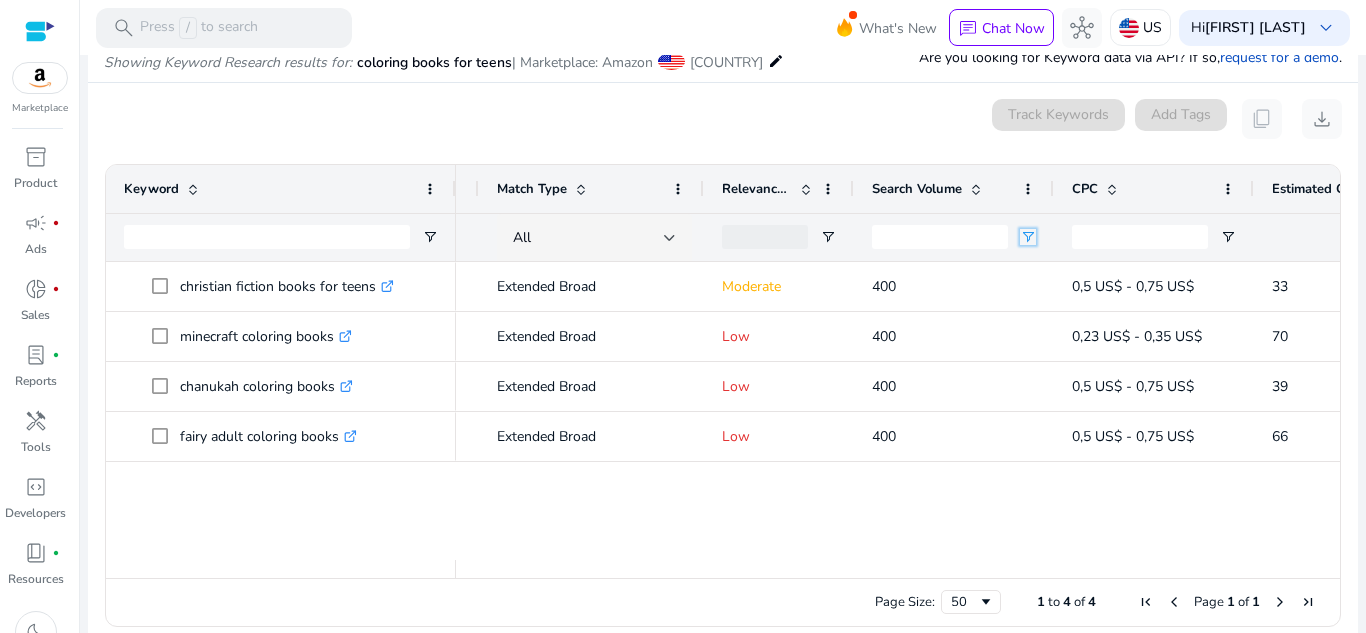 click at bounding box center (1028, 237) 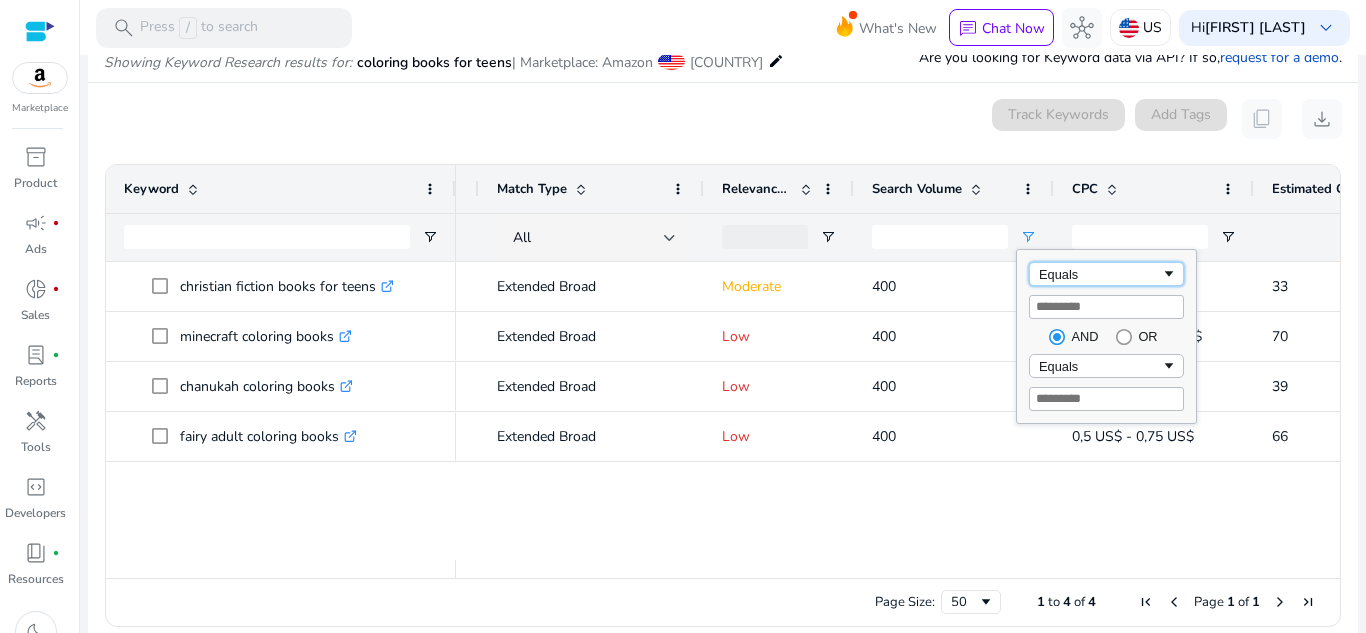 click on "Equals" at bounding box center [1106, 274] 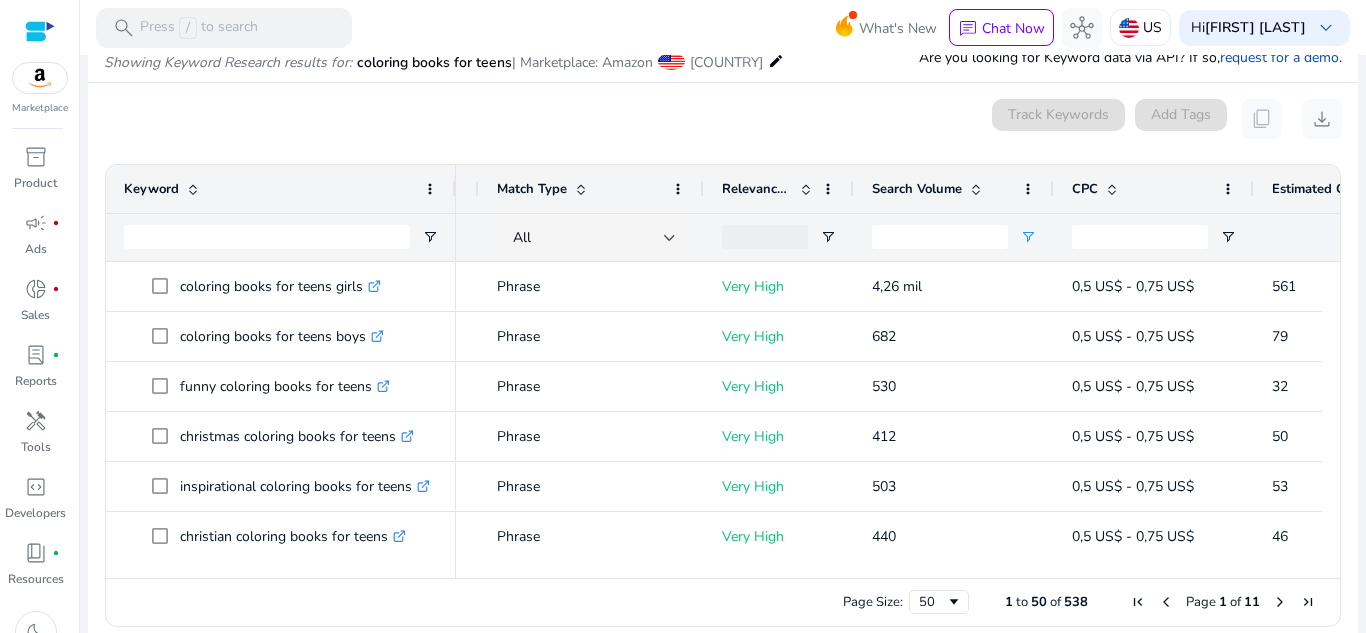 click on "0 keyword(s) selected   Track Keywords   Add Tags   content_copy   download  1 to 50 of 538. Page 1 of 11
Drag here to set row groups Drag here to set column labels
Keyword
Tags" at bounding box center (723, 368) 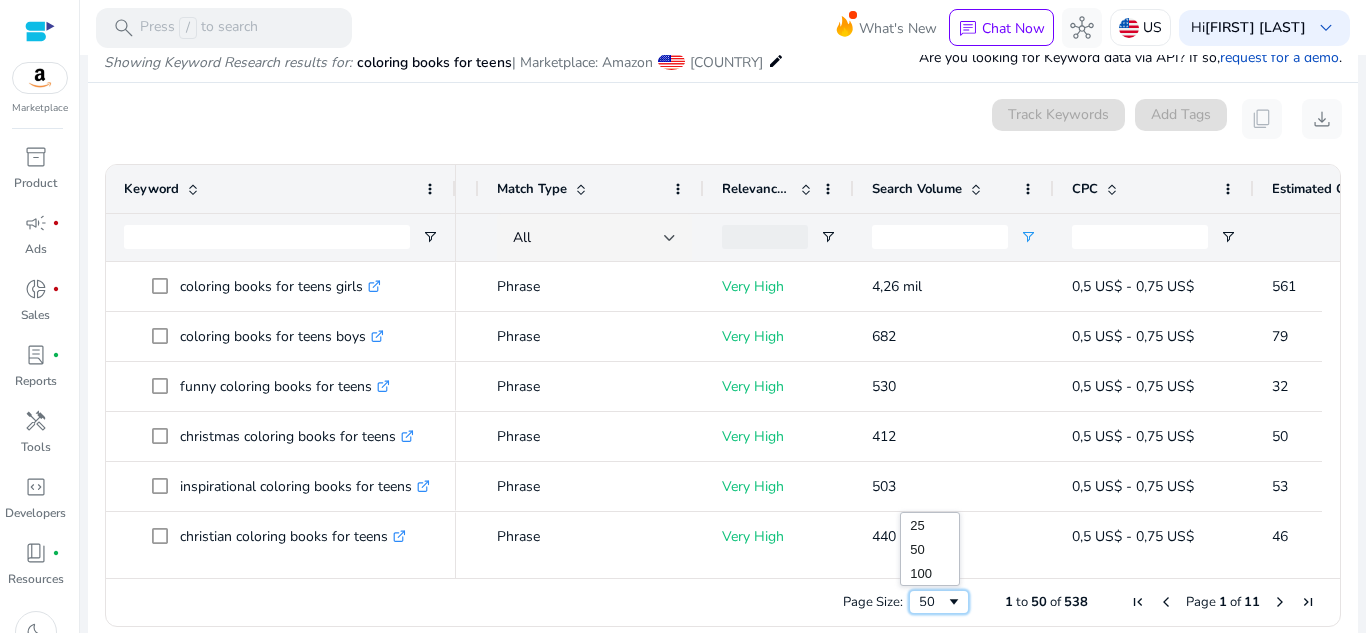 click at bounding box center (954, 602) 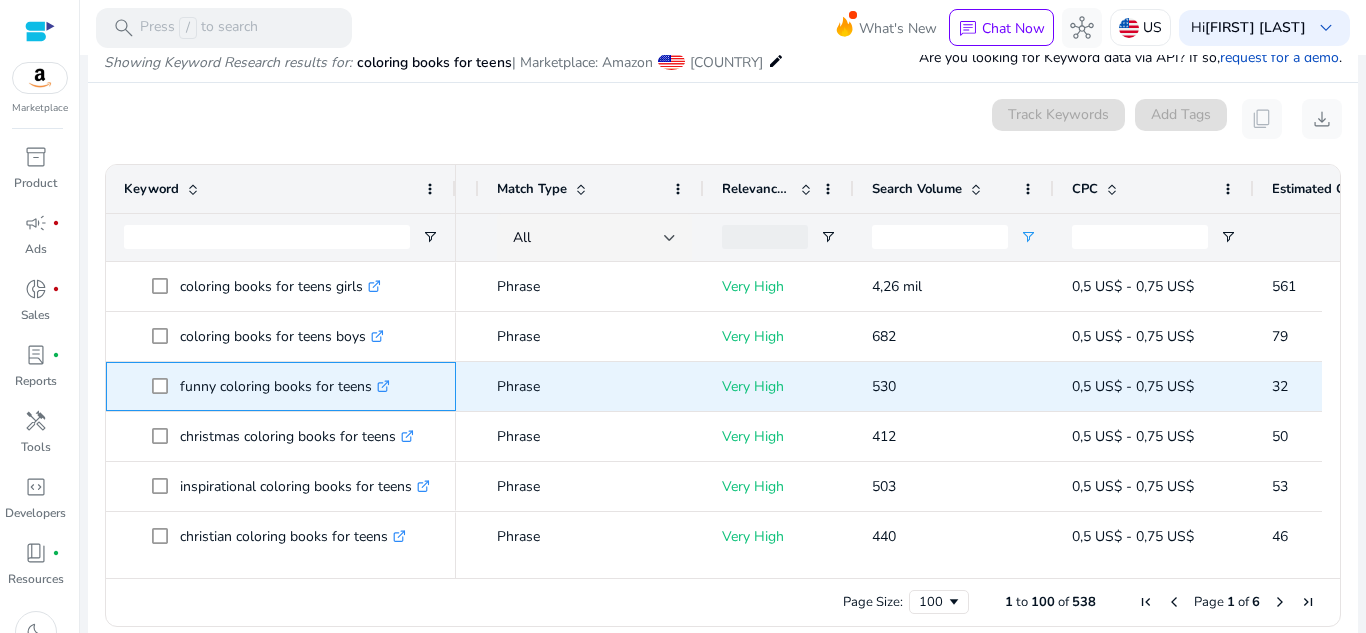 click on ".st0{fill:#2c8af8}" 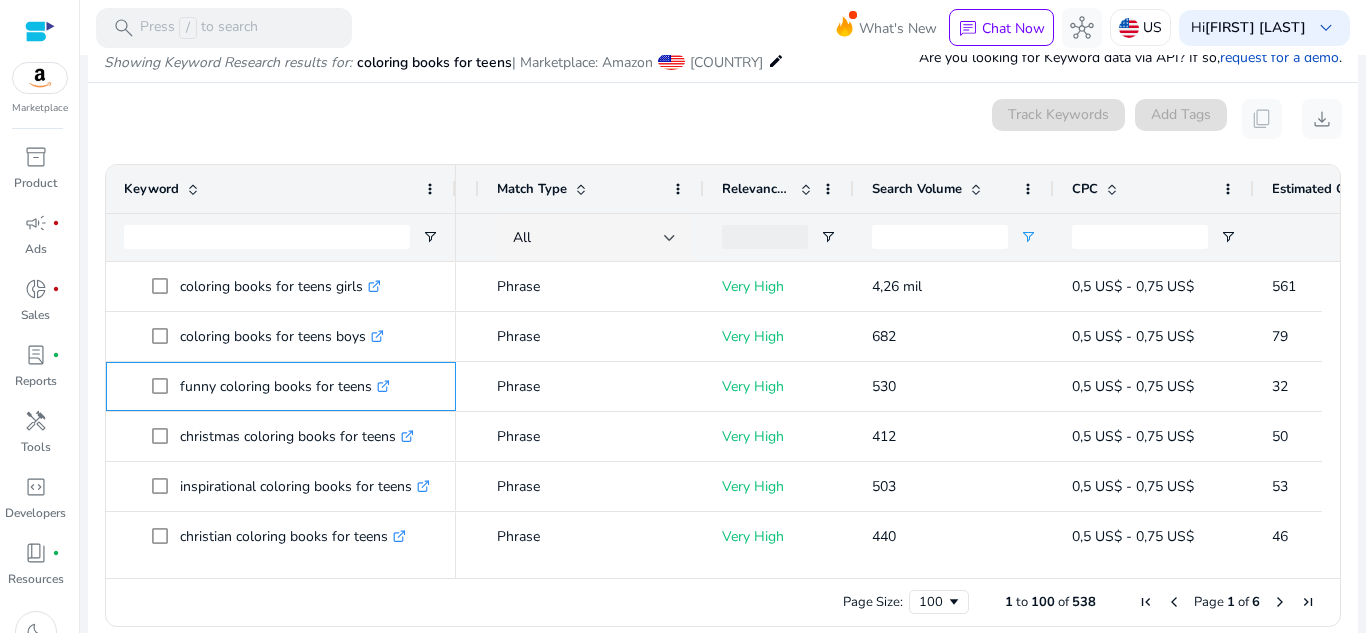 scroll, scrollTop: 258, scrollLeft: 0, axis: vertical 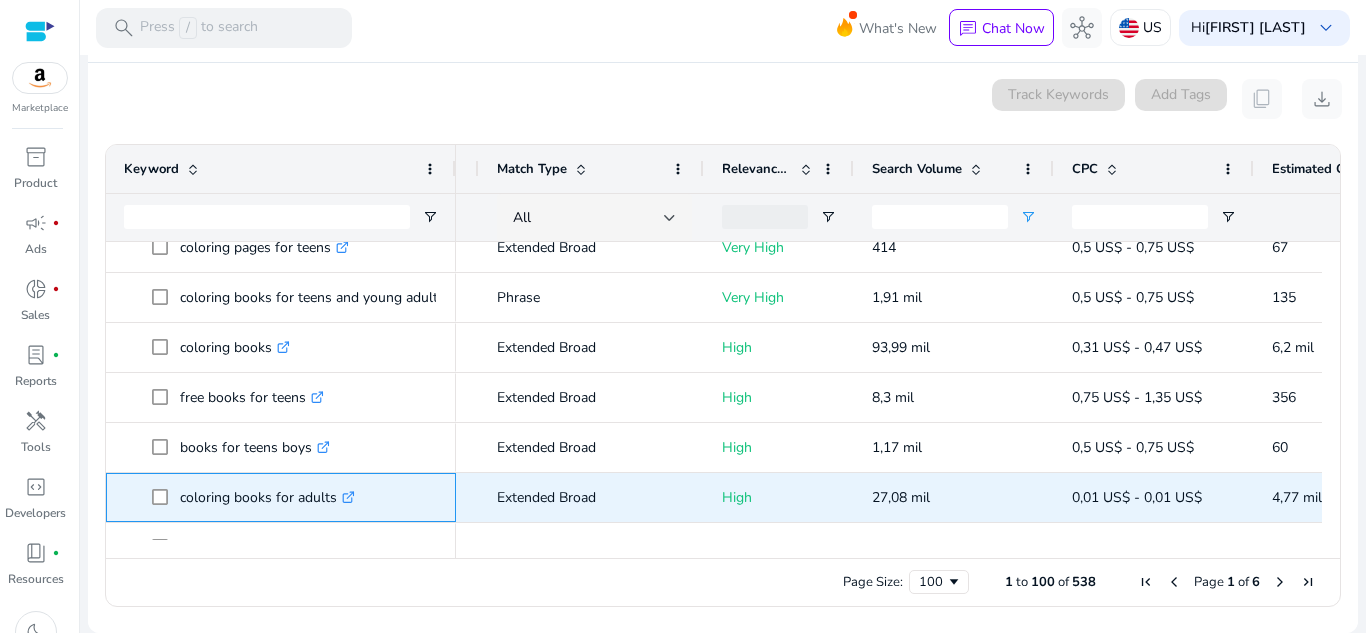 click on ".st0{fill:#2c8af8}" 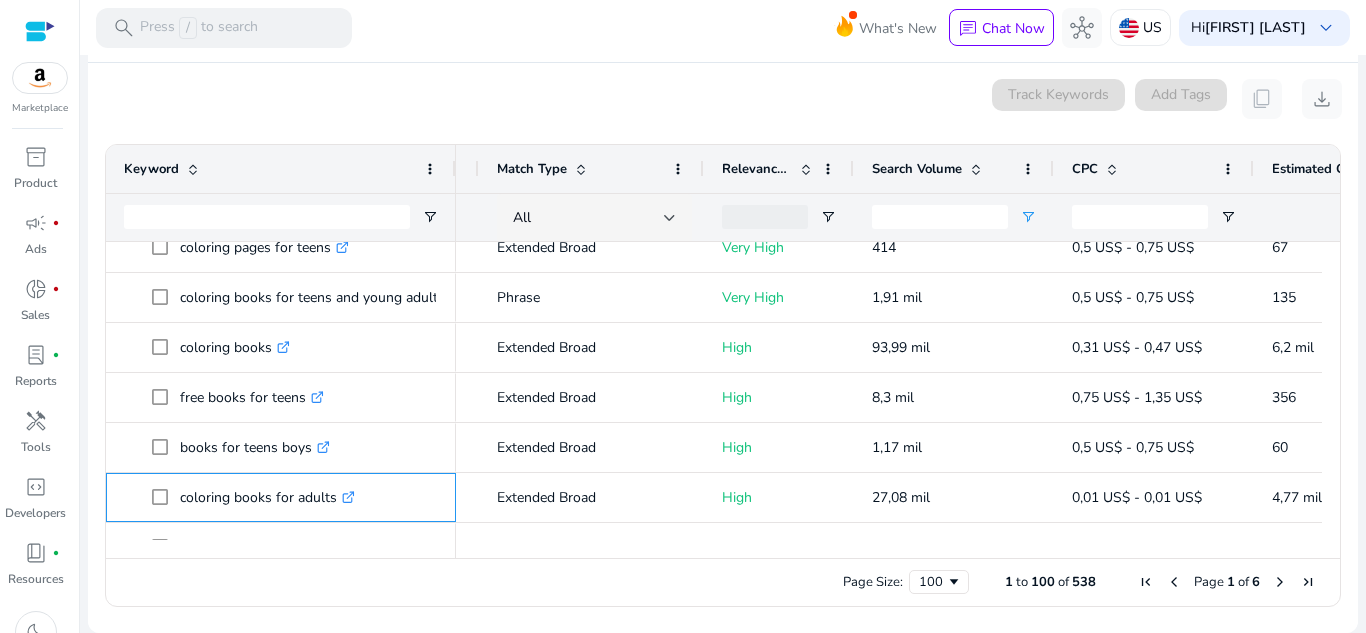 scroll, scrollTop: 470, scrollLeft: 0, axis: vertical 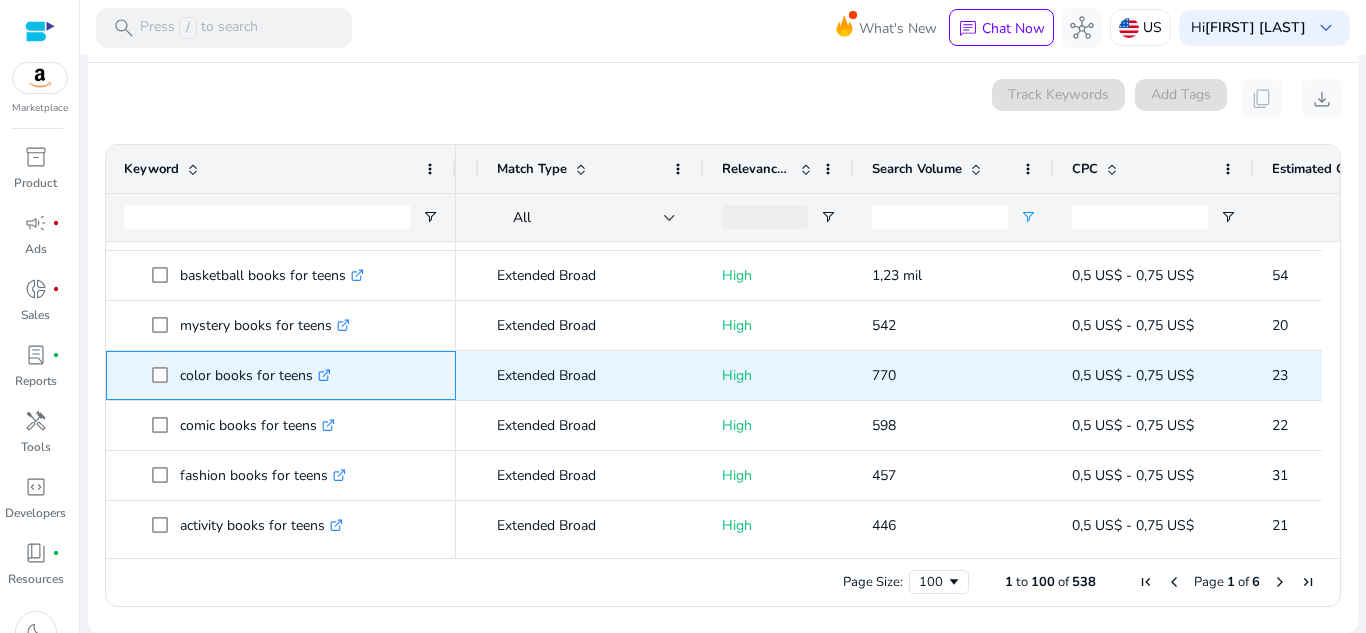click on ".st0{fill:#2c8af8}" 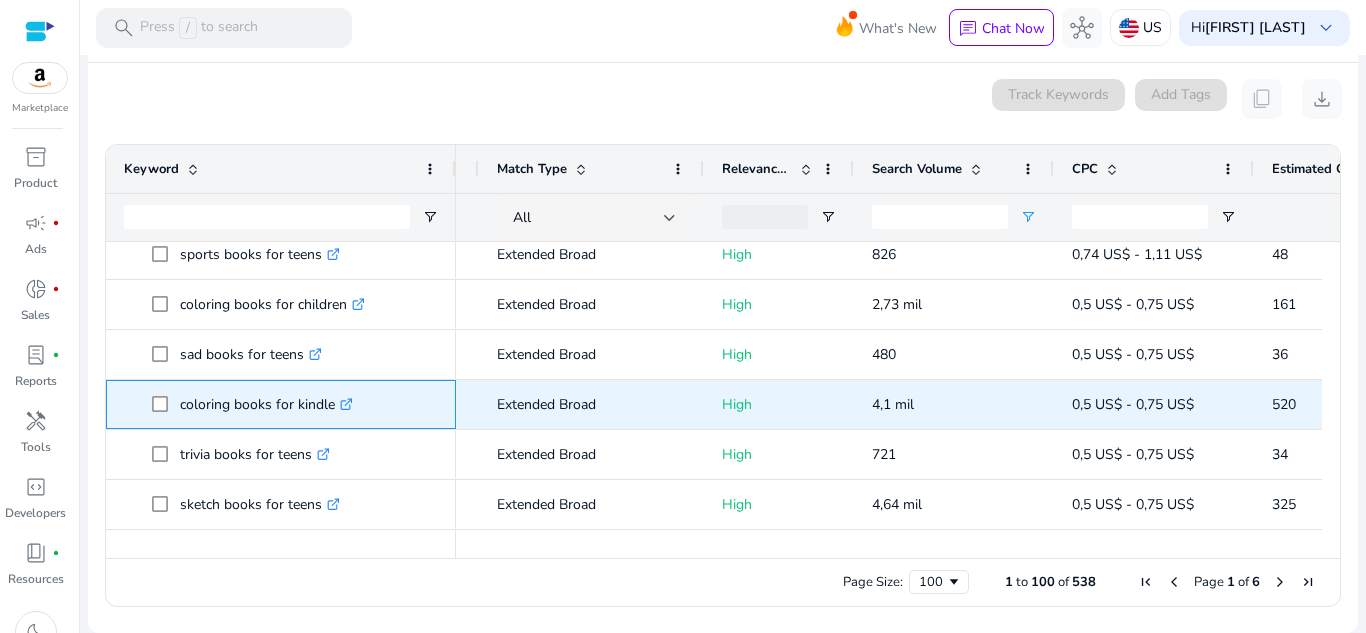 click 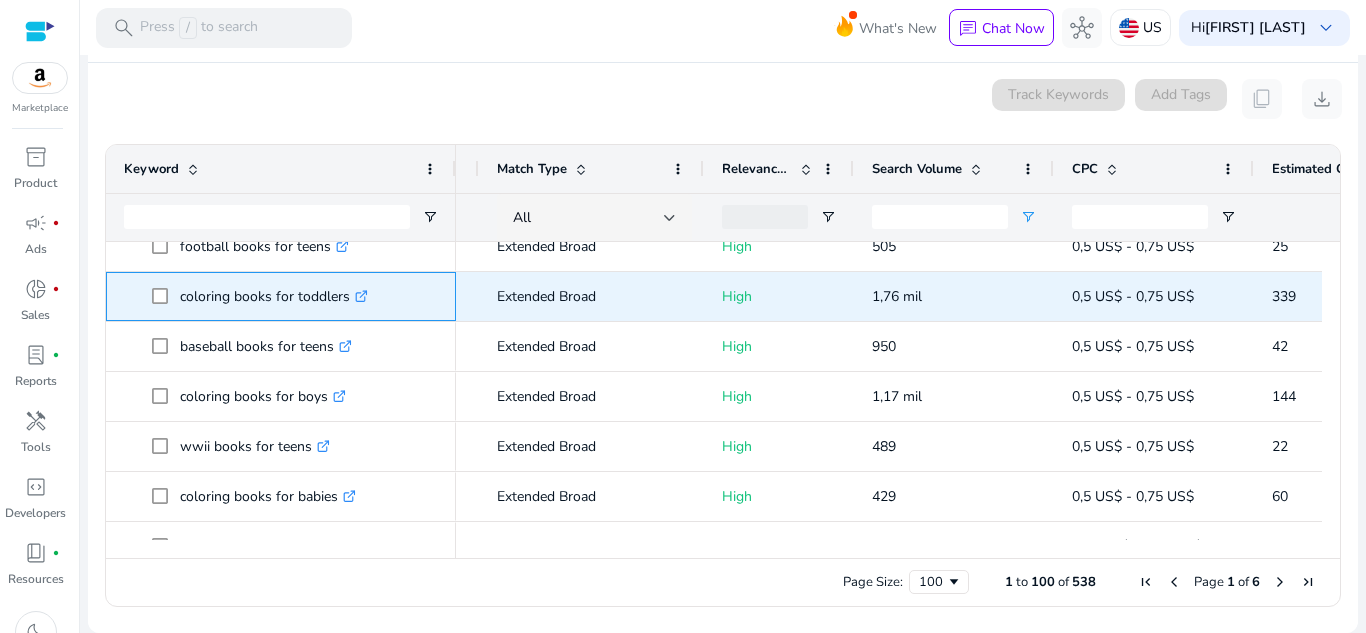 click 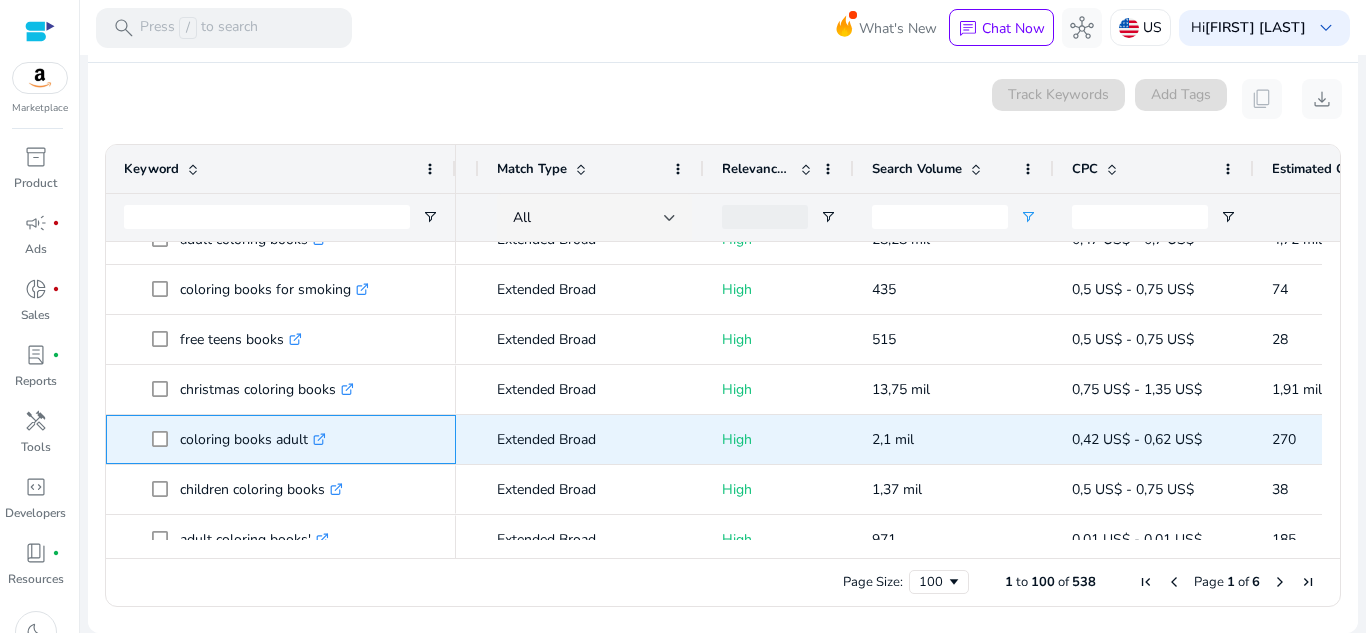 click on ".st0{fill:#2c8af8}" at bounding box center [317, 439] 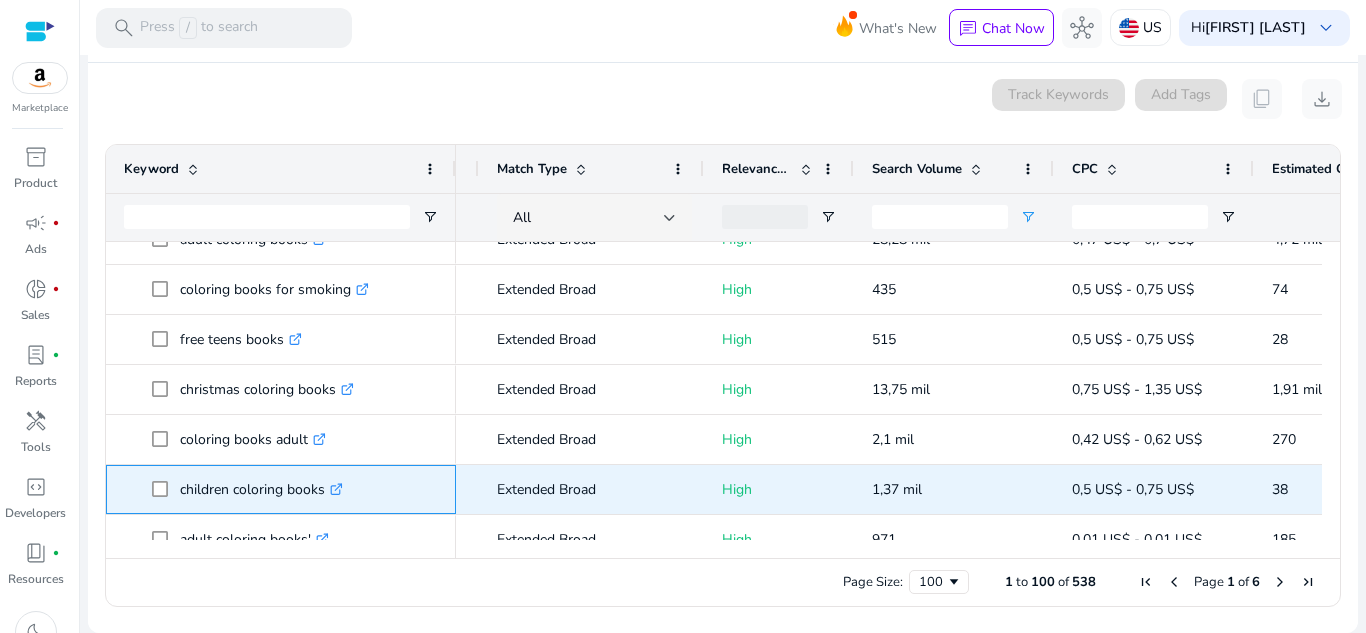 click on ".st0{fill:#2c8af8}" 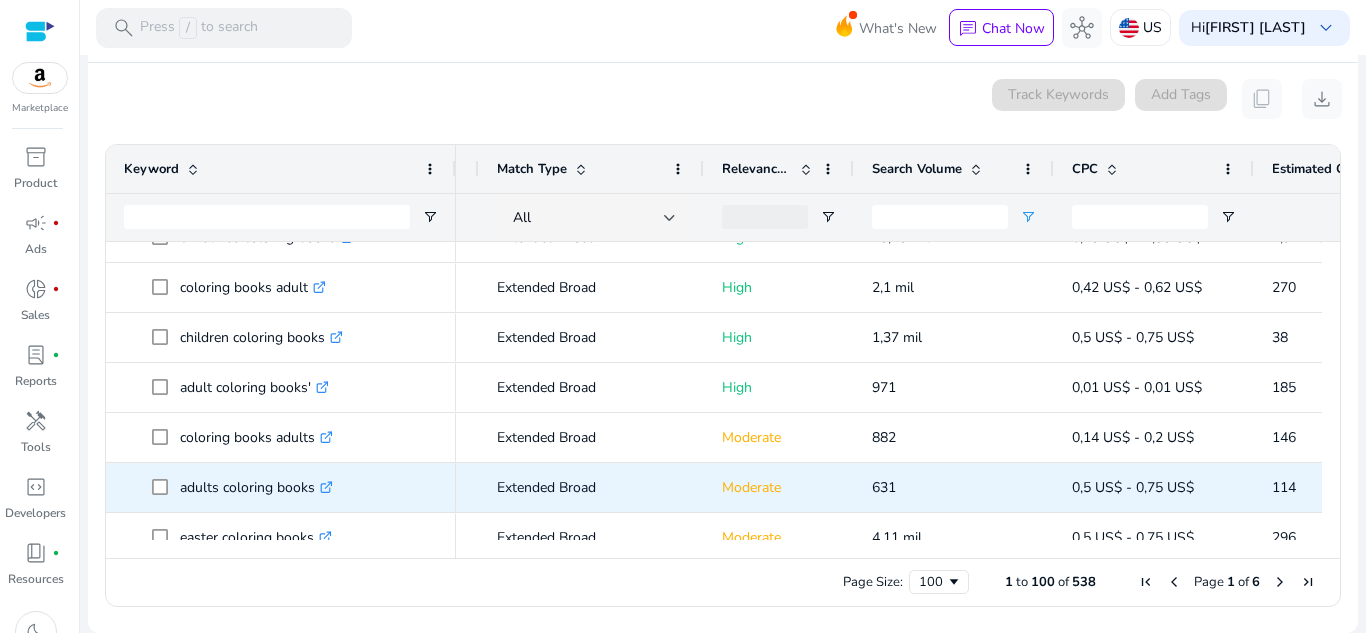click on ".st0{fill:#2c8af8}" at bounding box center [324, 487] 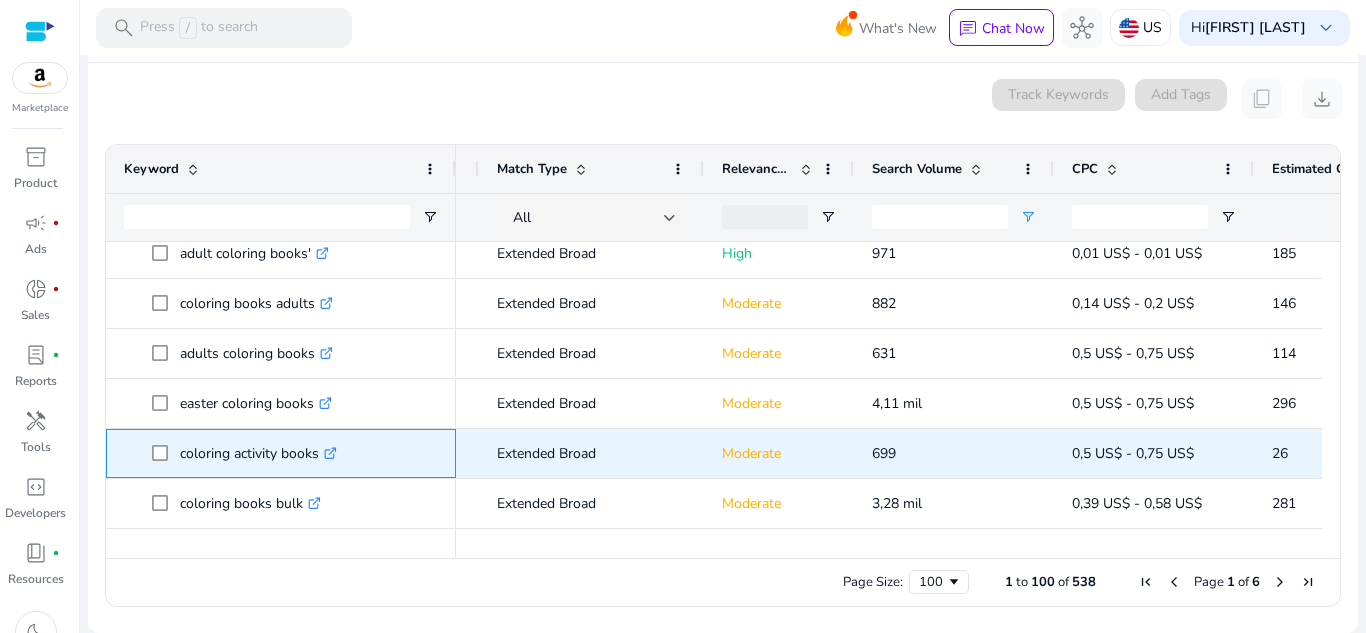 click on "coloring activity books  .st0{fill:#2c8af8}" at bounding box center (295, 453) 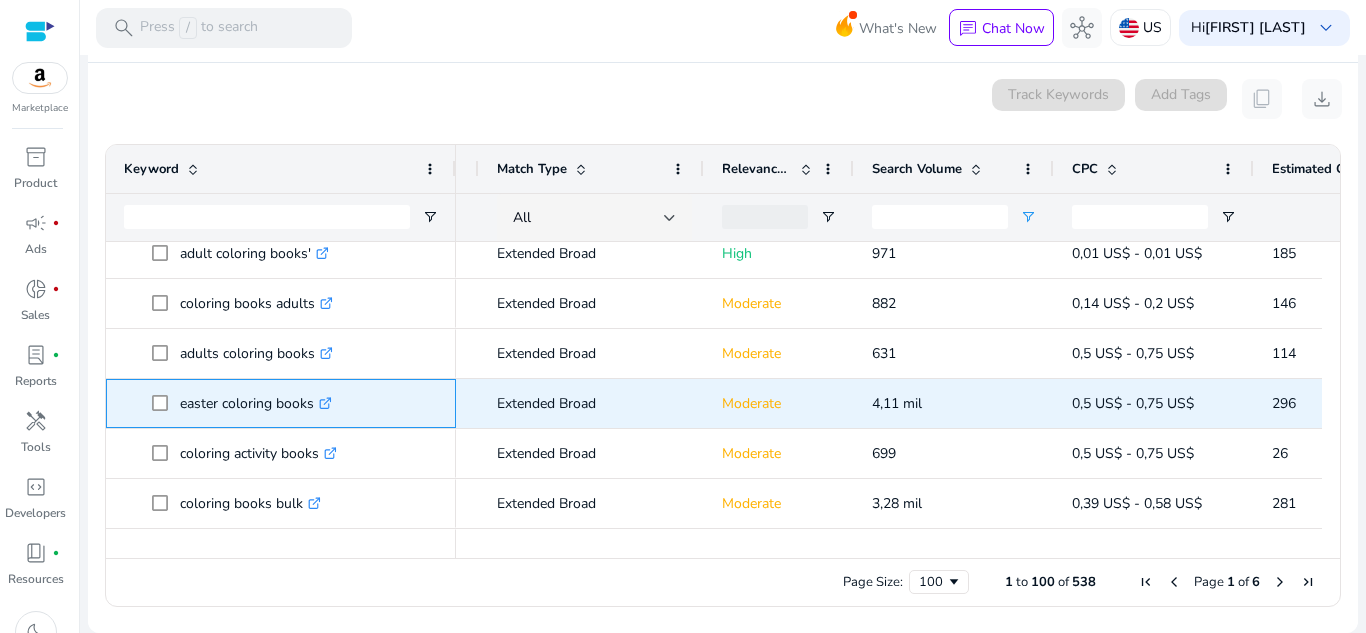 click 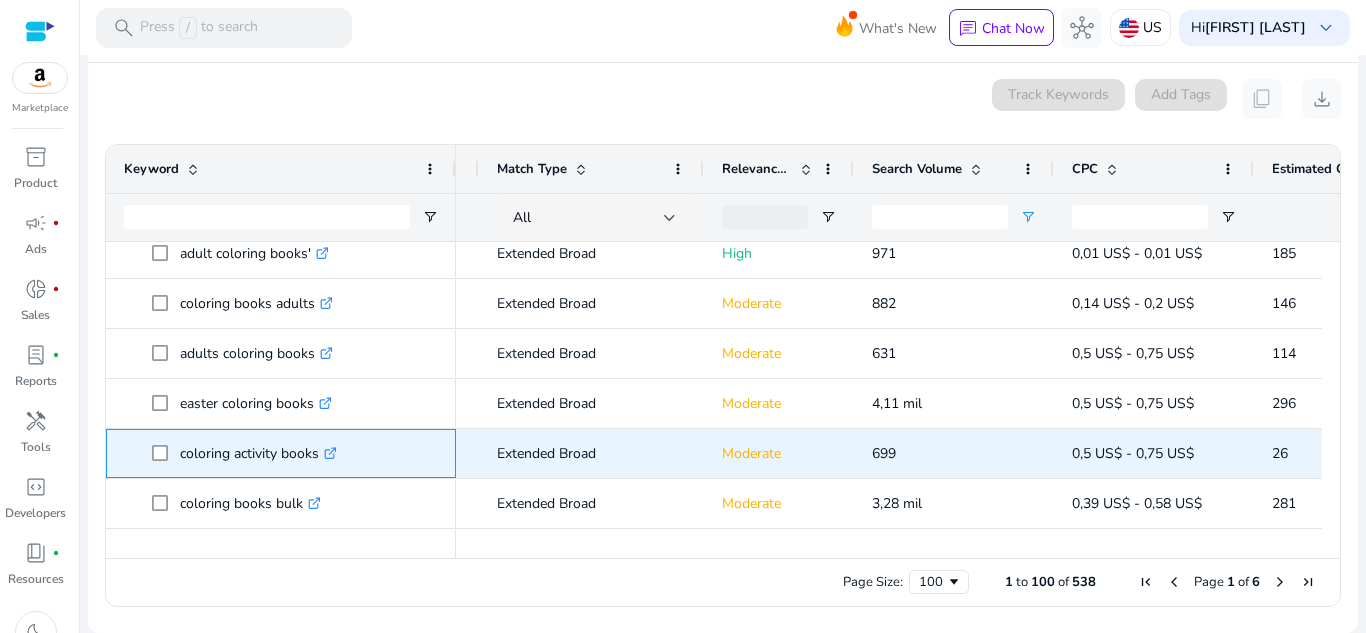 click on ".st0{fill:#2c8af8}" 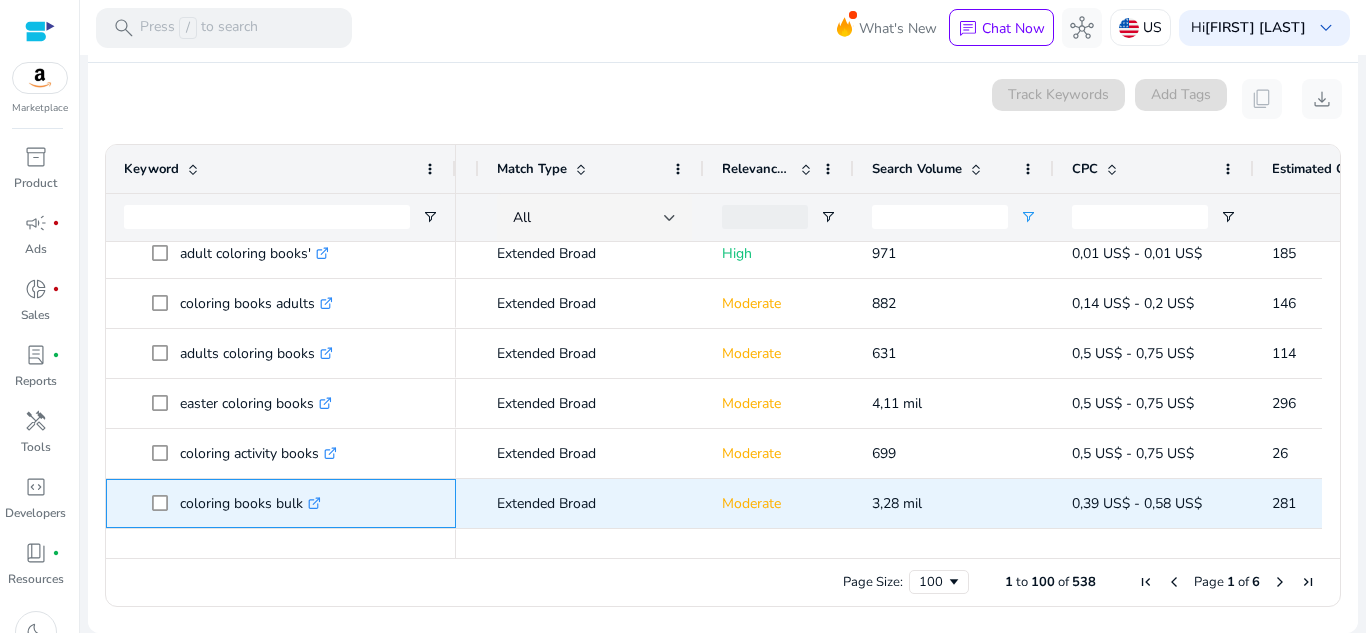 click on ".st0{fill:#2c8af8}" 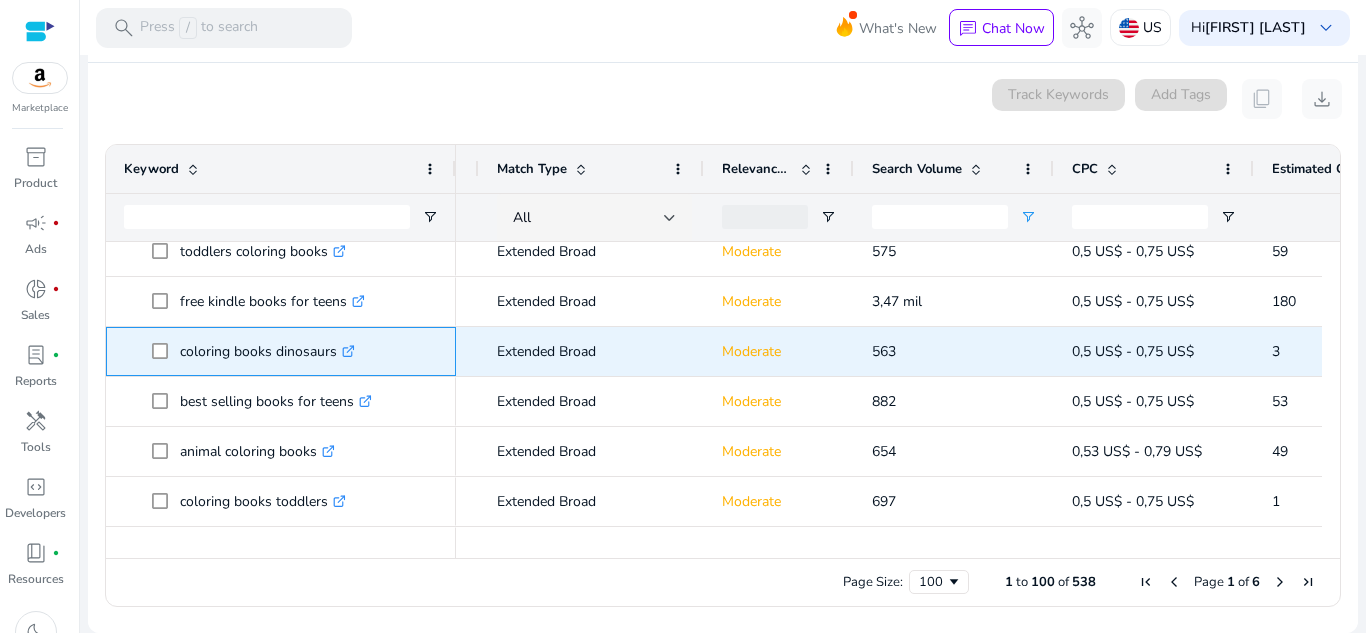 click on ".st0{fill:#2c8af8}" at bounding box center (346, 351) 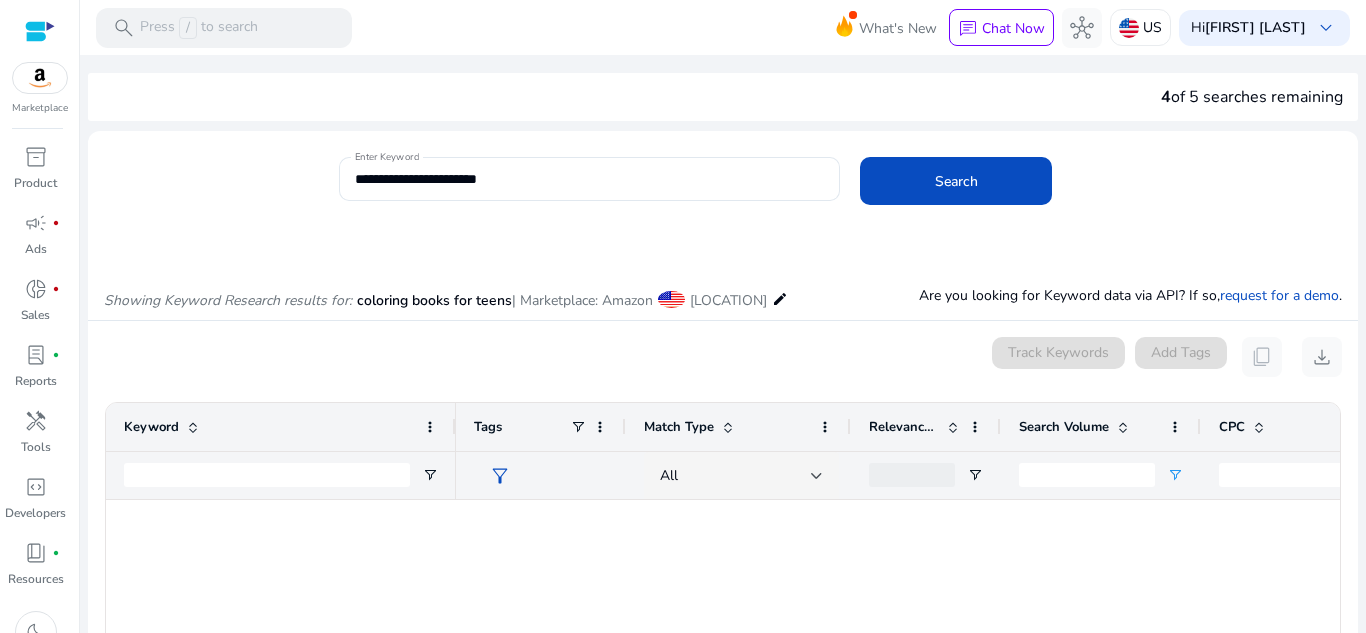 scroll, scrollTop: 0, scrollLeft: 0, axis: both 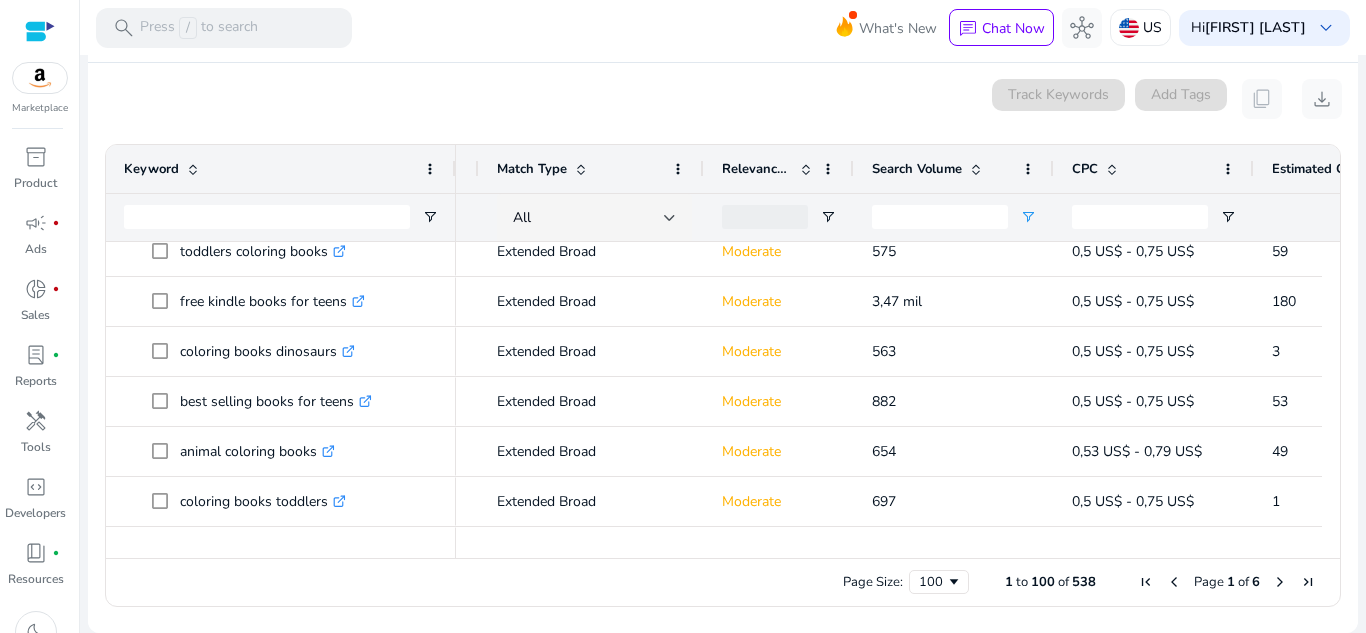 drag, startPoint x: 1332, startPoint y: 501, endPoint x: 1339, endPoint y: 522, distance: 22.135944 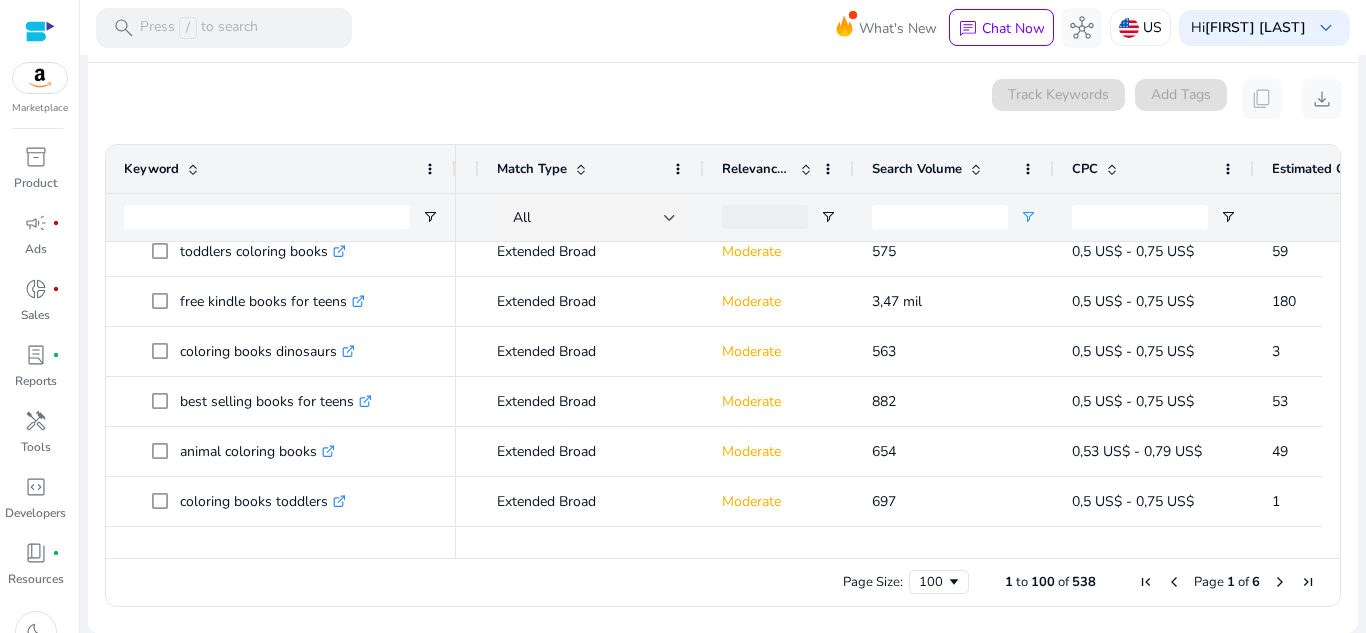 scroll, scrollTop: 4366, scrollLeft: 0, axis: vertical 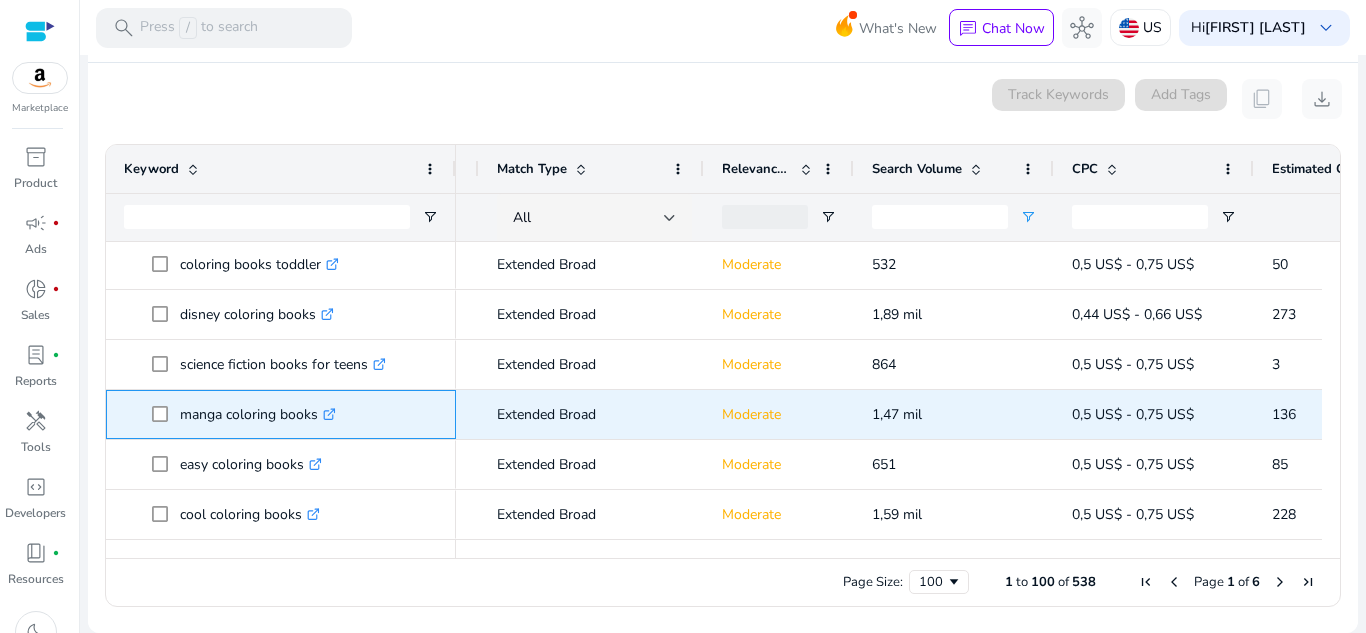click 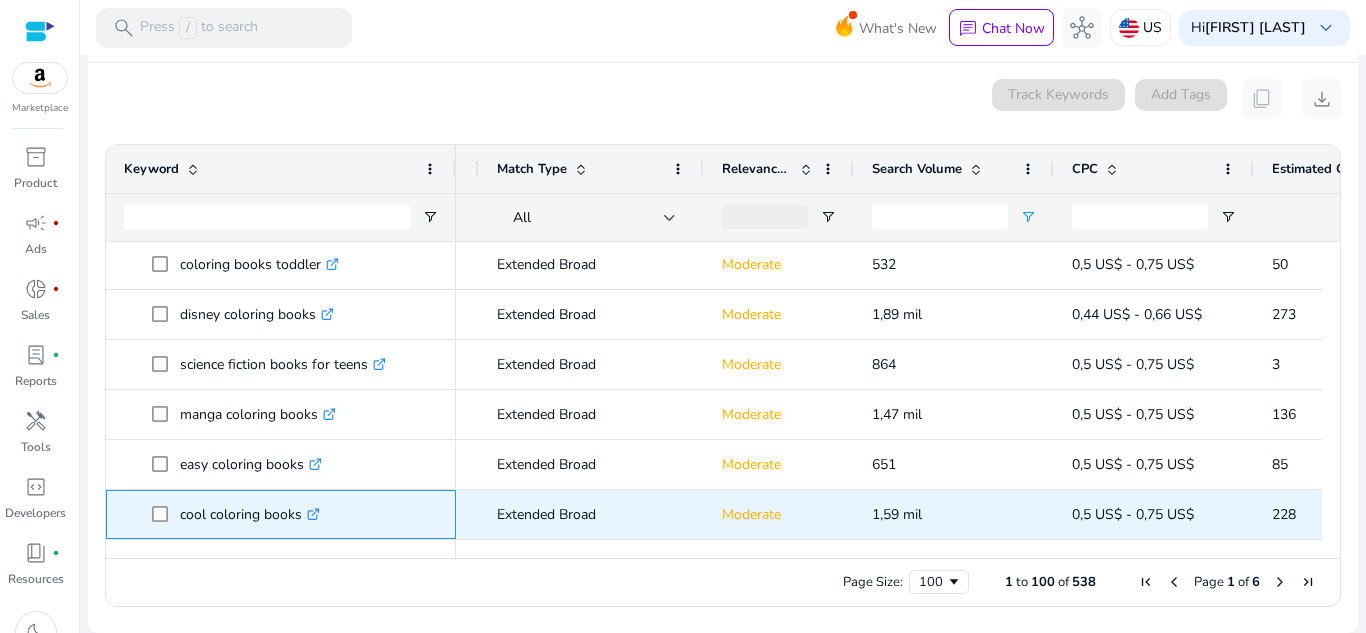 click 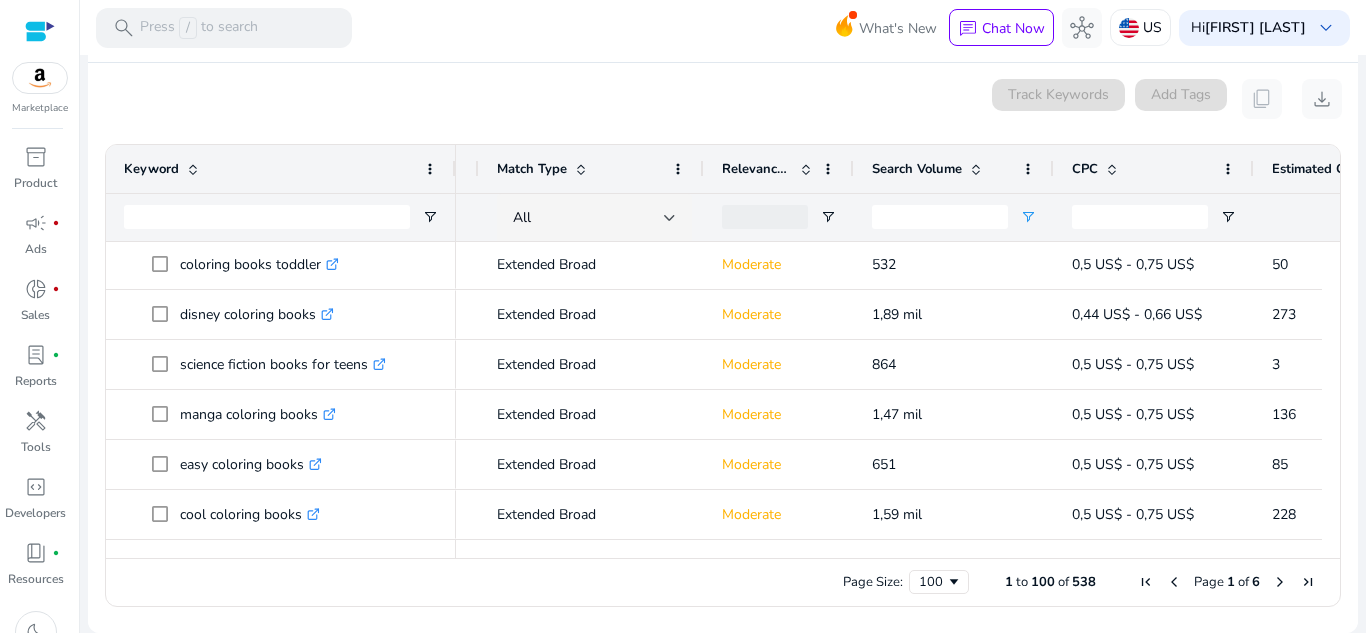 click at bounding box center [1280, 582] 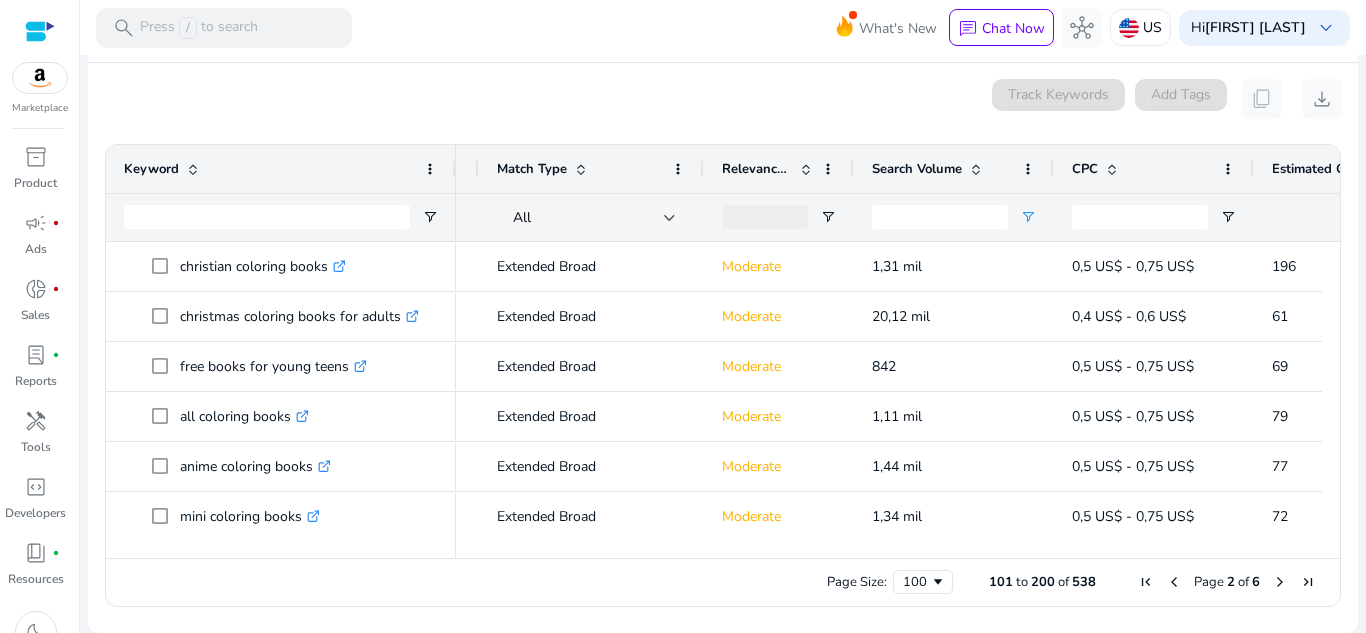 click at bounding box center [1280, 582] 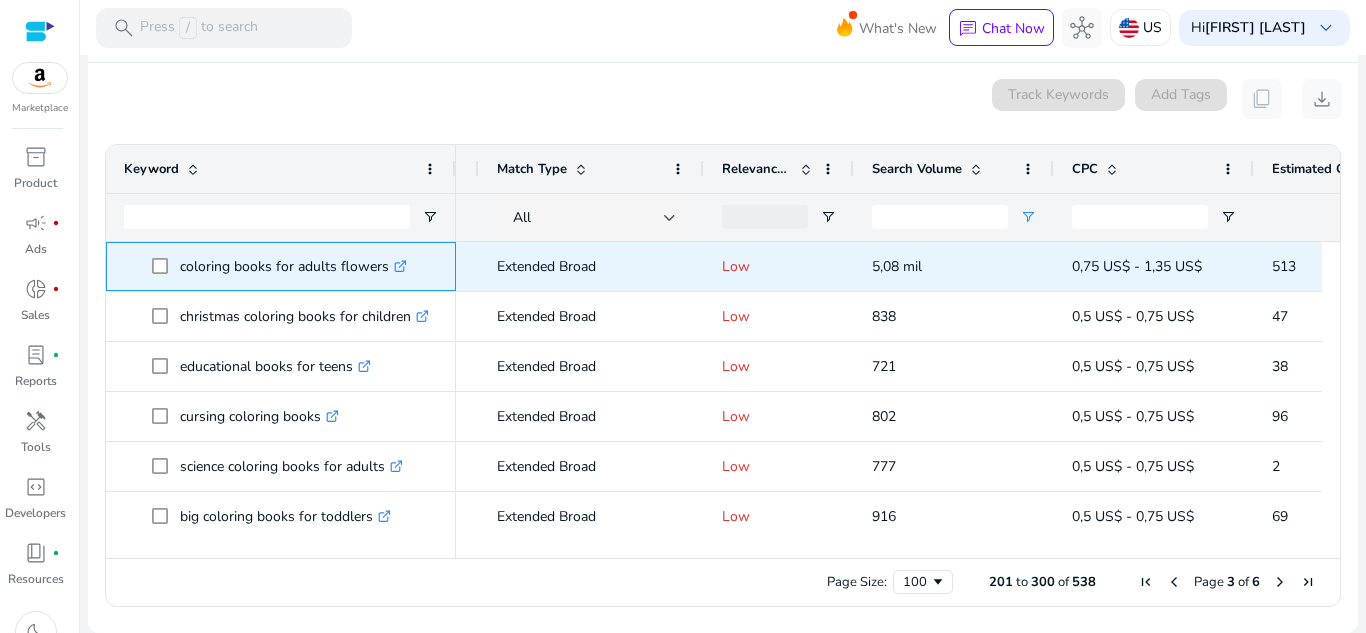 click 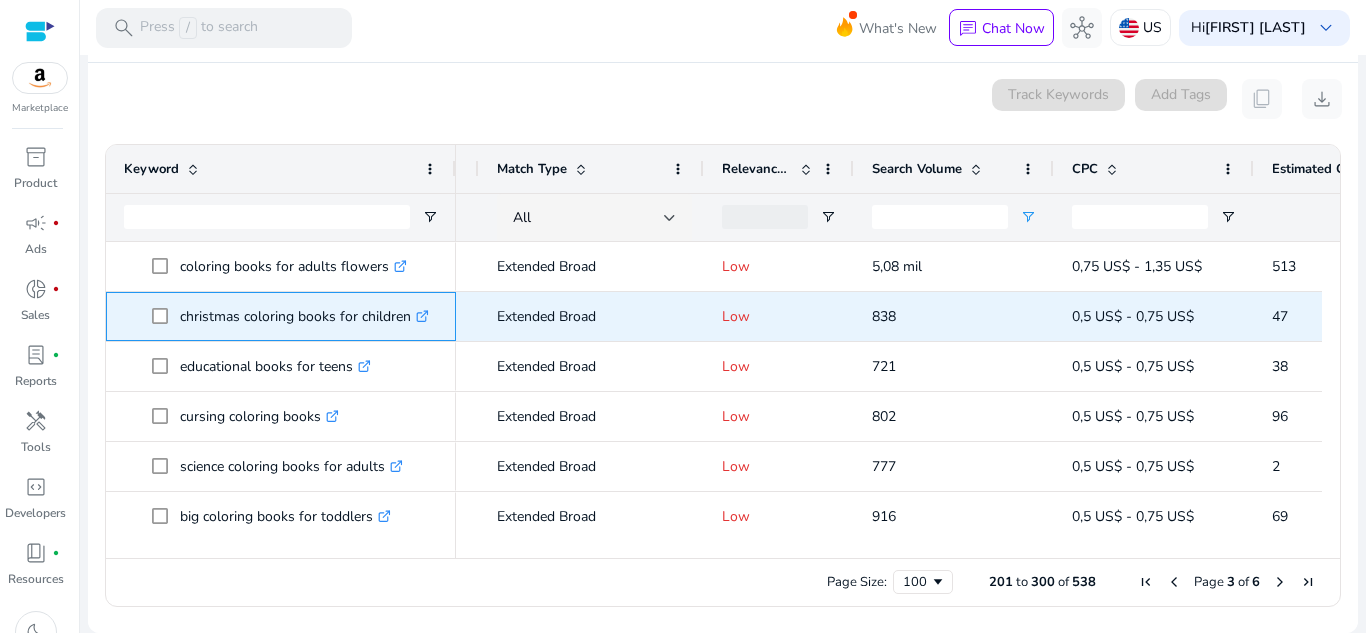 click on ".st0{fill:#2c8af8}" 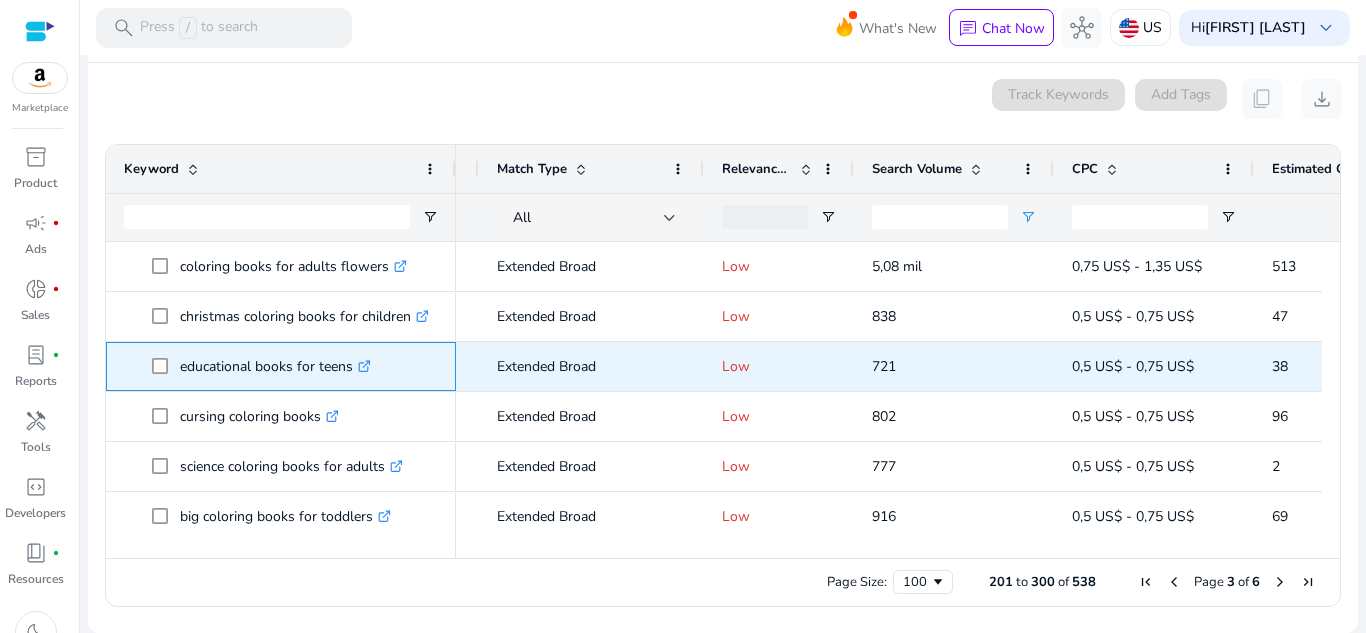 click on ".st0{fill:#2c8af8}" 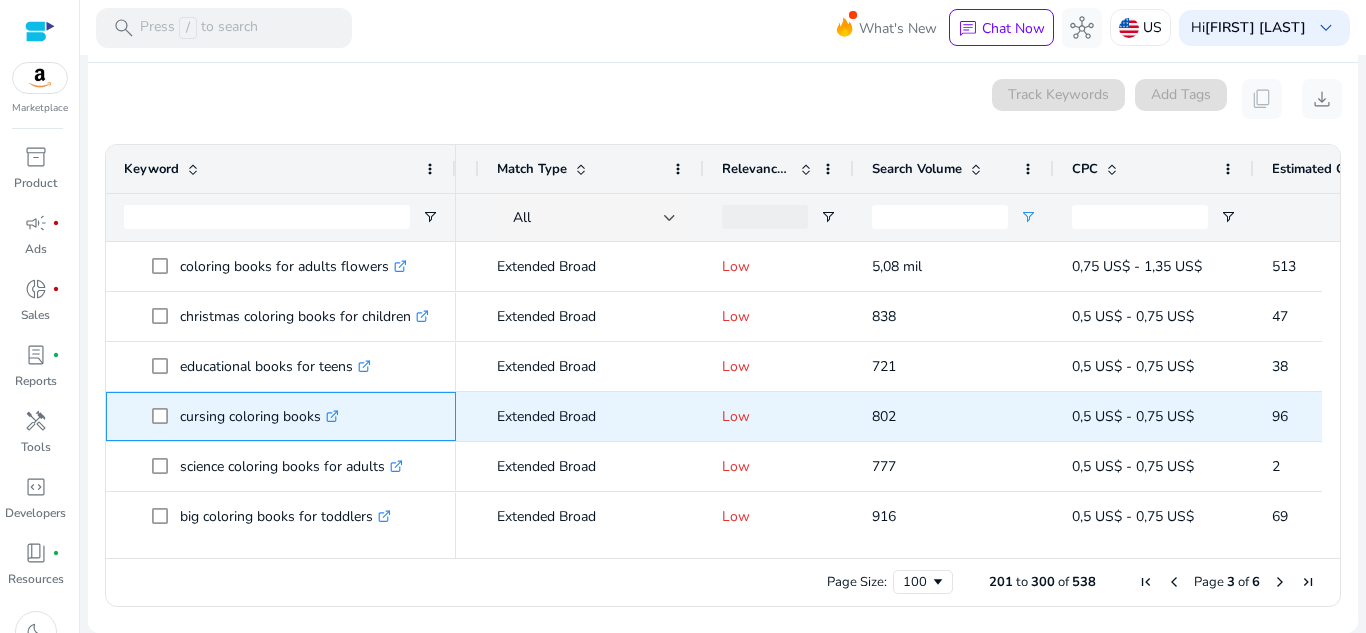 click on ".st0{fill:#2c8af8}" at bounding box center [330, 416] 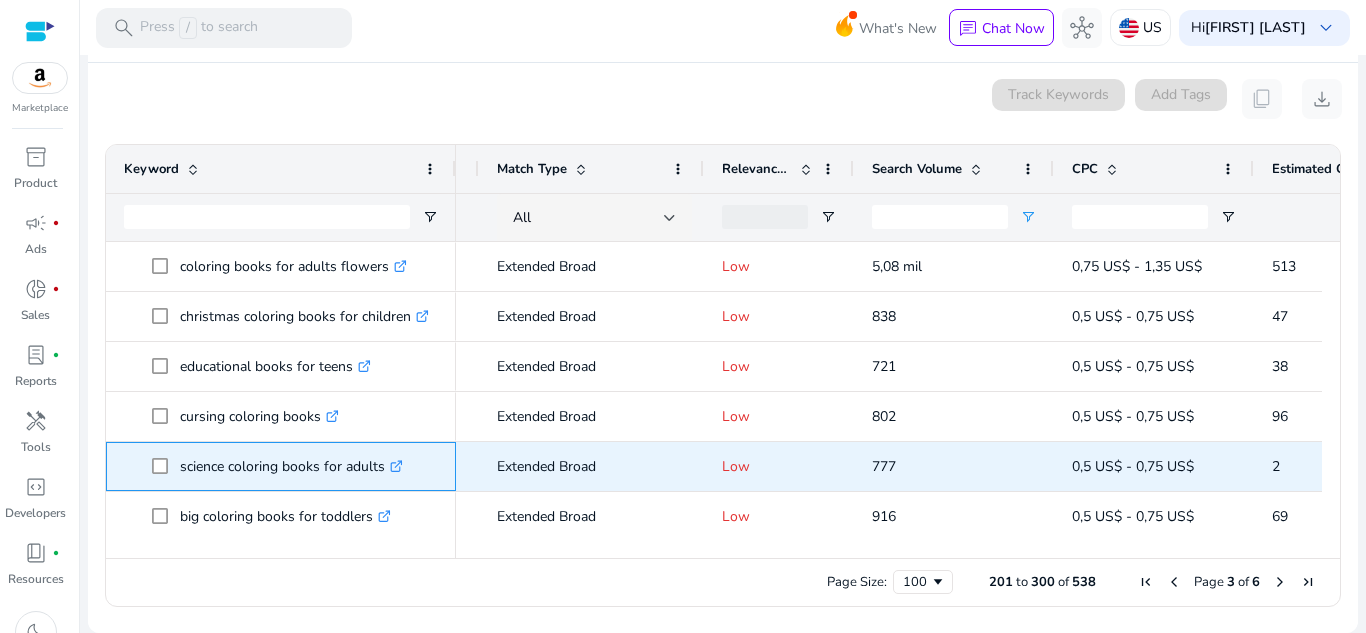 click on ".st0{fill:#2c8af8}" 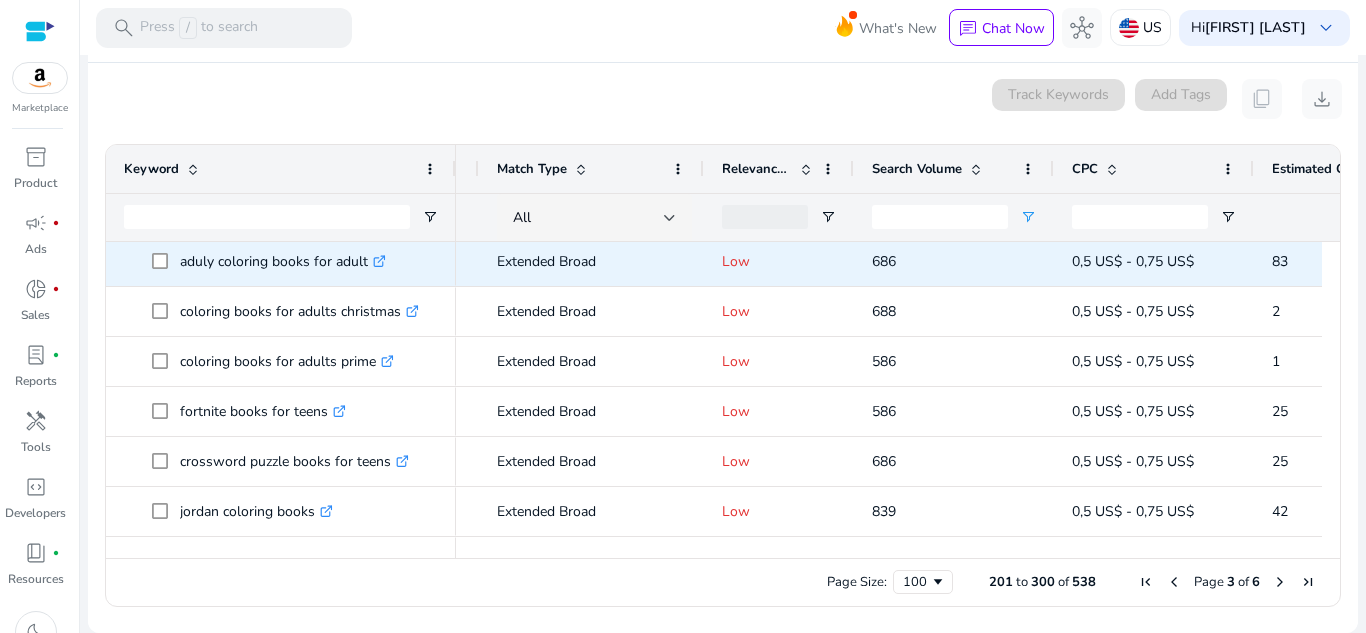 click on ".st0{fill:#2c8af8}" 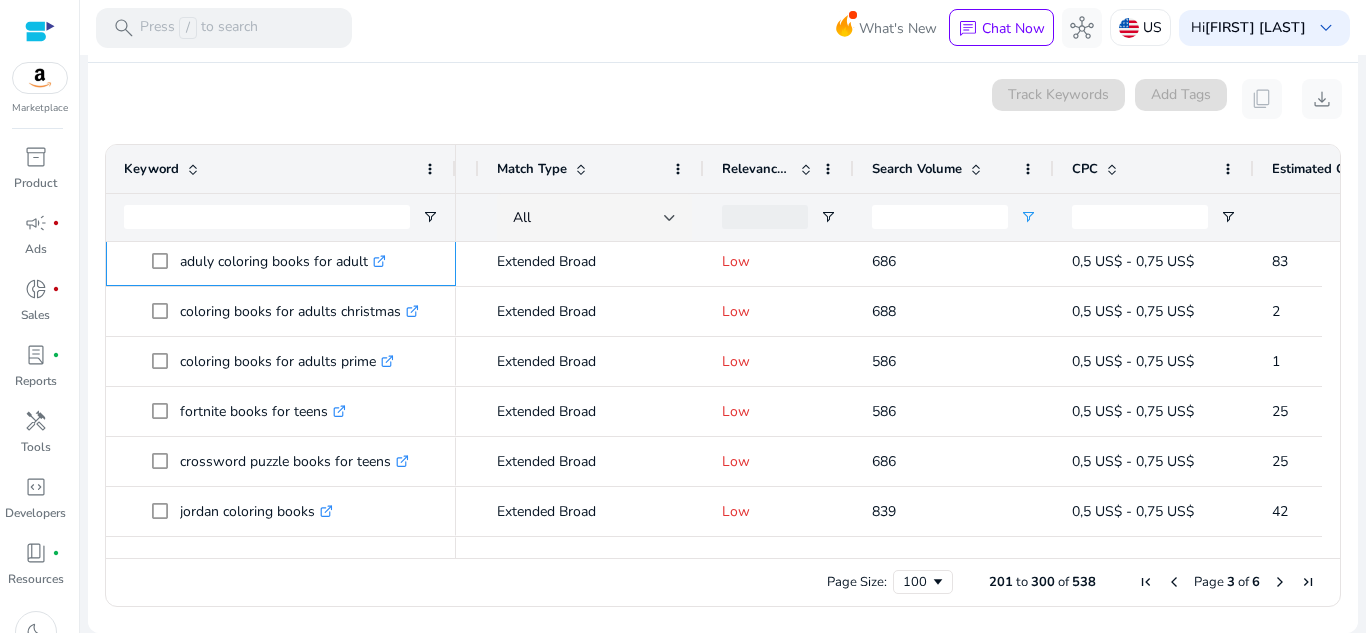 scroll, scrollTop: 294, scrollLeft: 0, axis: vertical 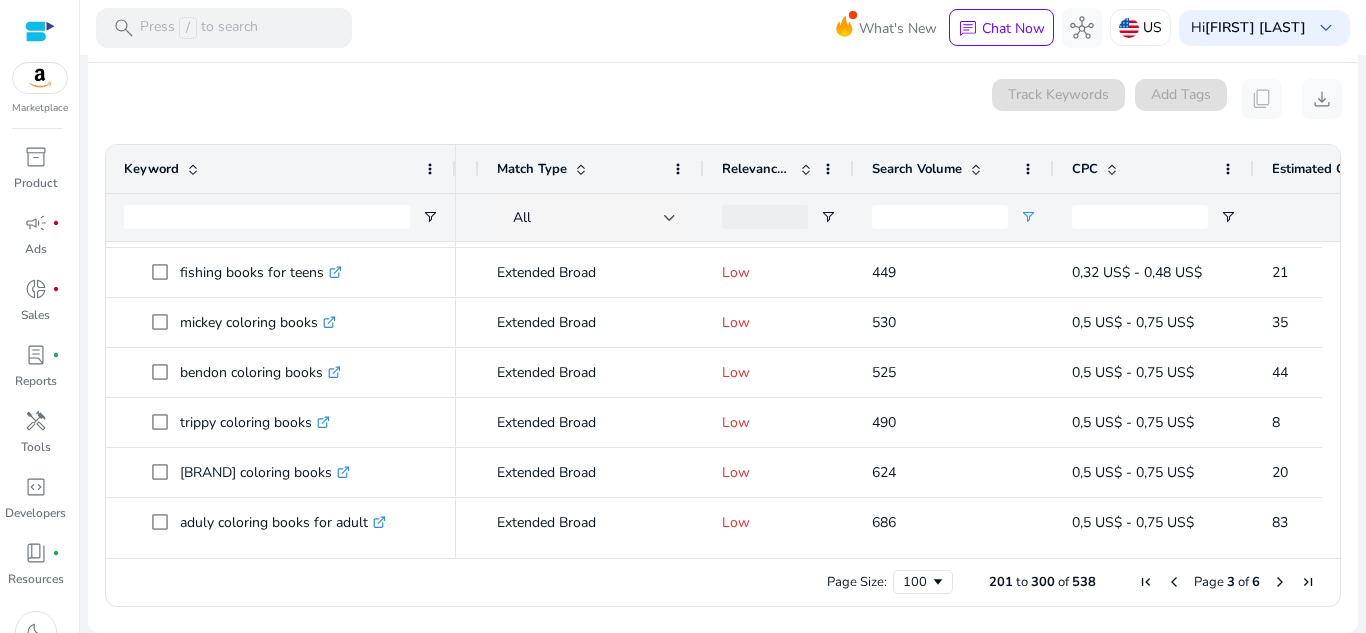drag, startPoint x: 1333, startPoint y: 294, endPoint x: 1324, endPoint y: 288, distance: 10.816654 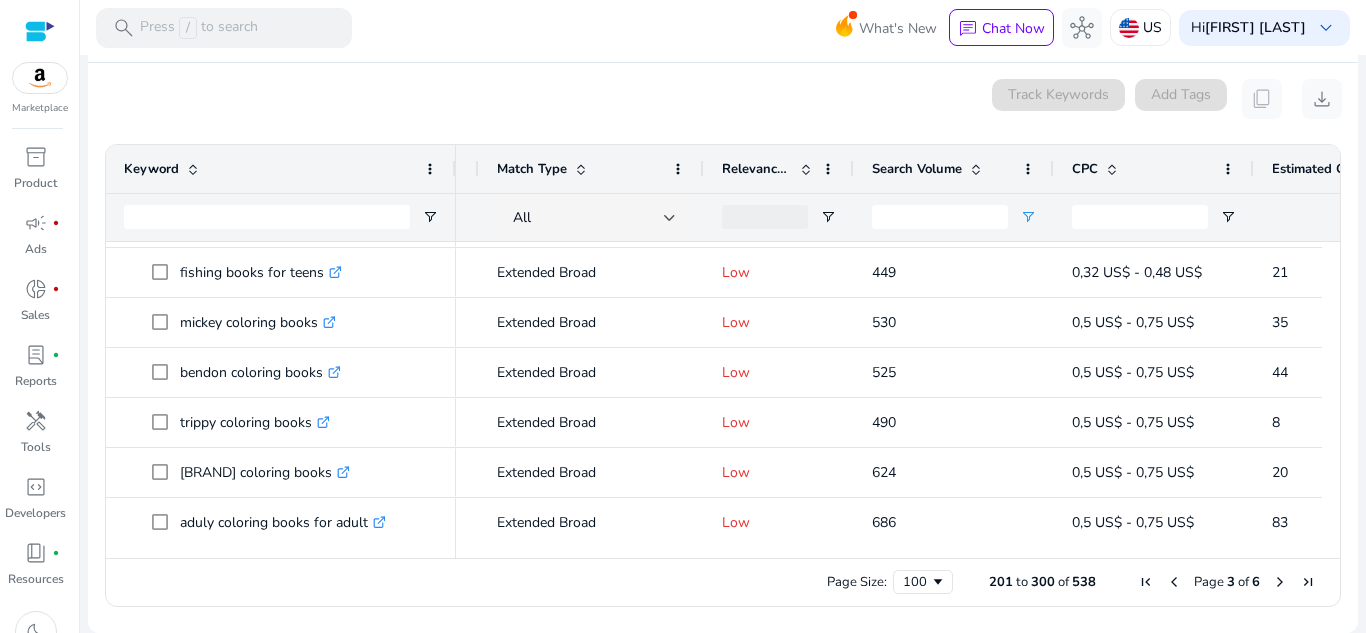 scroll, scrollTop: 555, scrollLeft: 0, axis: vertical 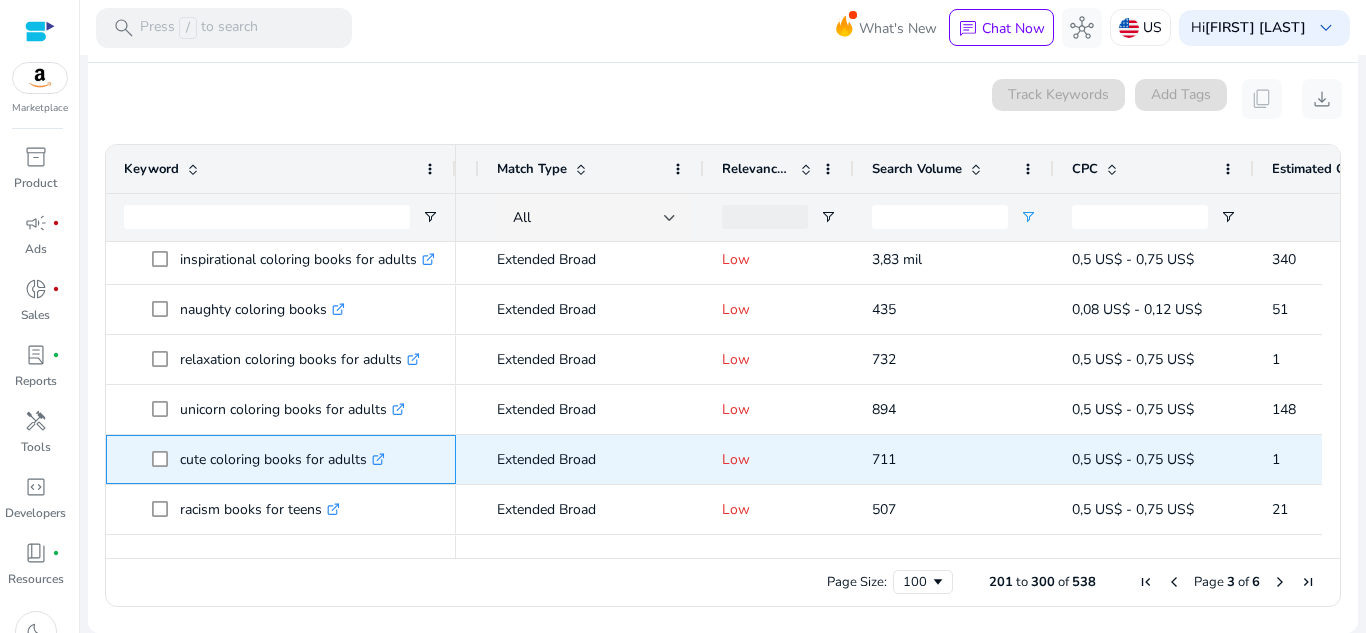 click on ".st0{fill:#2c8af8}" at bounding box center [376, 459] 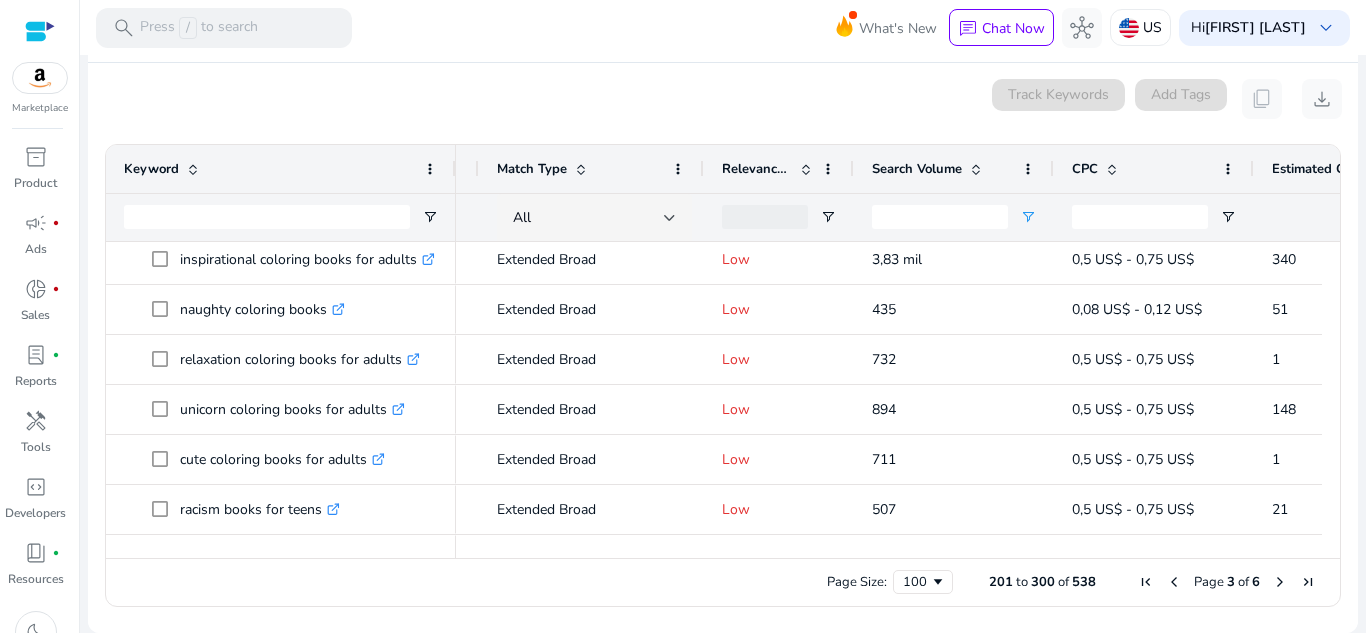 drag, startPoint x: 1332, startPoint y: 304, endPoint x: 1324, endPoint y: 320, distance: 17.888544 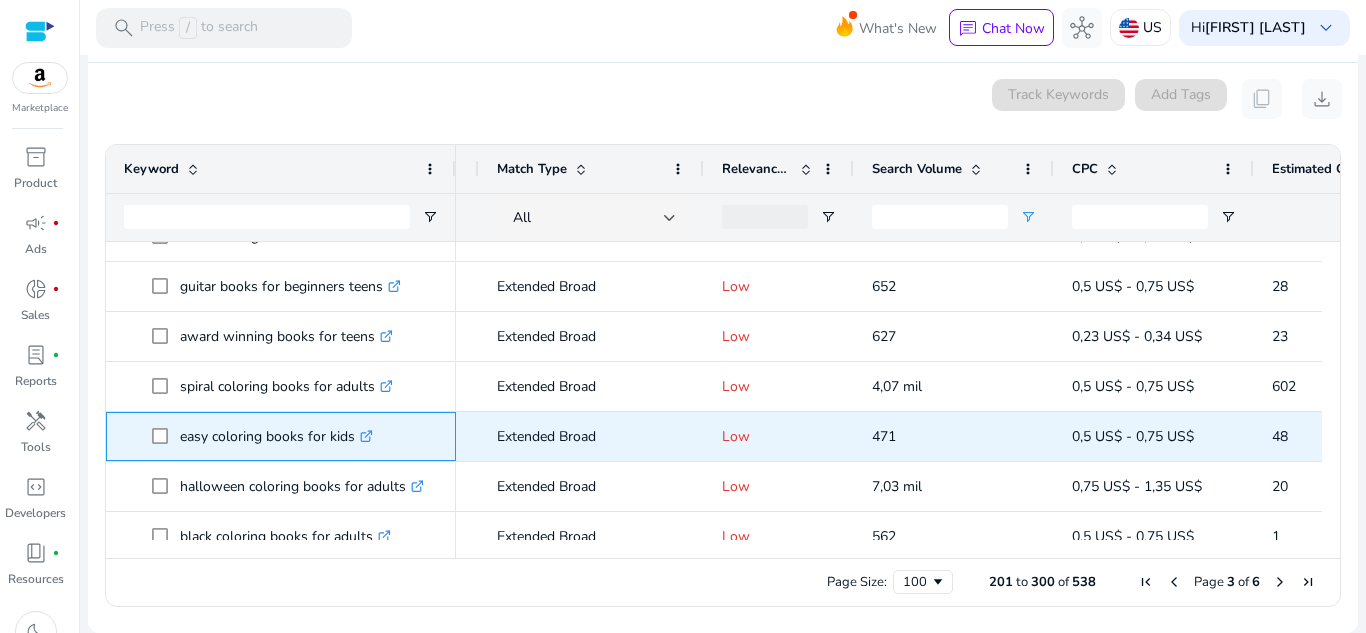 click on ".st0{fill:#2c8af8}" 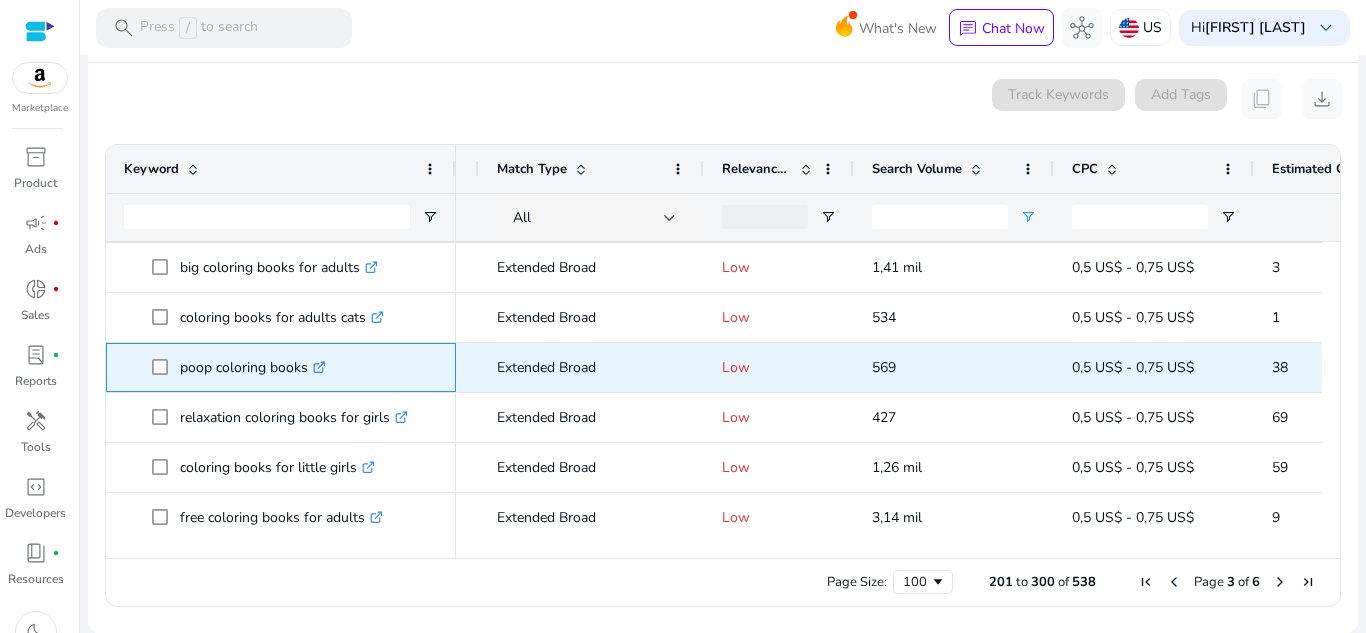 click on "poop coloring books  .st0{fill:#2c8af8}" at bounding box center [253, 367] 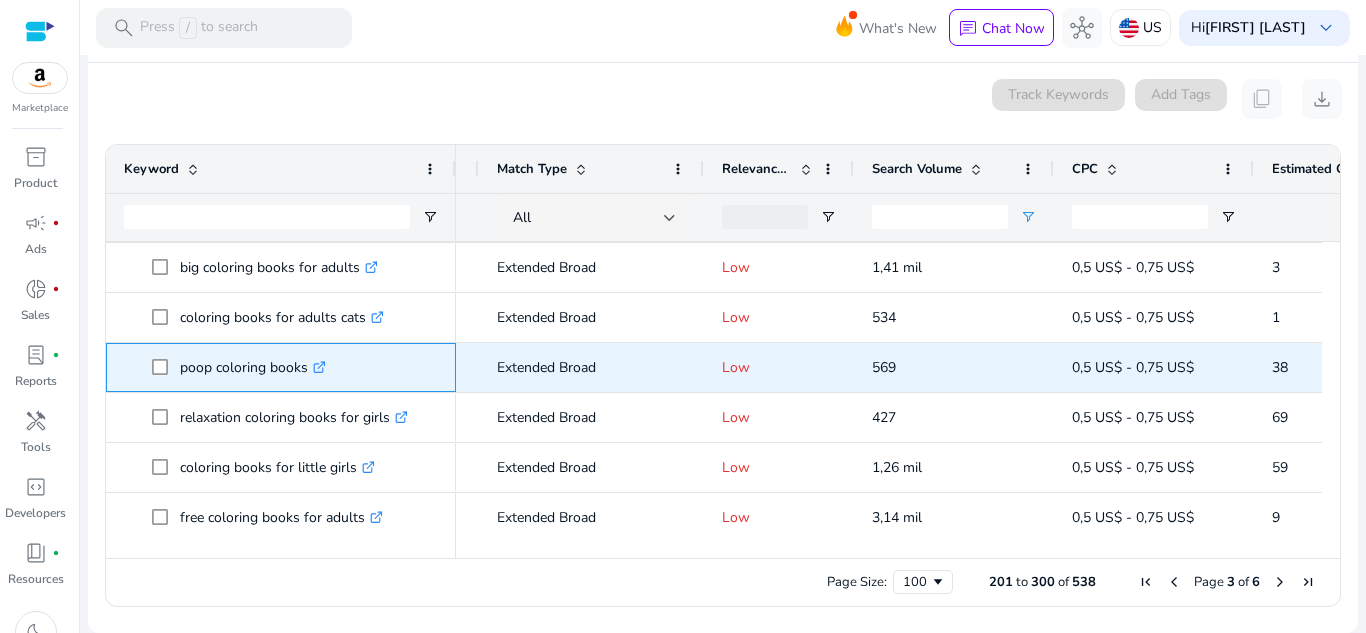 click on ".st0{fill:#2c8af8}" 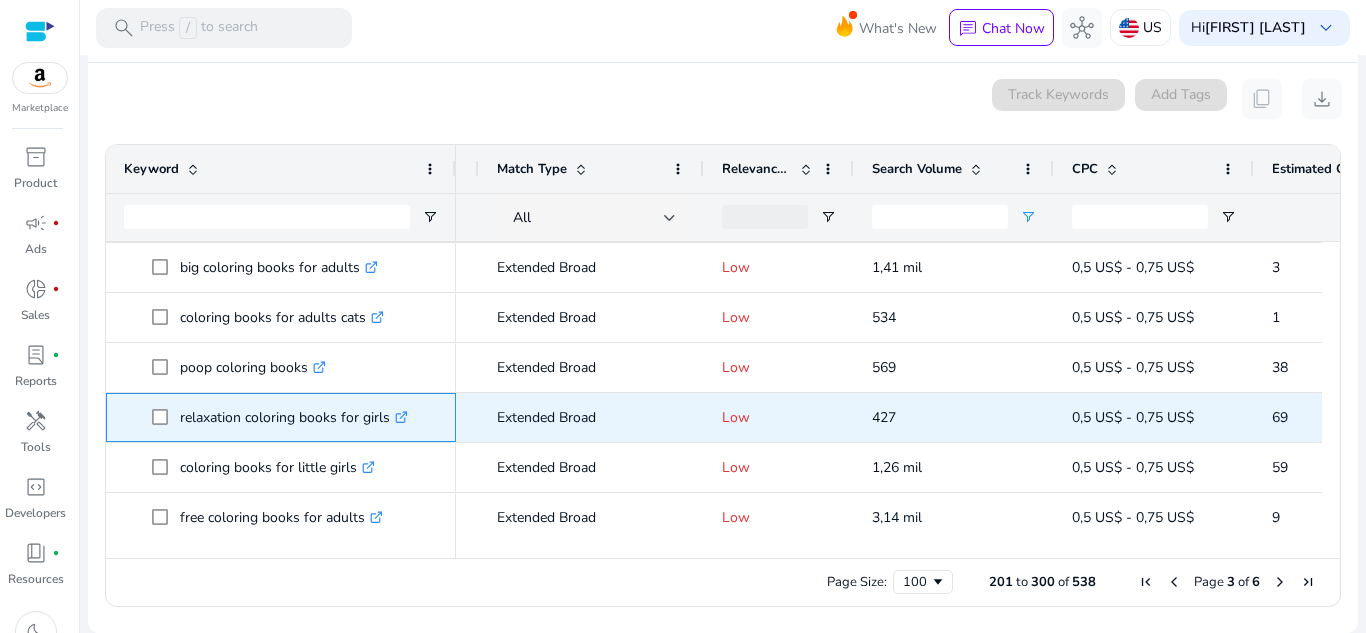click on ".st0{fill:#2c8af8}" 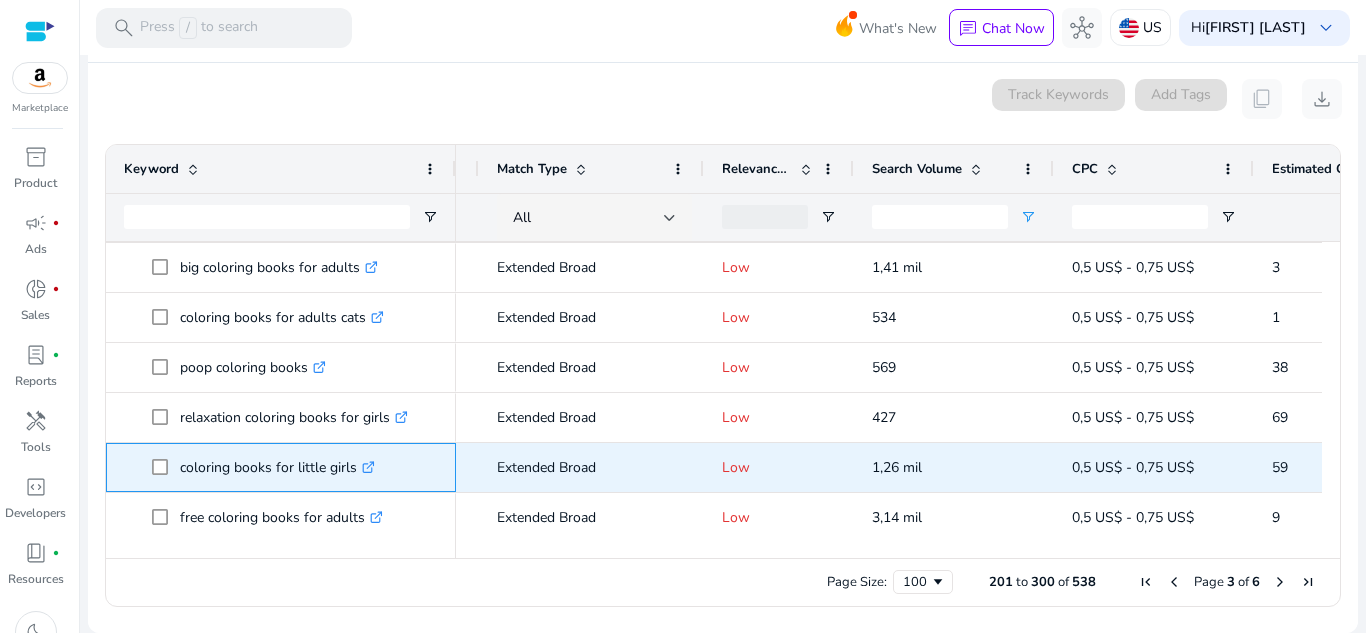 click on ".st0{fill:#2c8af8}" 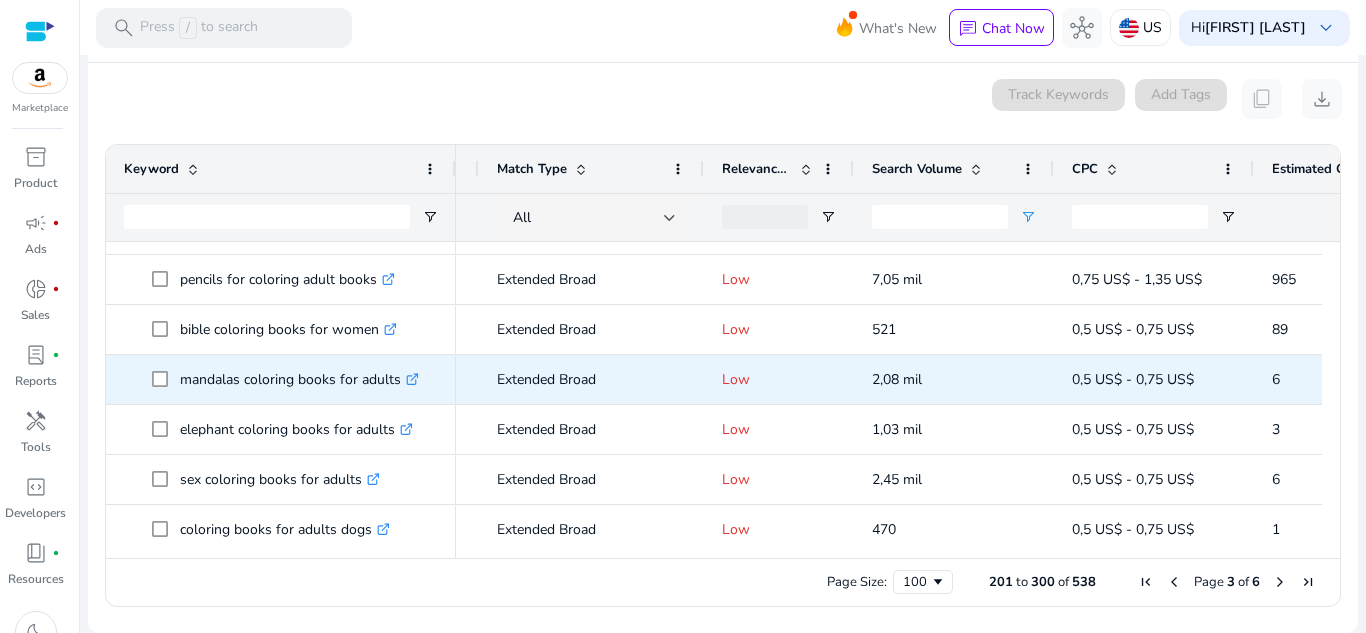 click on ".st0{fill:#2c8af8}" at bounding box center (410, 379) 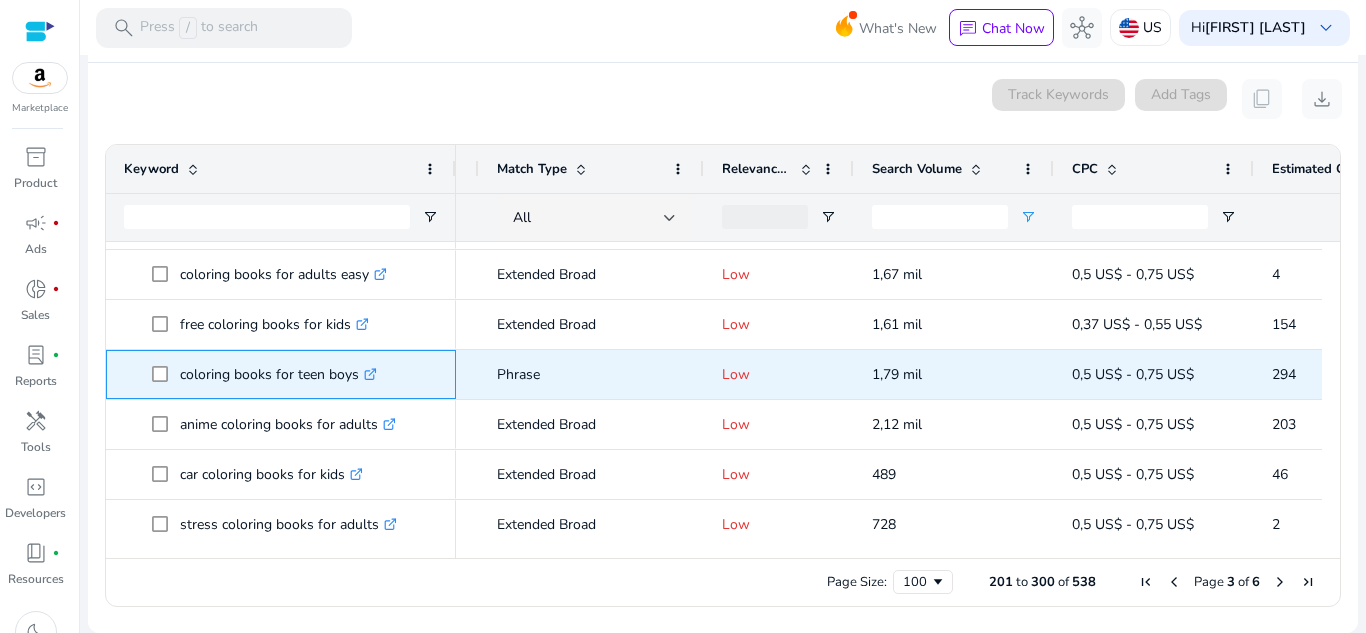 click on ".st0{fill:#2c8af8}" 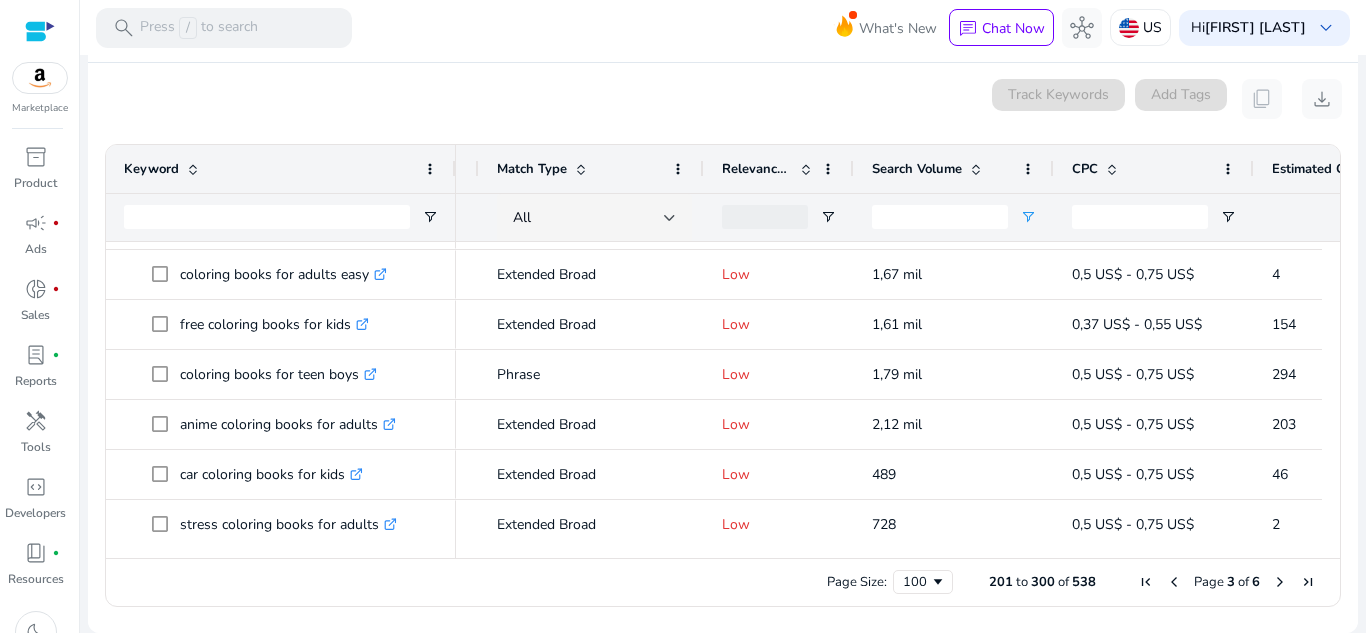 drag, startPoint x: 1333, startPoint y: 448, endPoint x: 1336, endPoint y: 462, distance: 14.3178215 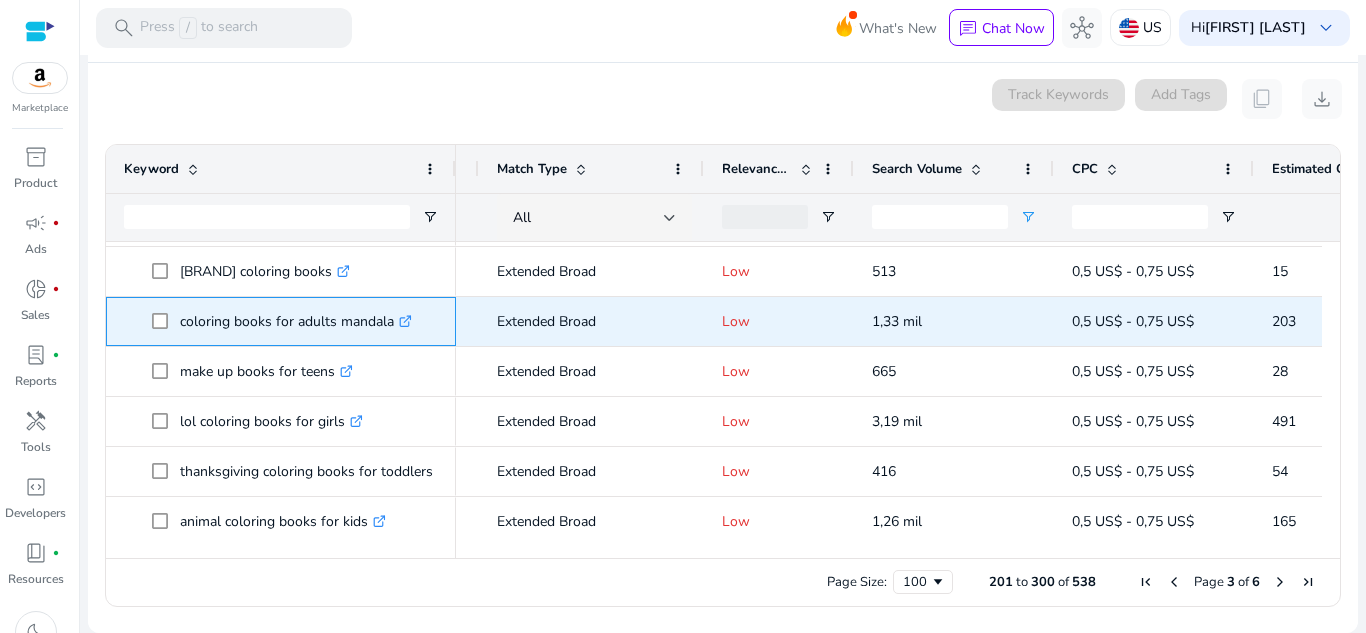 click on ".st0{fill:#2c8af8}" 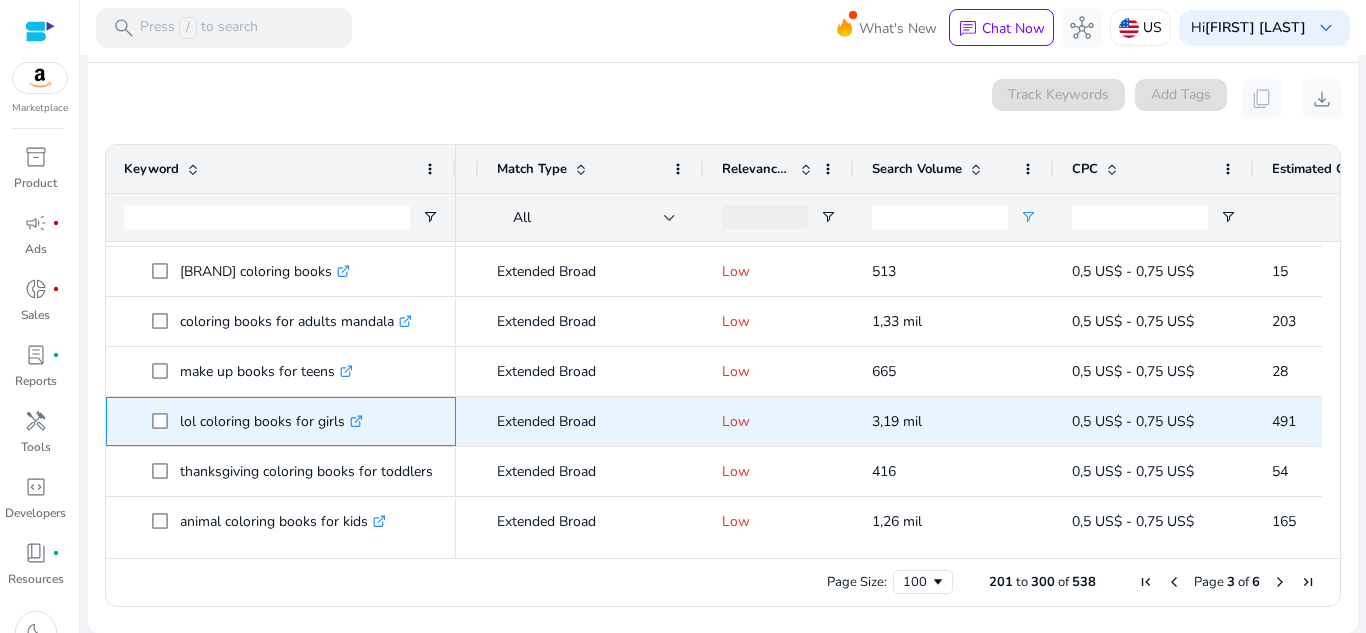 click on ".st0{fill:#2c8af8}" 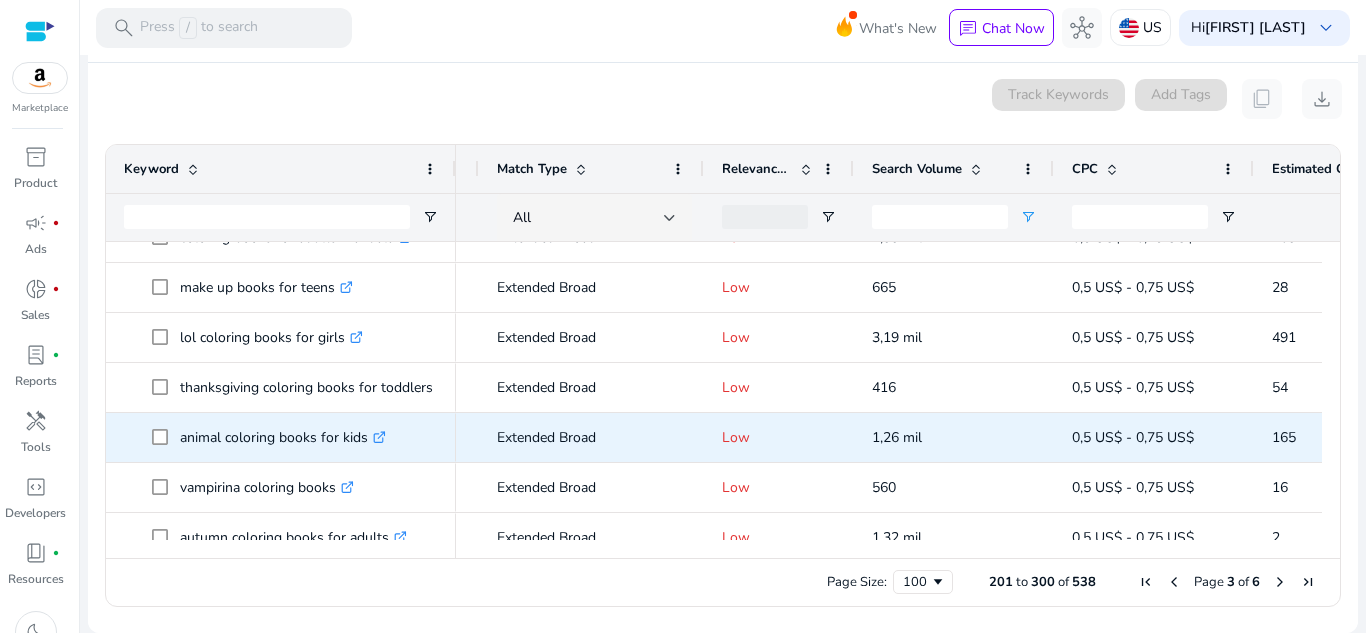 click on ".st0{fill:#2c8af8}" 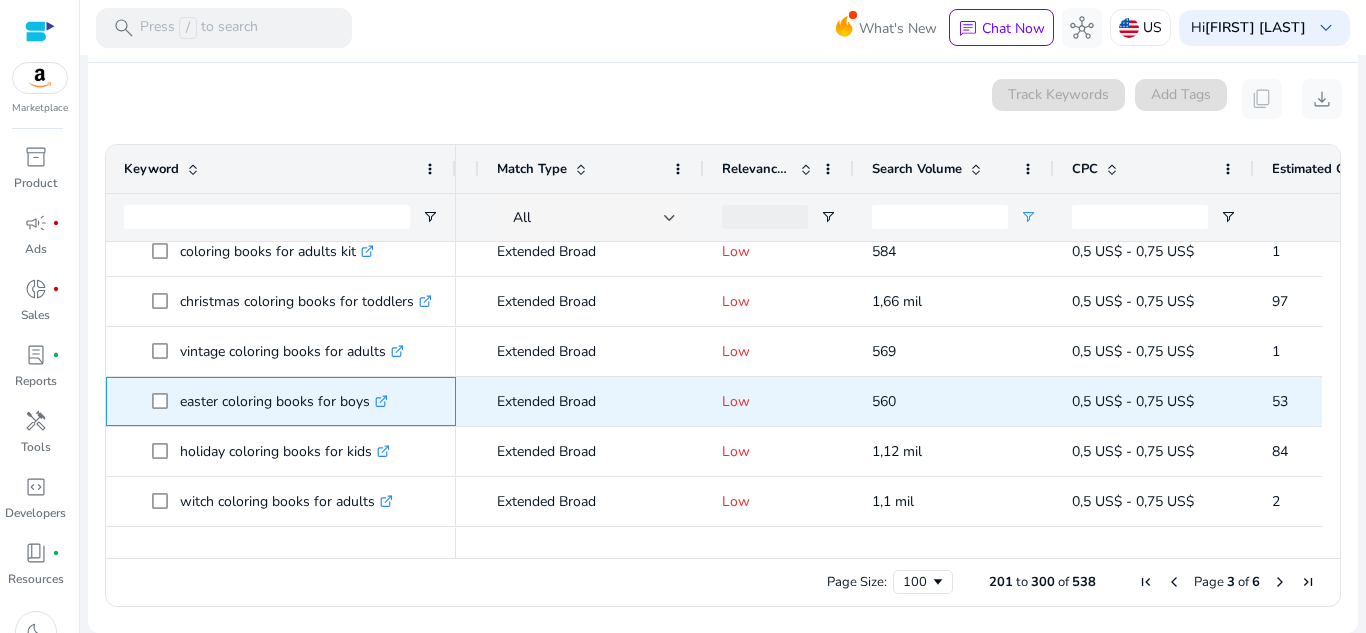 click 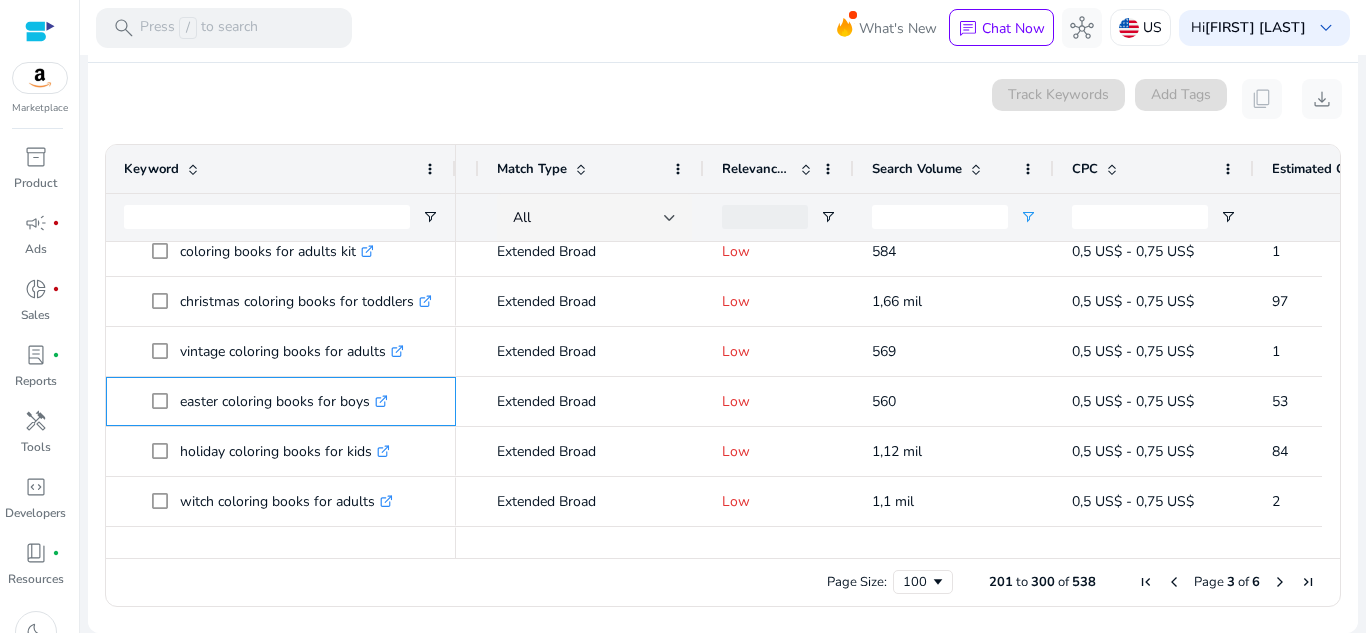 scroll, scrollTop: 4366, scrollLeft: 0, axis: vertical 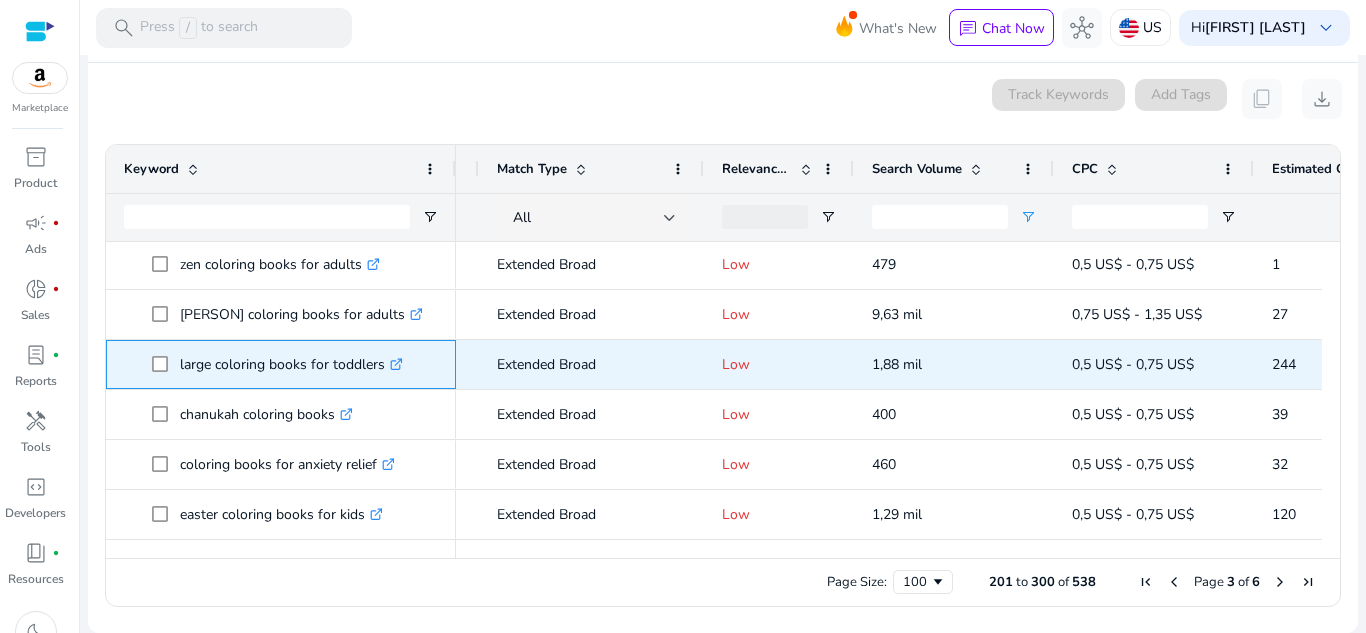 click on ".st0{fill:#2c8af8}" 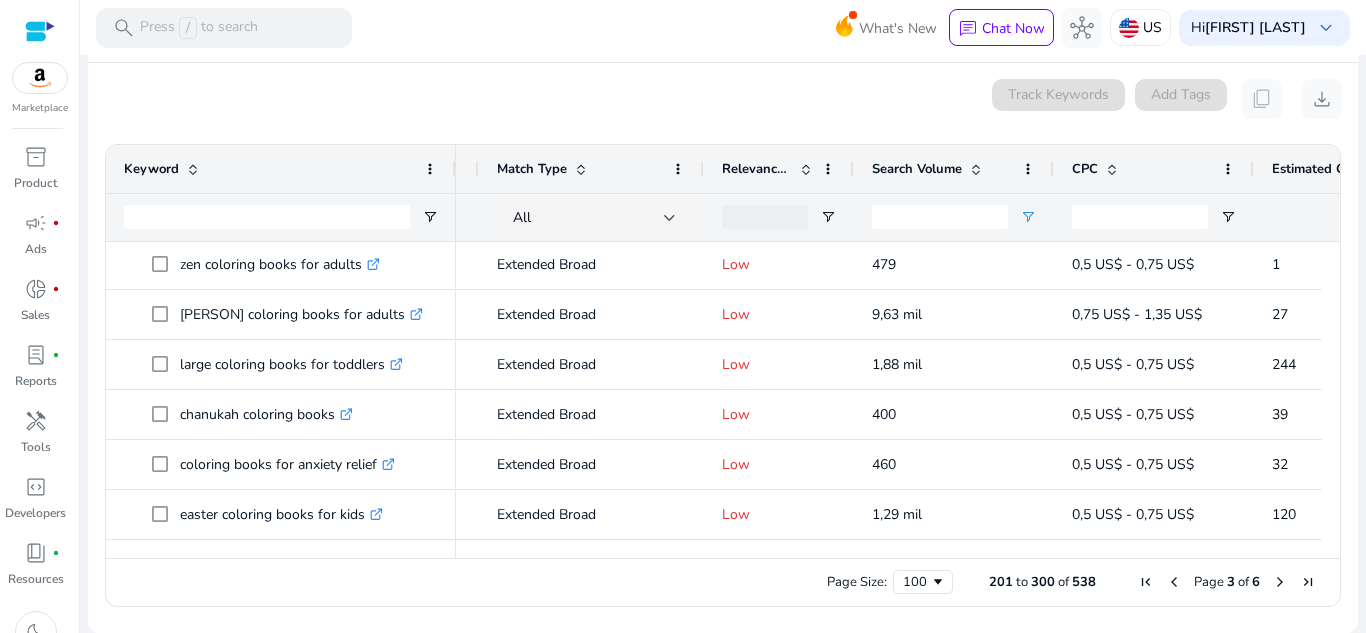 click at bounding box center [1280, 582] 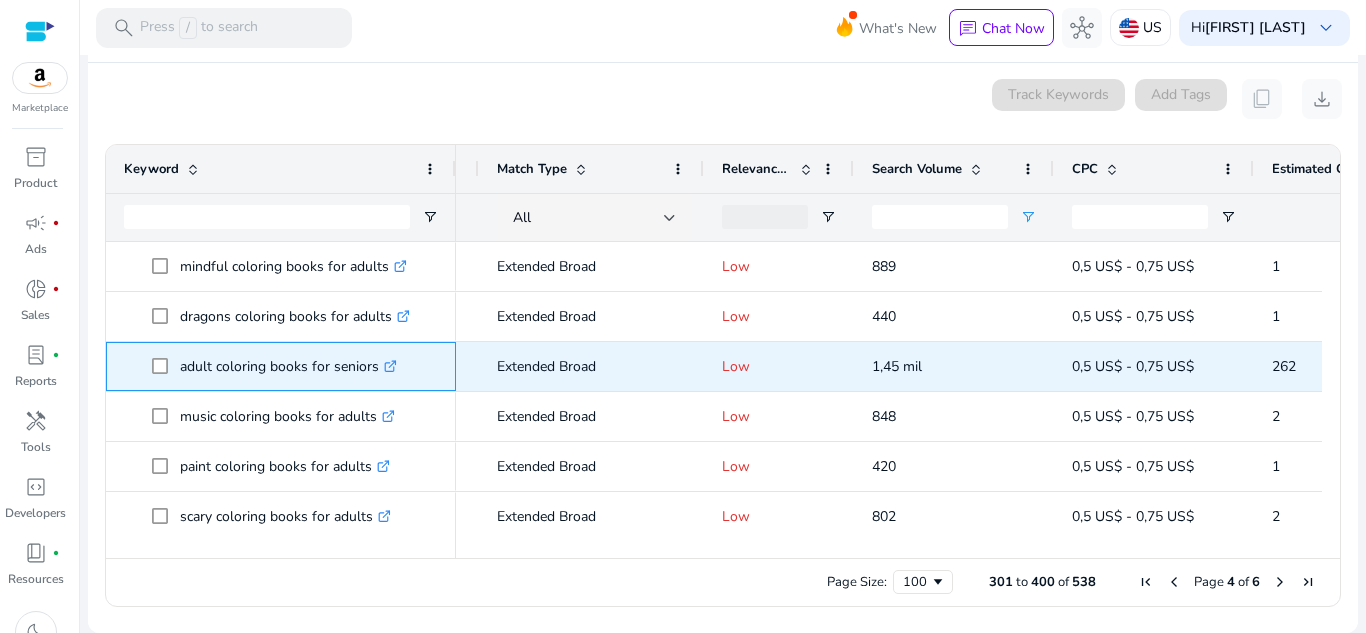 click on ".st0{fill:#2c8af8}" 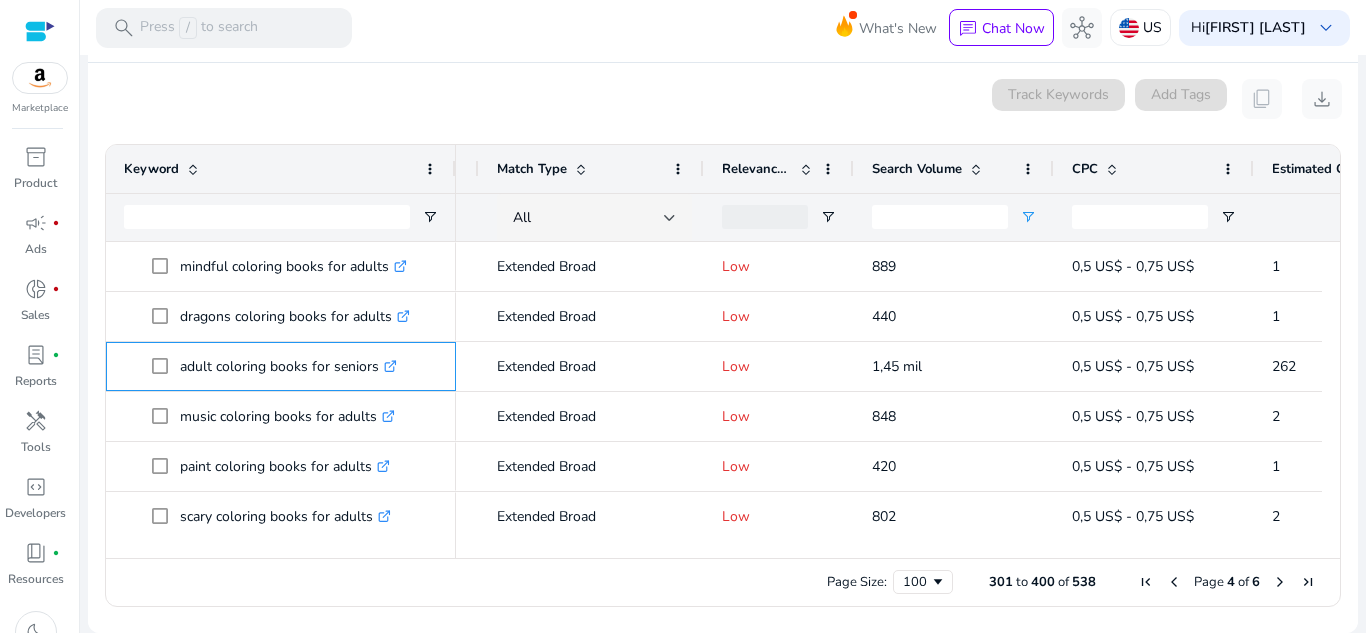scroll, scrollTop: 118, scrollLeft: 0, axis: vertical 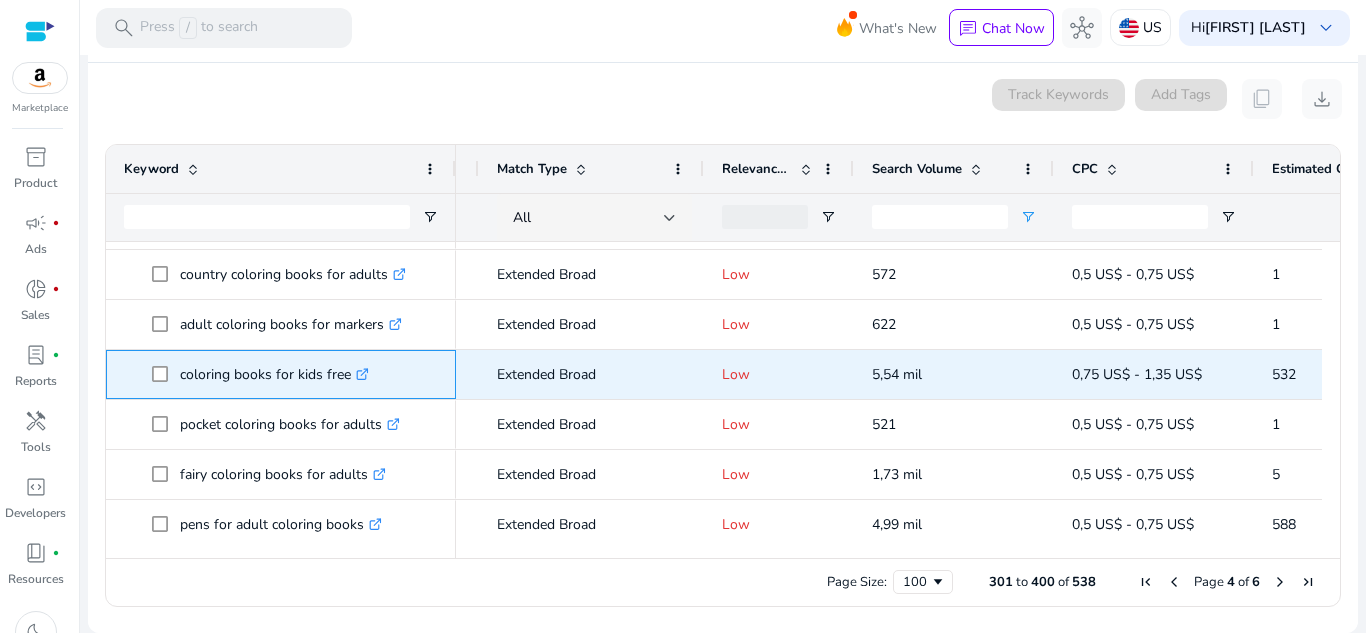 click 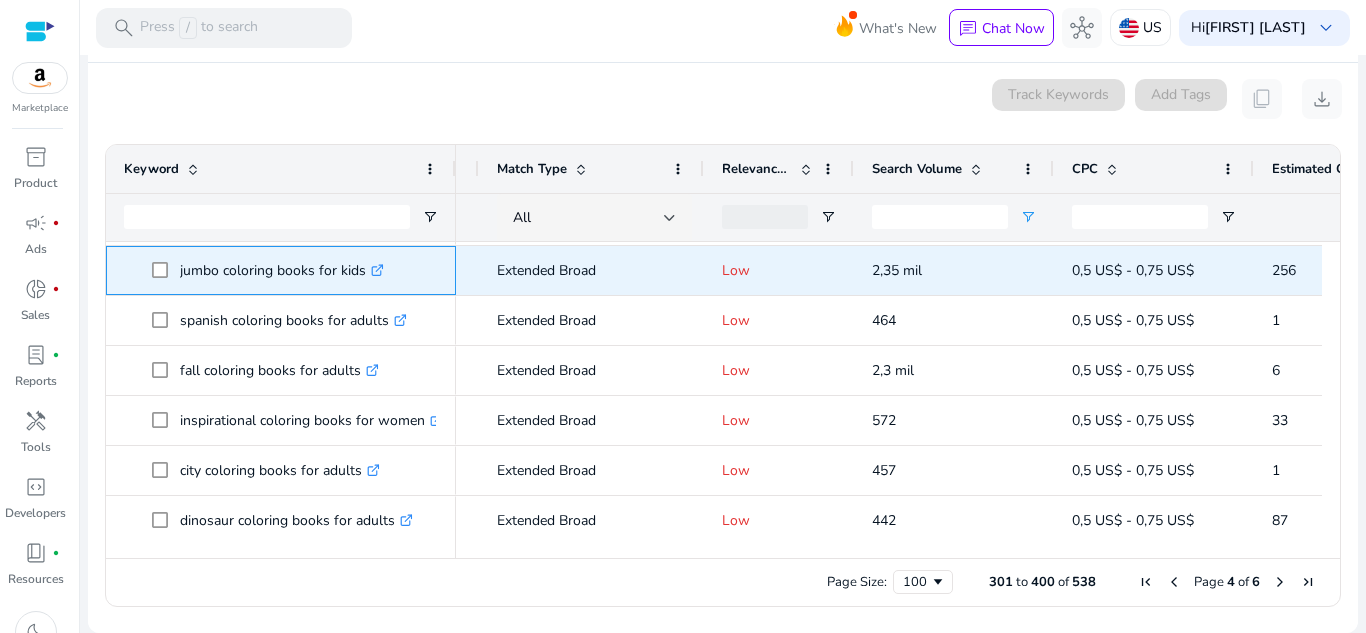 click 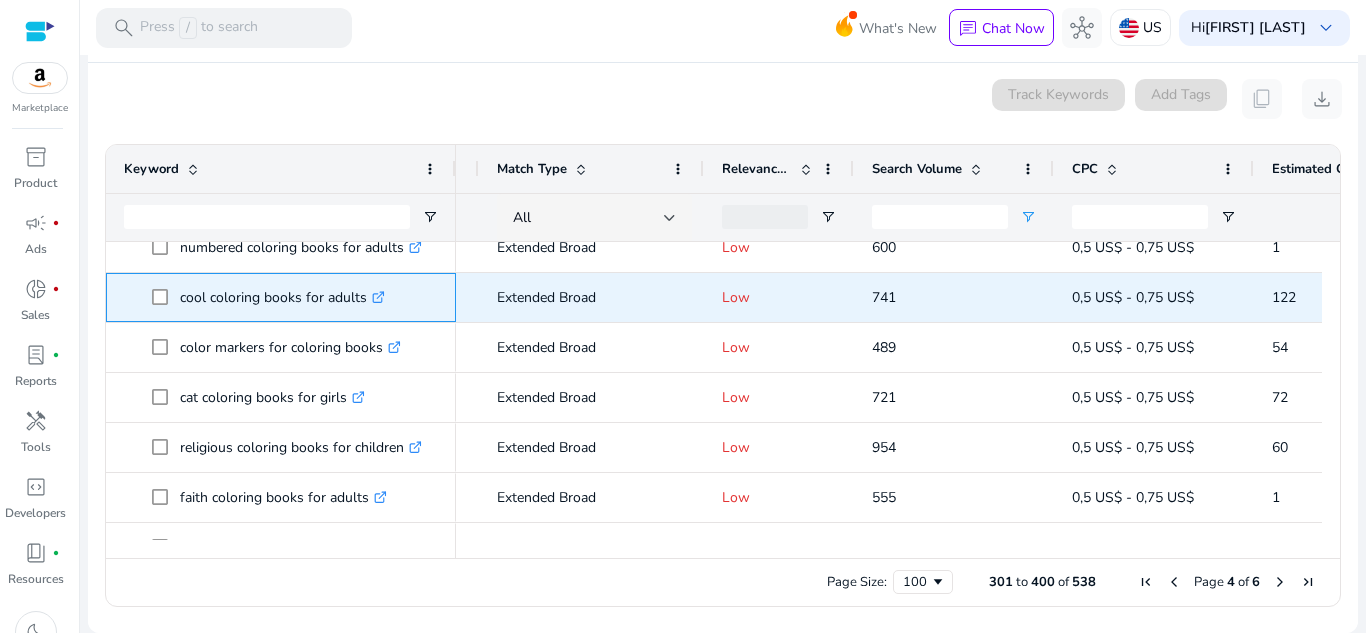 click on ".st0{fill:#2c8af8}" 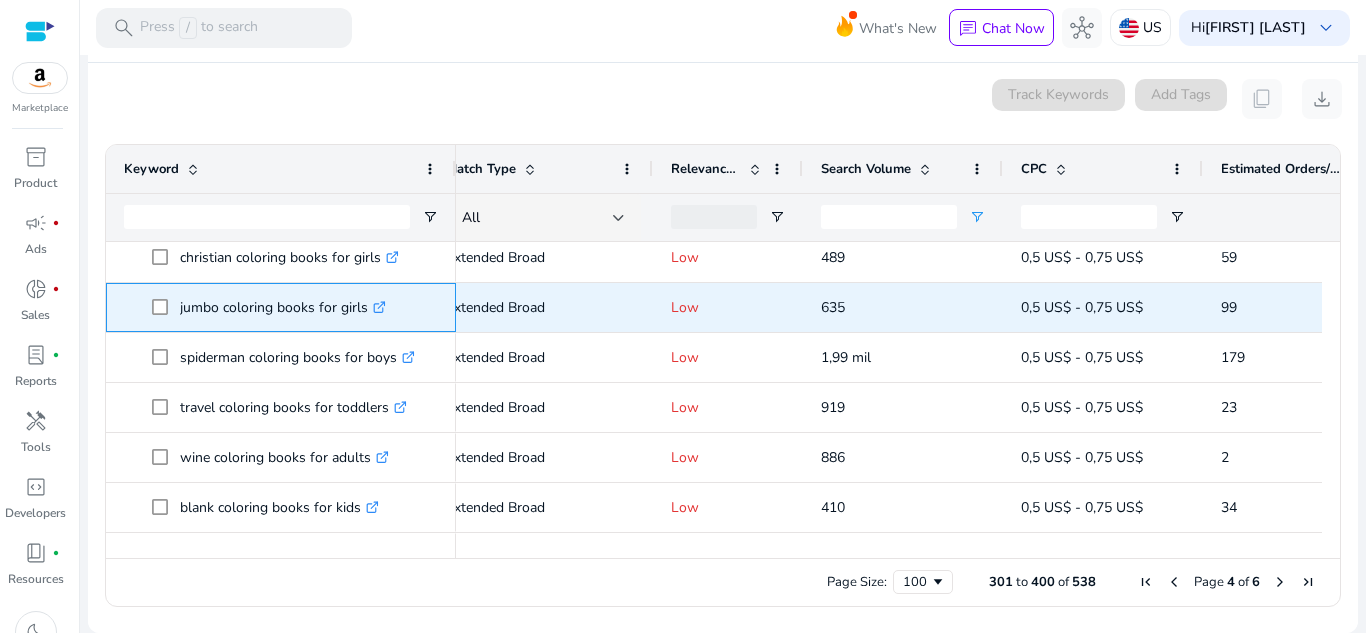 click on ".st0{fill:#2c8af8}" at bounding box center (377, 307) 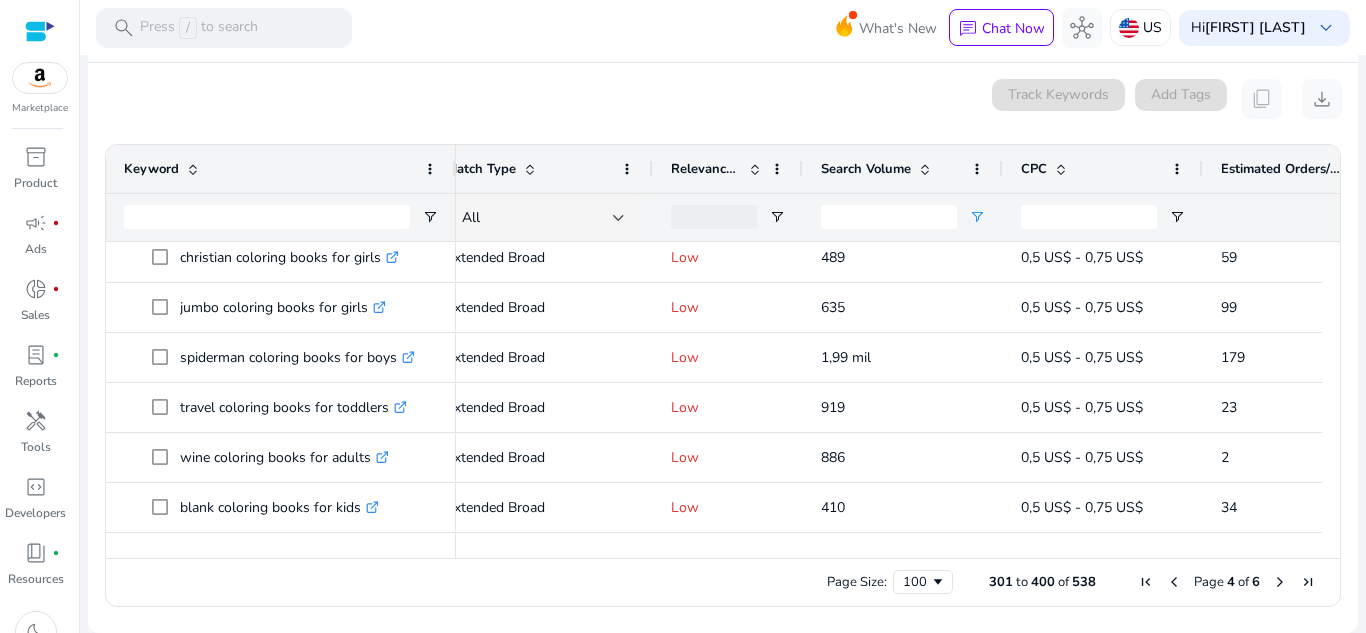 drag, startPoint x: 1332, startPoint y: 447, endPoint x: 1332, endPoint y: 463, distance: 16 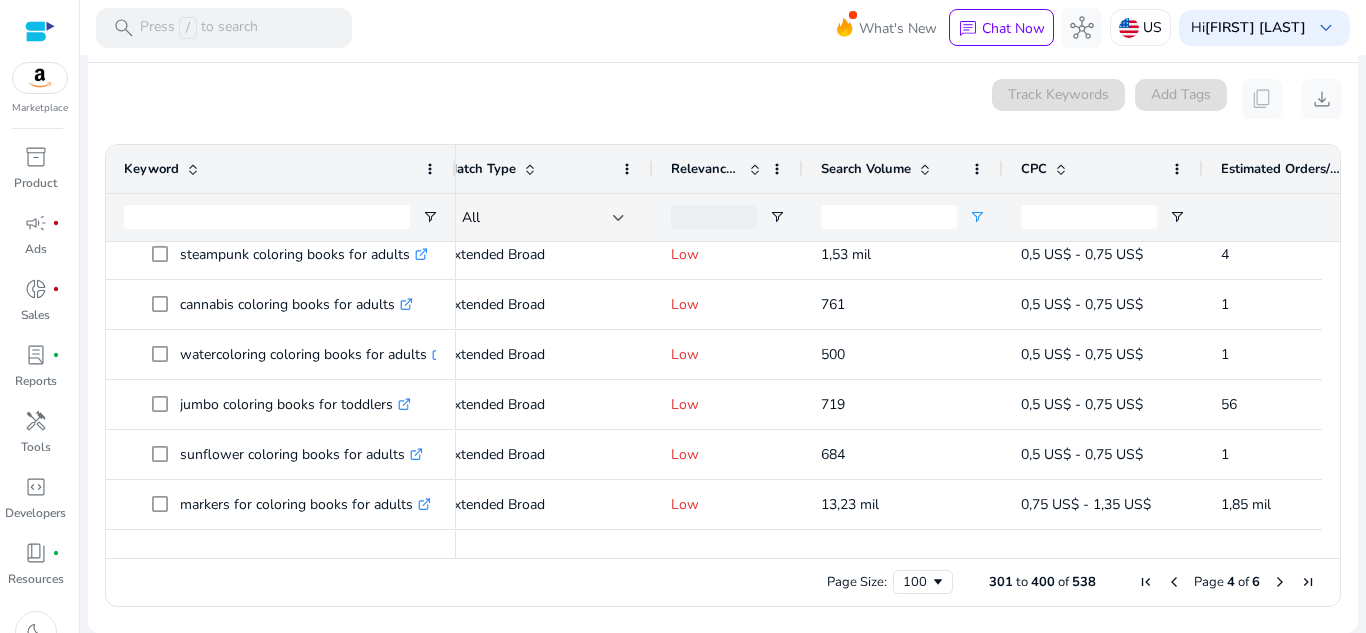 drag, startPoint x: 1332, startPoint y: 474, endPoint x: 1330, endPoint y: 496, distance: 22.090721 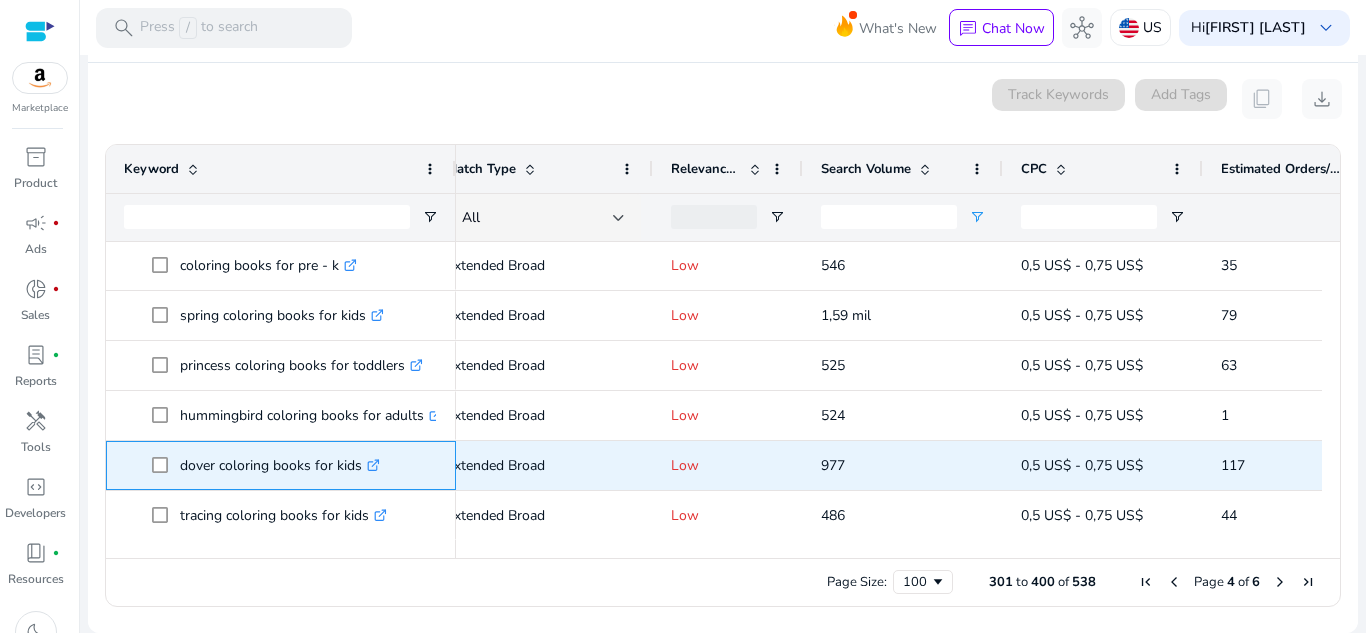 click on ".st0{fill:#2c8af8}" 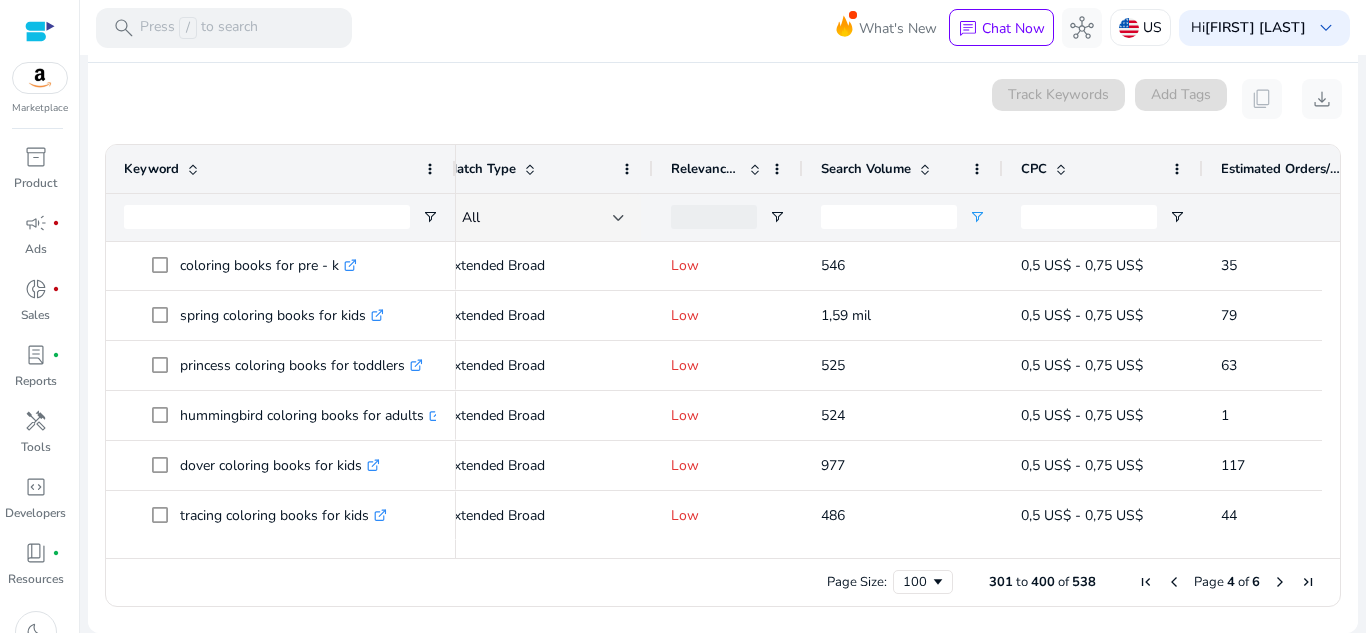 drag, startPoint x: 1263, startPoint y: 581, endPoint x: 1275, endPoint y: 587, distance: 13.416408 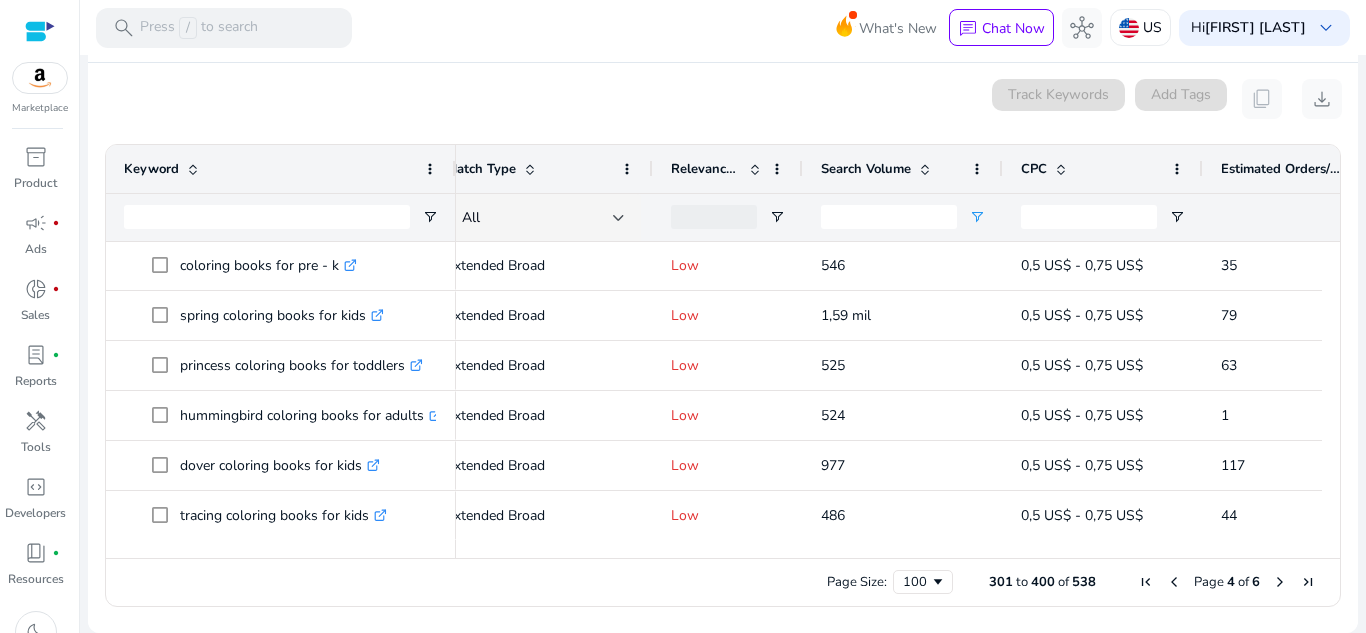 click at bounding box center [1280, 582] 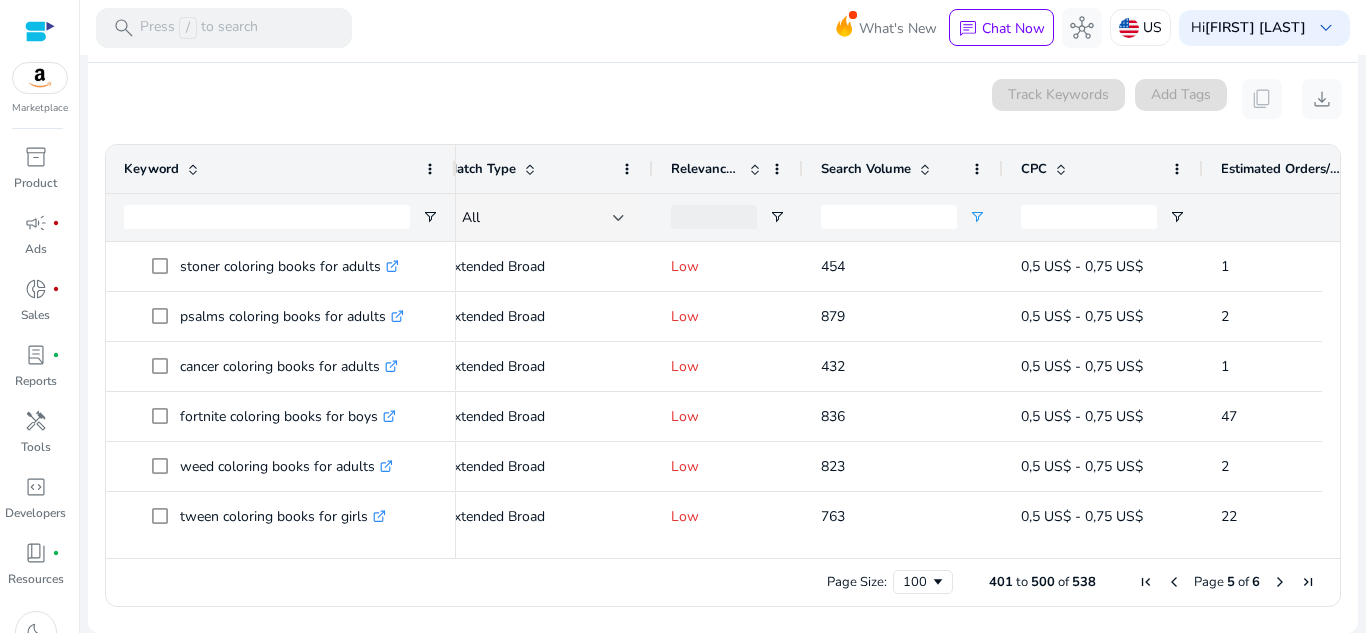 click at bounding box center (1280, 582) 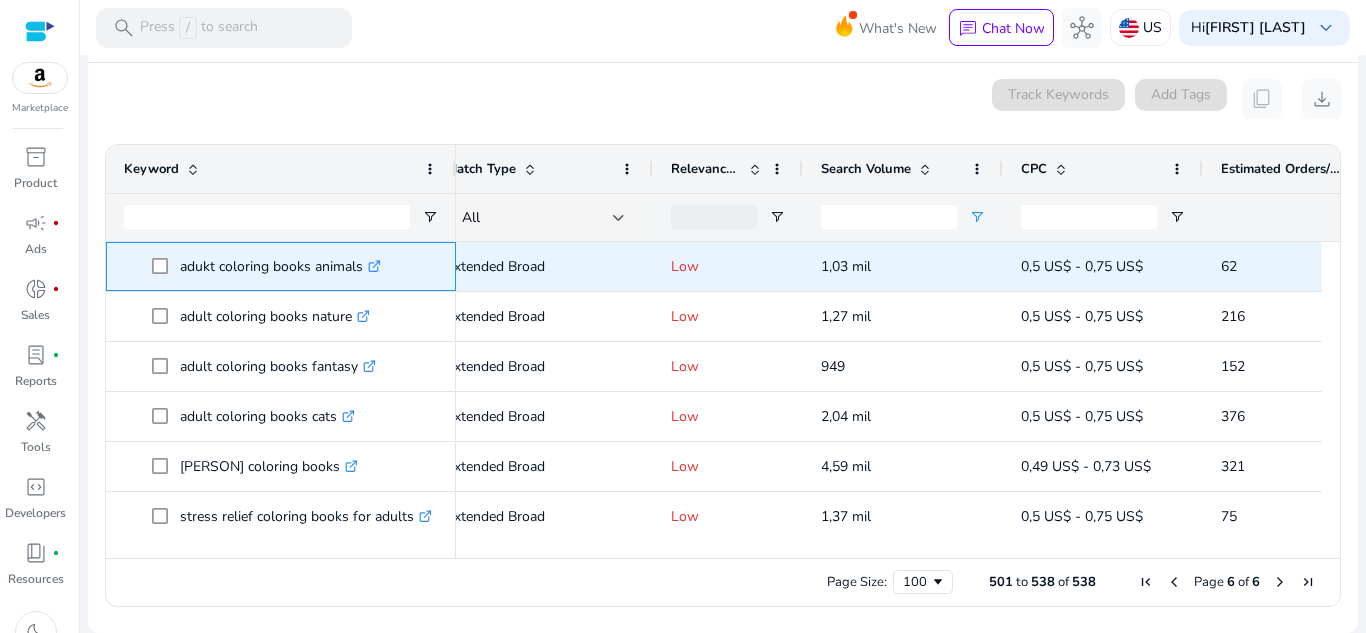 click on ".st0{fill:#2c8af8}" 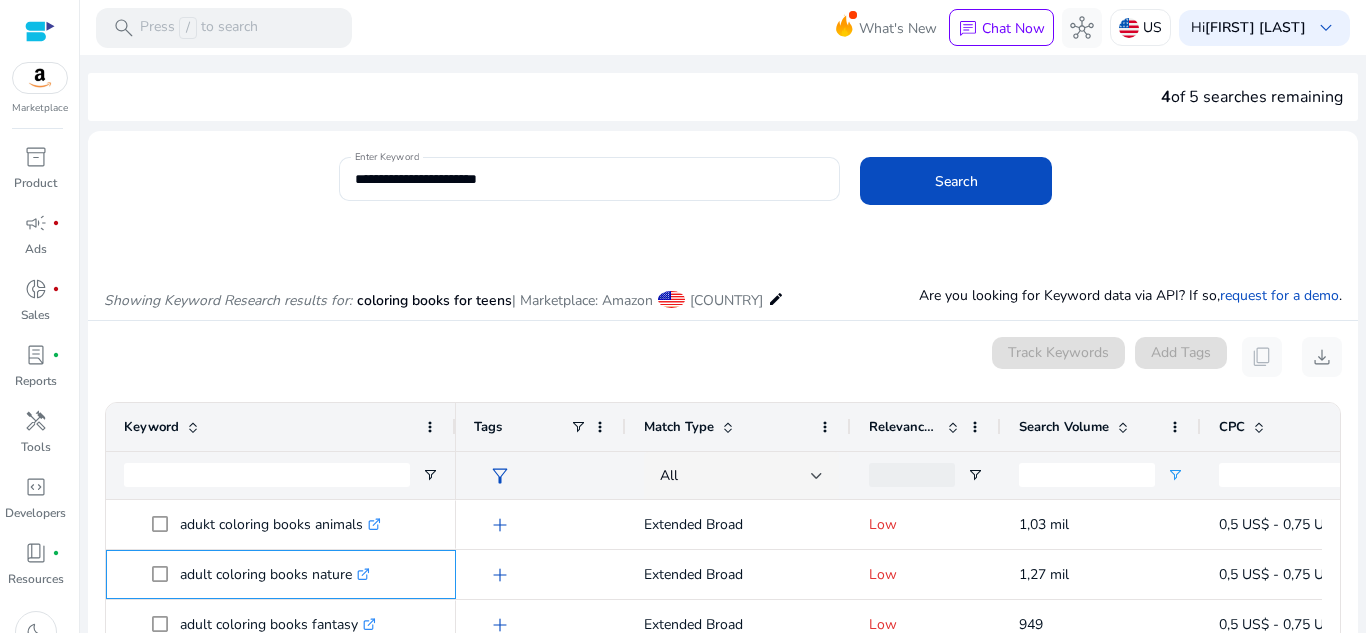scroll, scrollTop: 0, scrollLeft: 0, axis: both 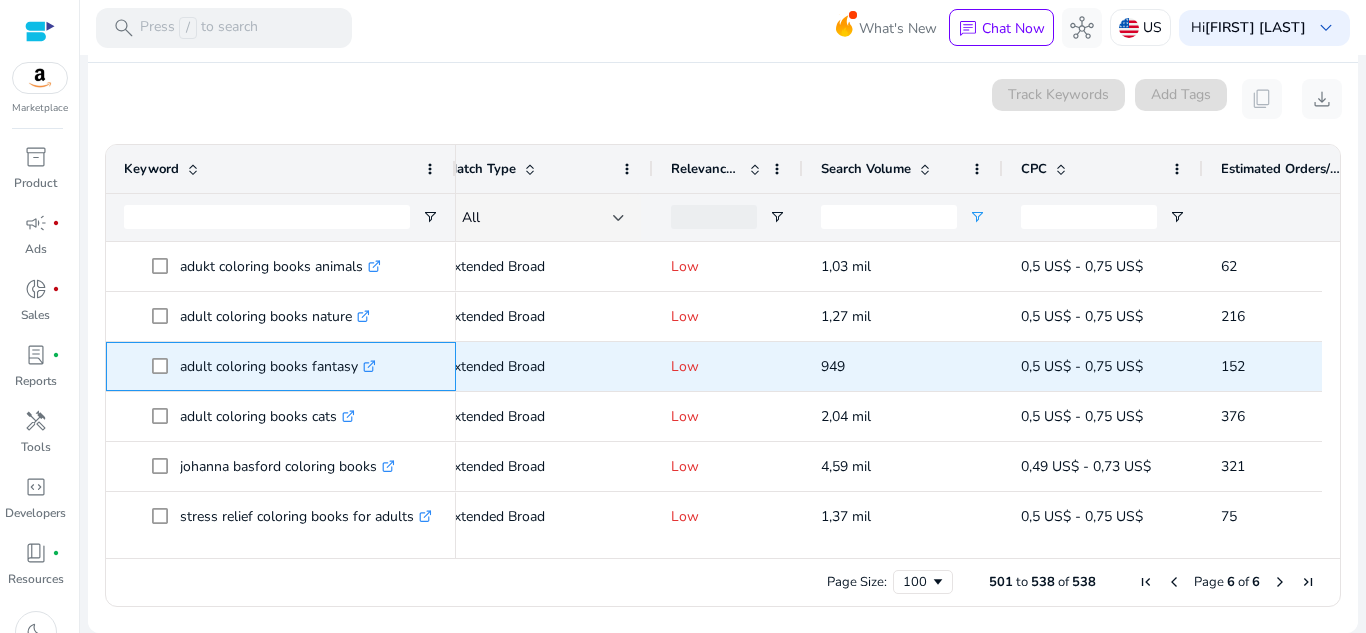 click on ".st0{fill:#2c8af8}" 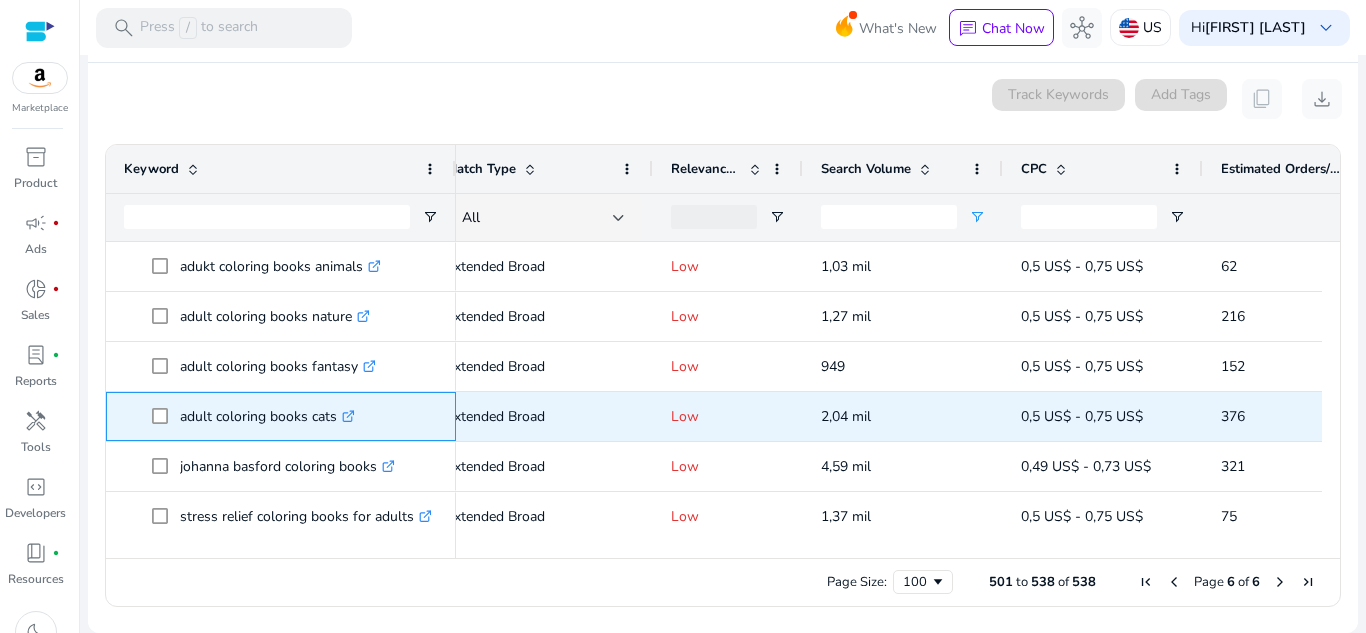 click on ".st0{fill:#2c8af8}" 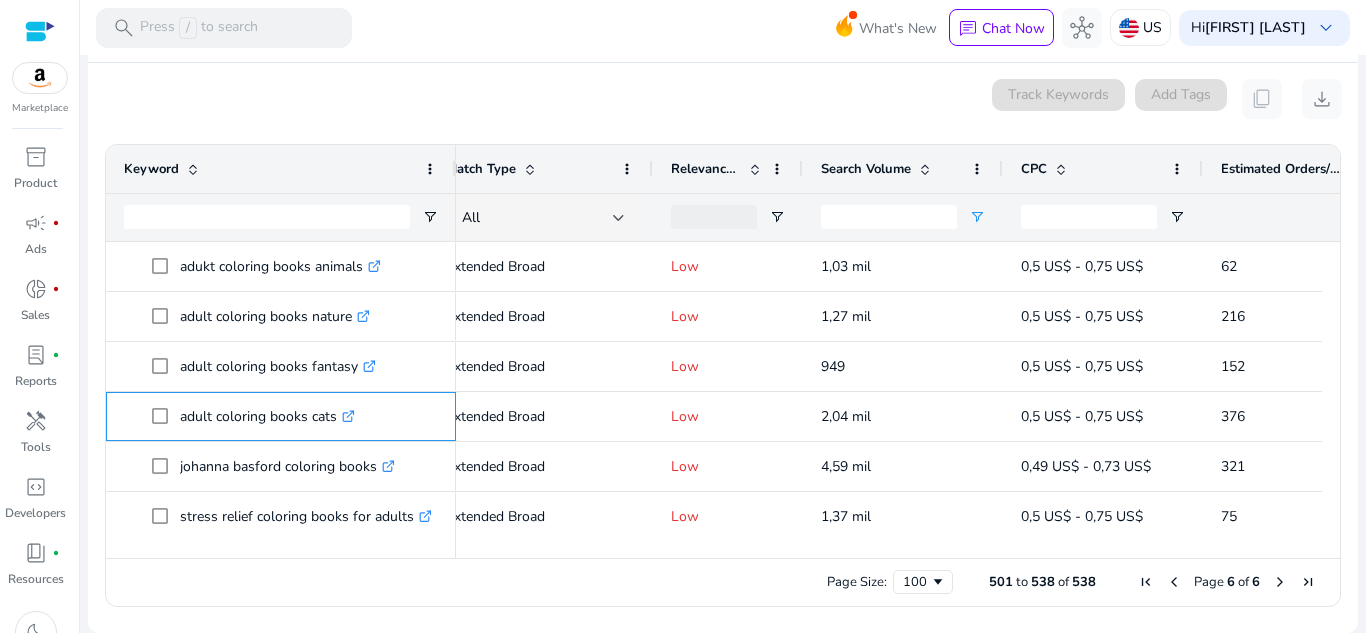 scroll, scrollTop: 39, scrollLeft: 0, axis: vertical 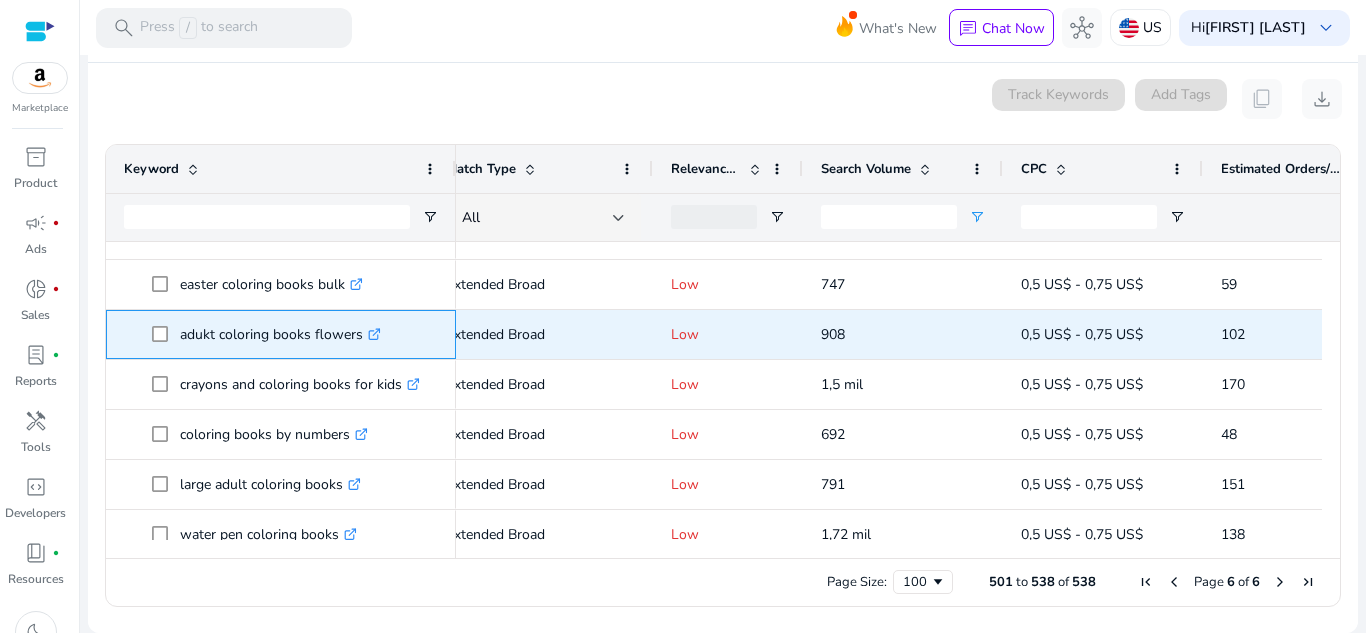 click on ".st0{fill:#2c8af8}" at bounding box center [372, 334] 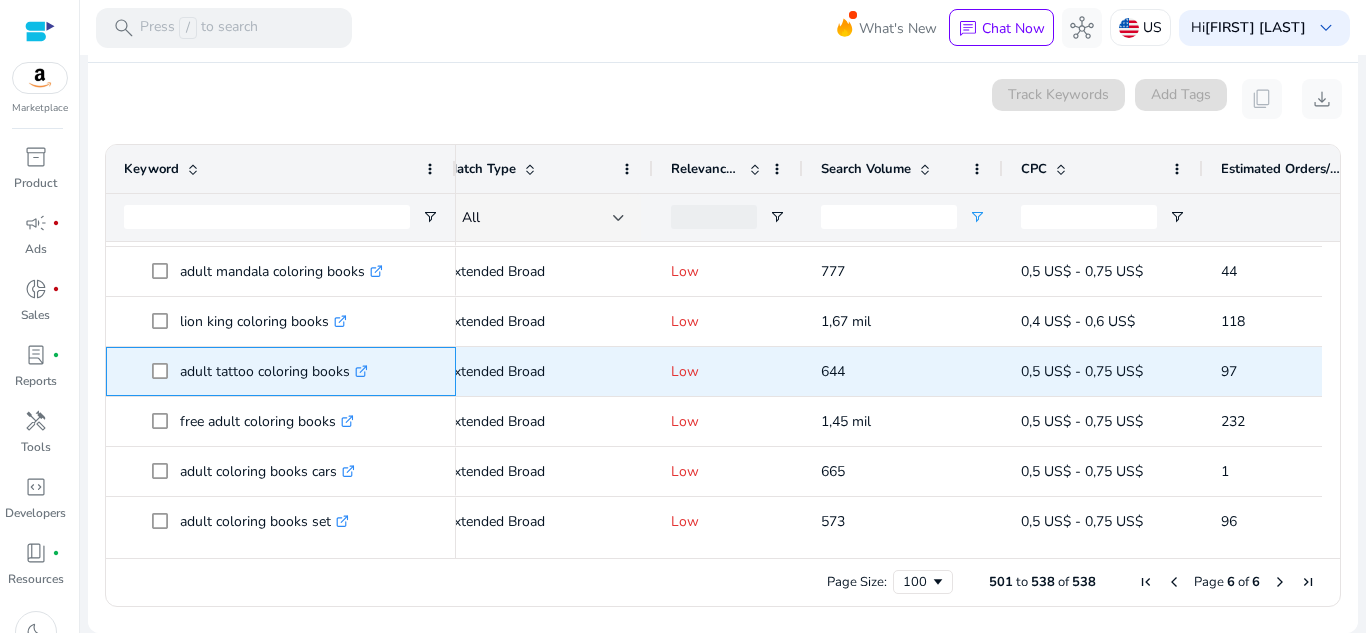 click on ".st0{fill:#2c8af8}" 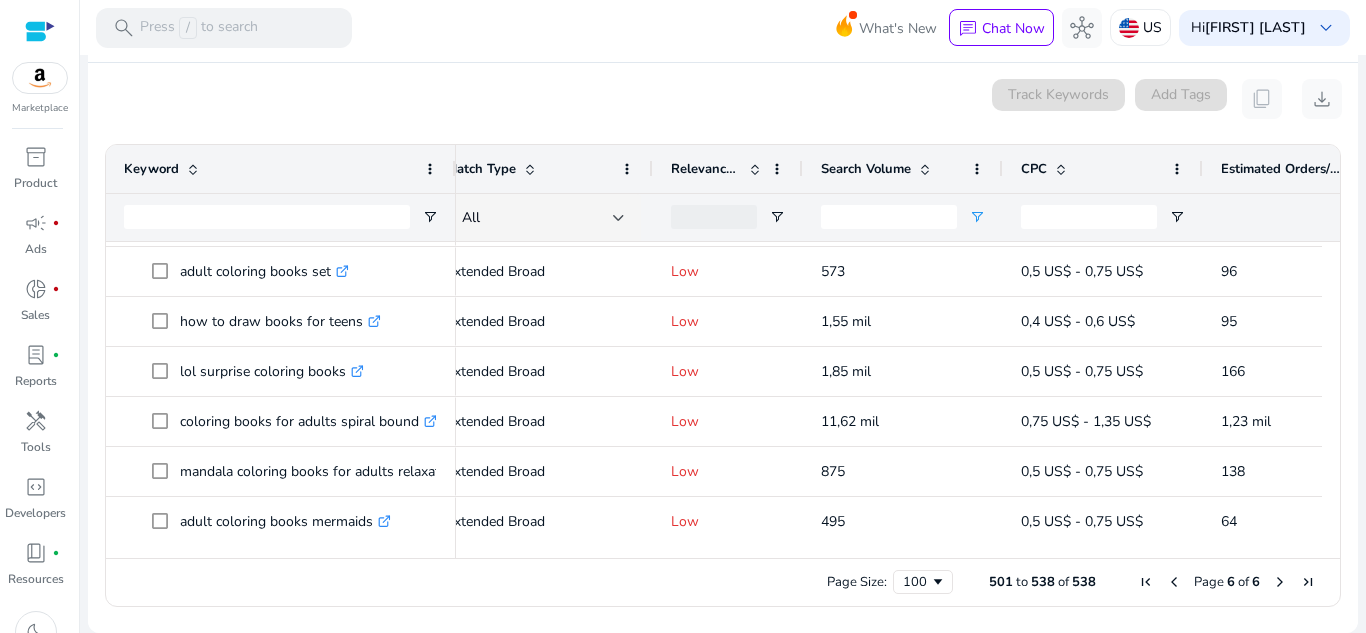 drag, startPoint x: 1322, startPoint y: 406, endPoint x: 1328, endPoint y: 423, distance: 18.027756 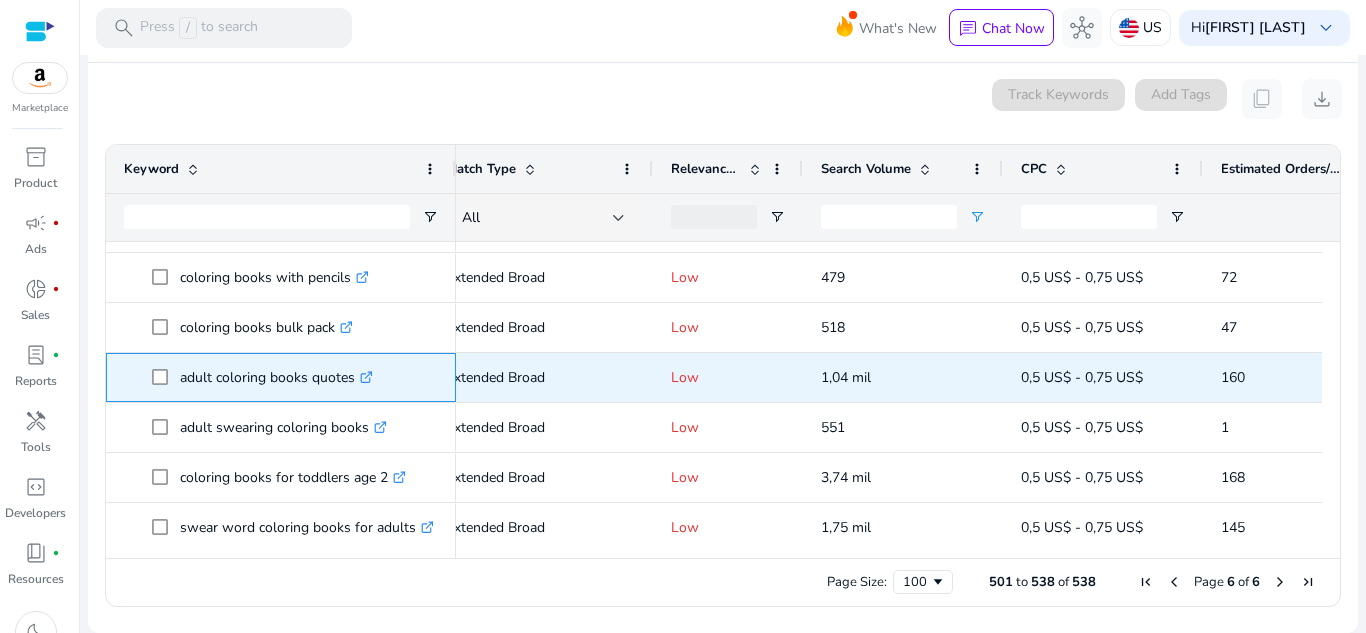 click on ".st0{fill:#2c8af8}" 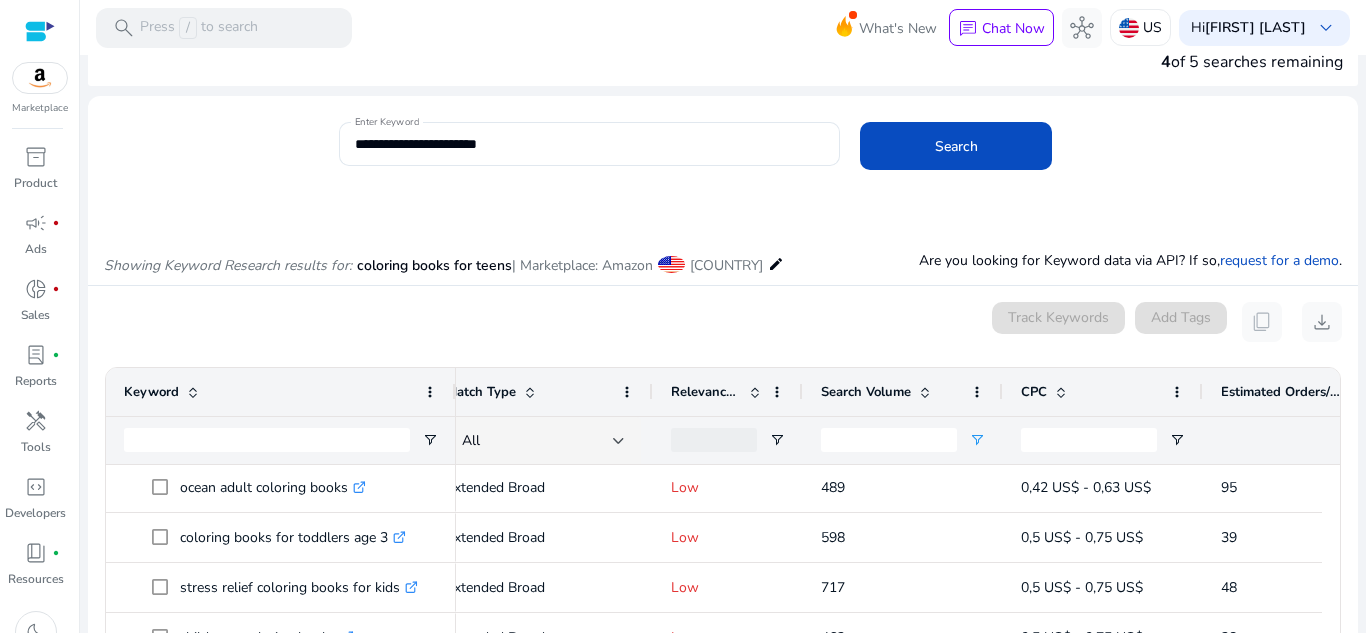 scroll, scrollTop: 0, scrollLeft: 0, axis: both 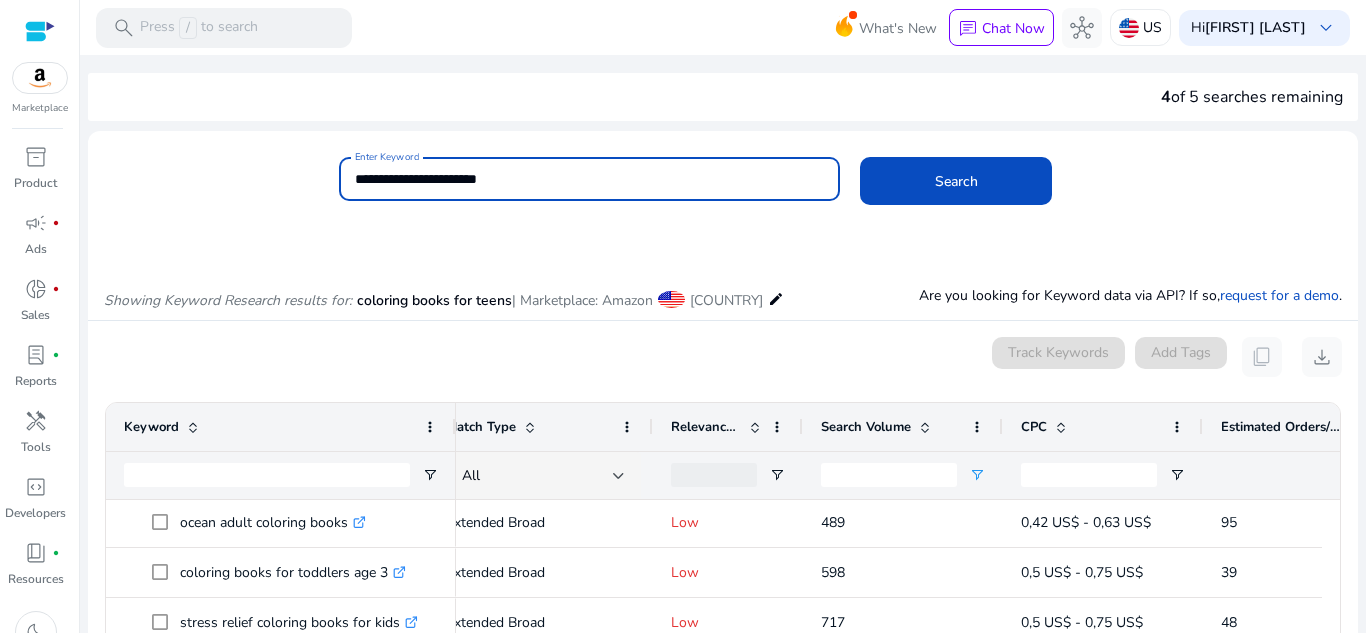 drag, startPoint x: 548, startPoint y: 188, endPoint x: 350, endPoint y: 171, distance: 198.72845 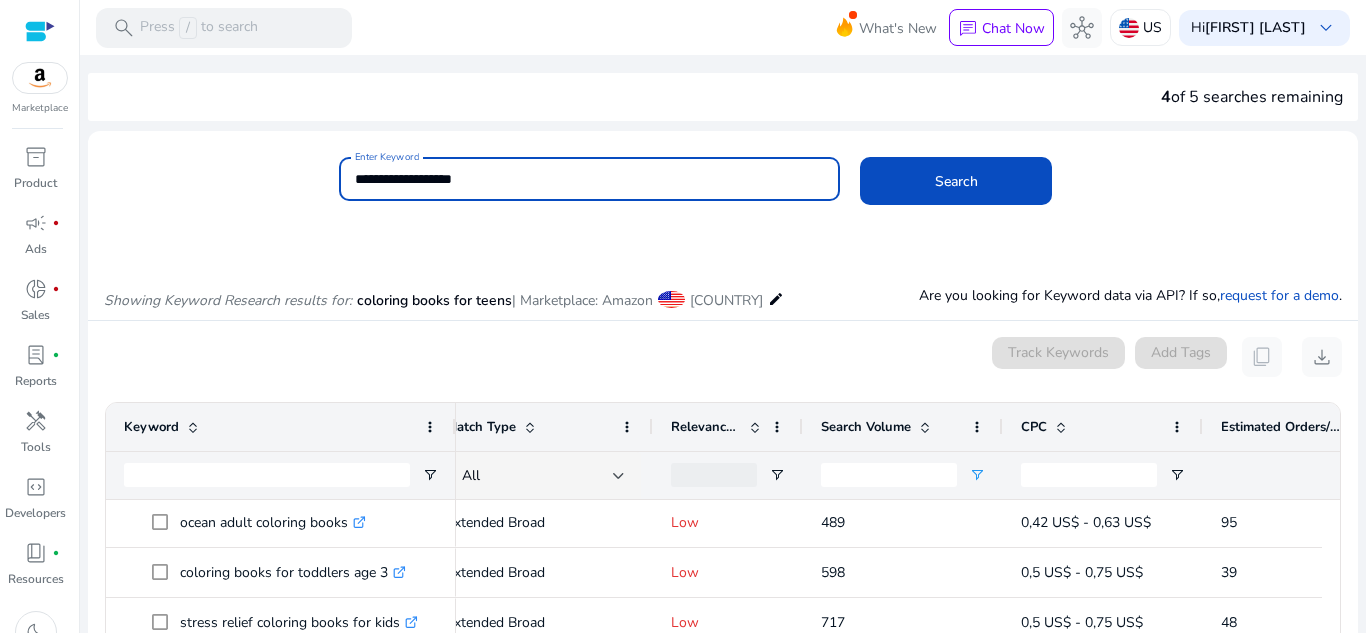 type on "**********" 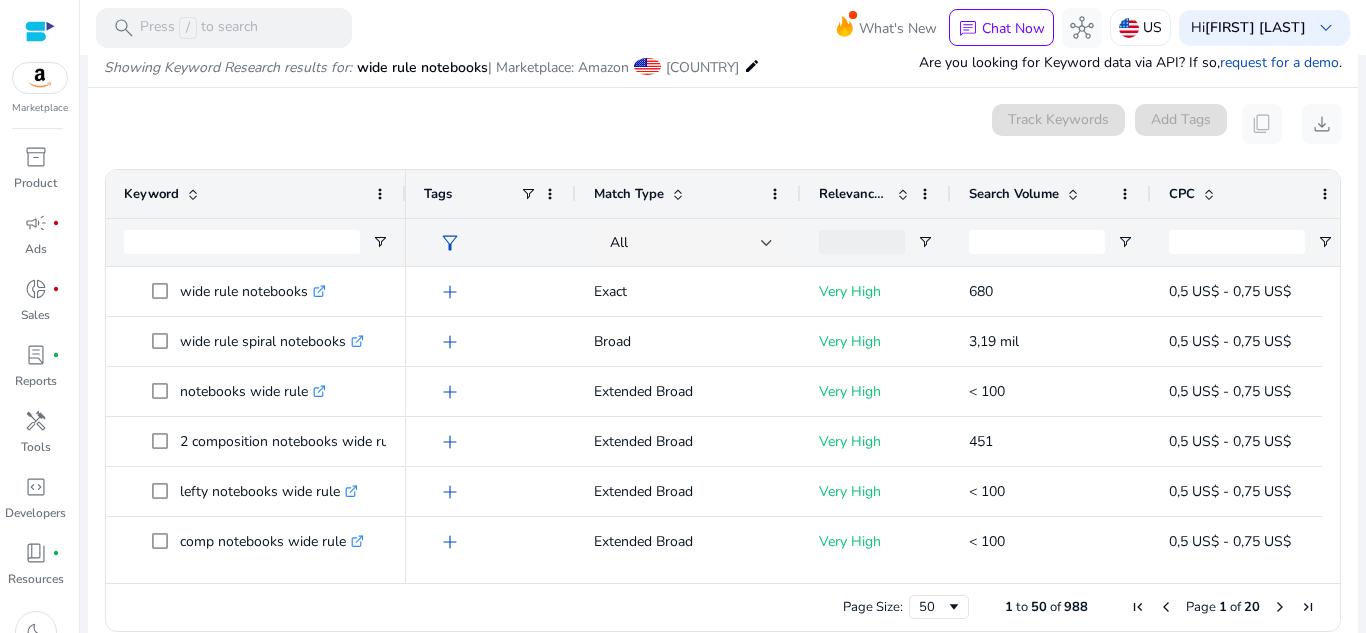 scroll, scrollTop: 238, scrollLeft: 0, axis: vertical 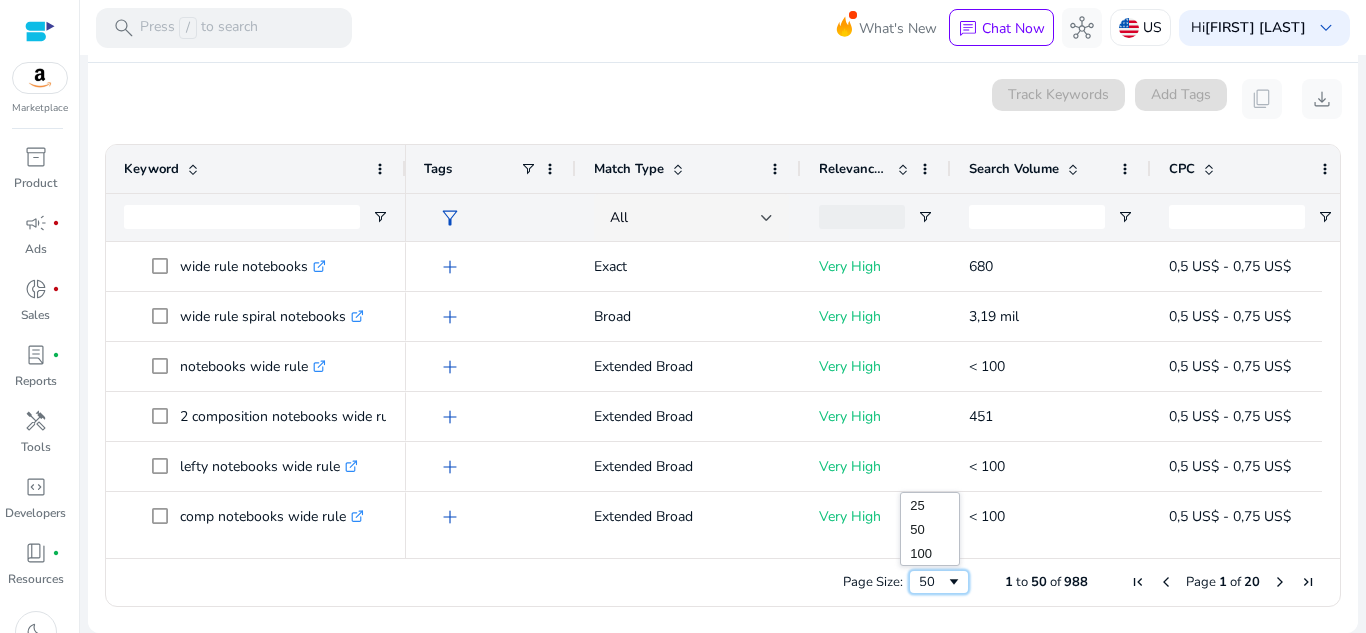 click at bounding box center [954, 582] 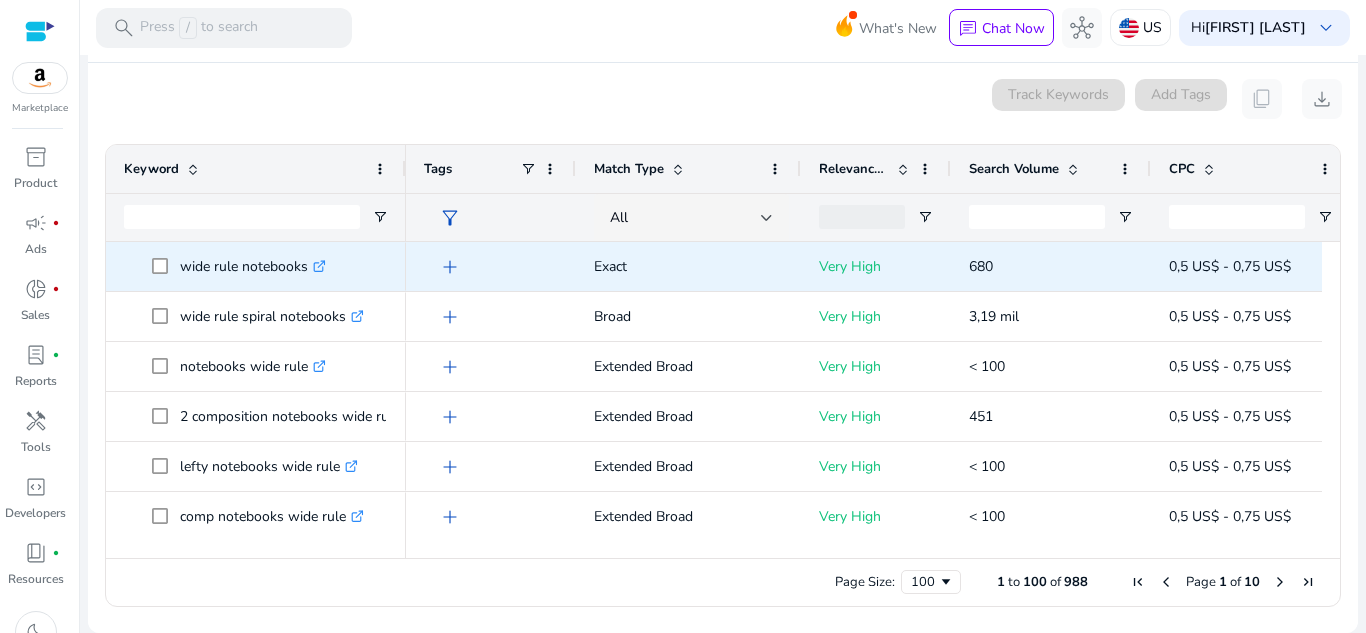 click 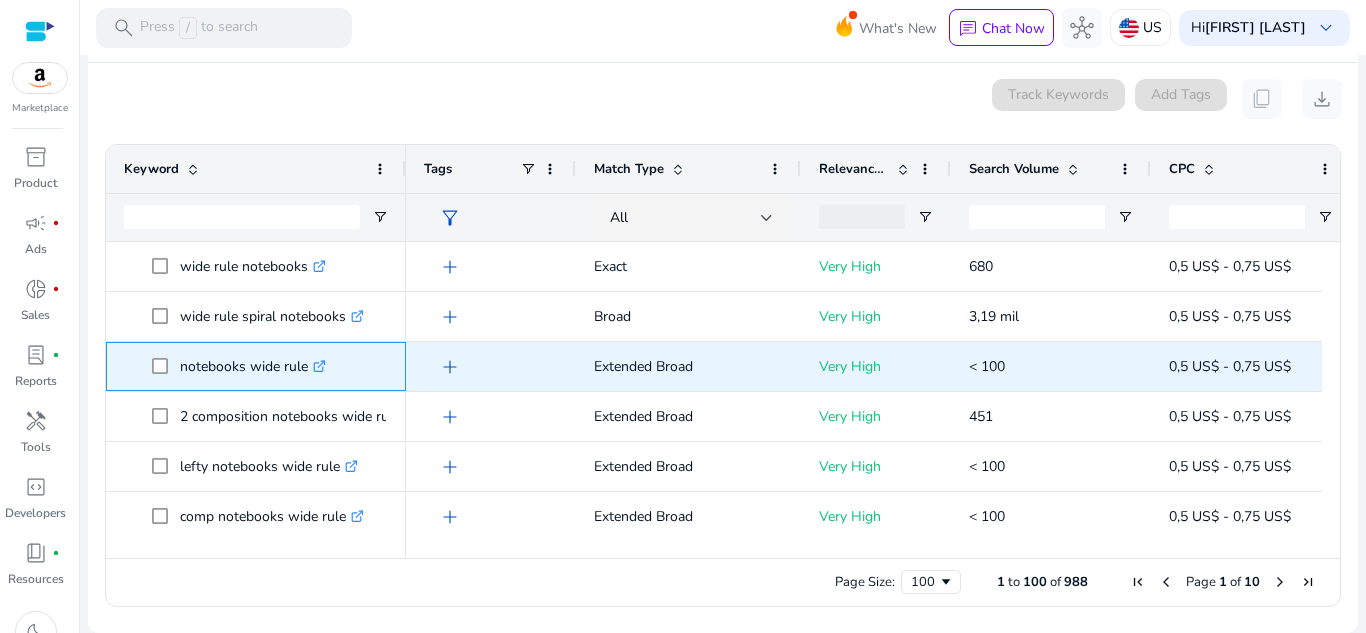 click on ".st0{fill:#2c8af8}" 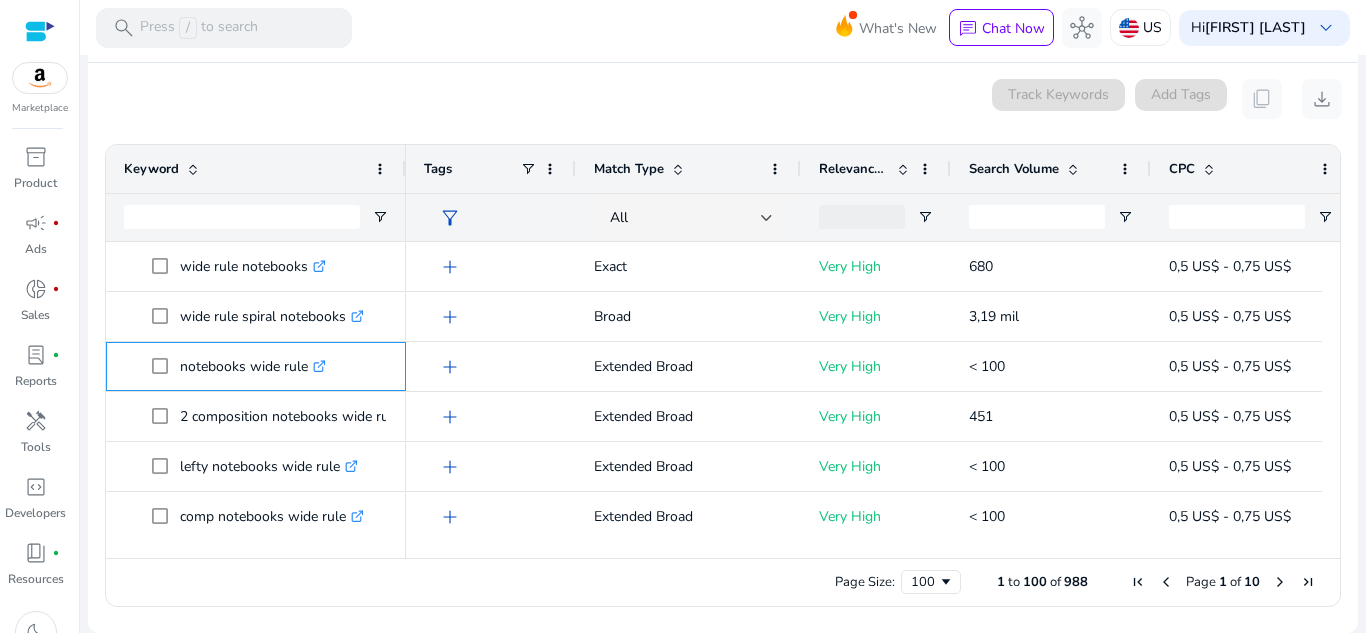 scroll, scrollTop: 0, scrollLeft: 53, axis: horizontal 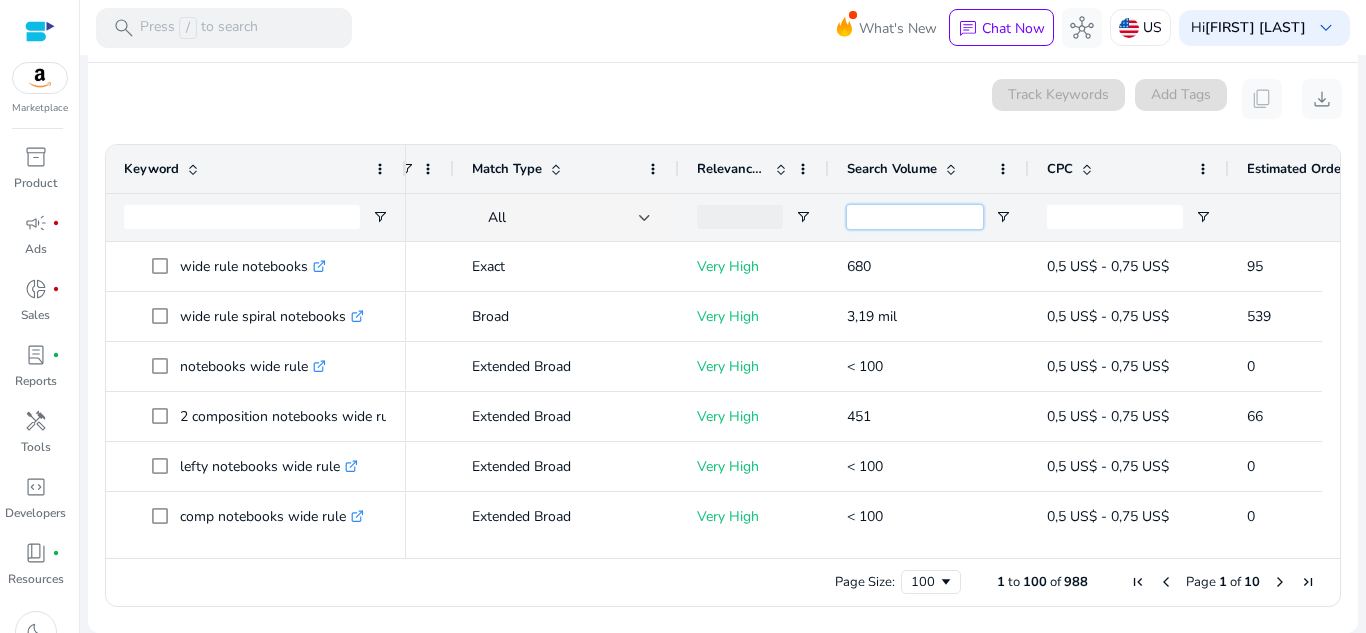 click at bounding box center [915, 217] 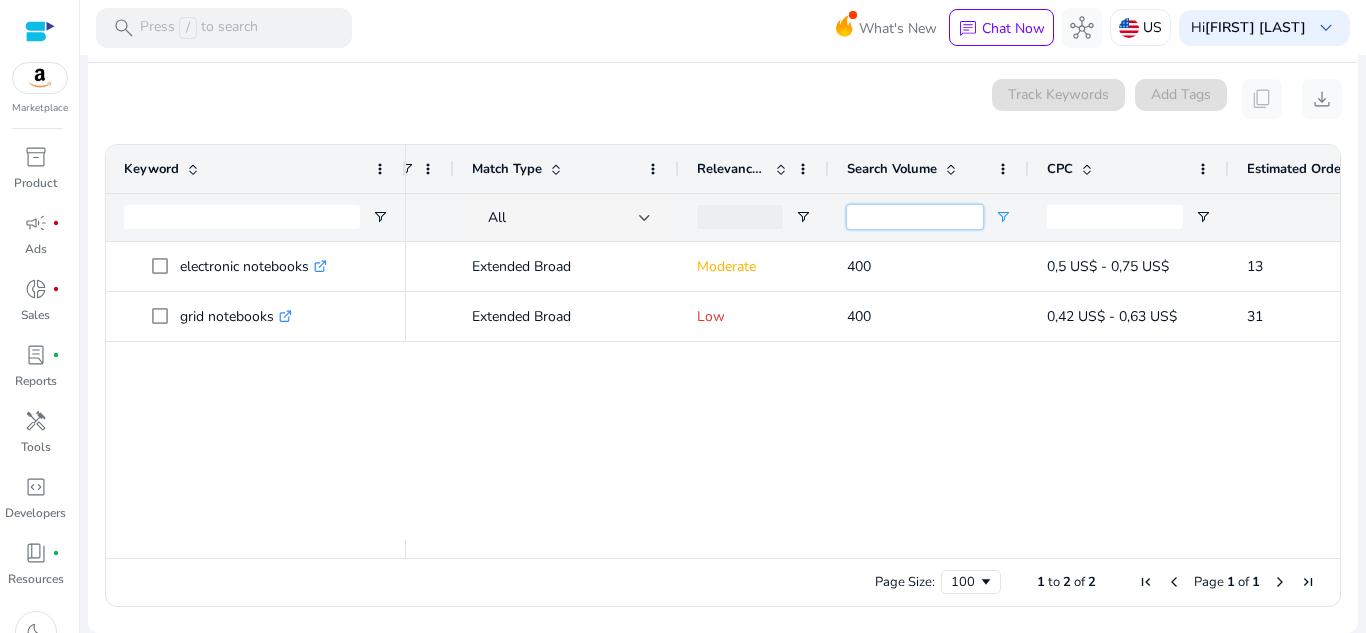 type on "***" 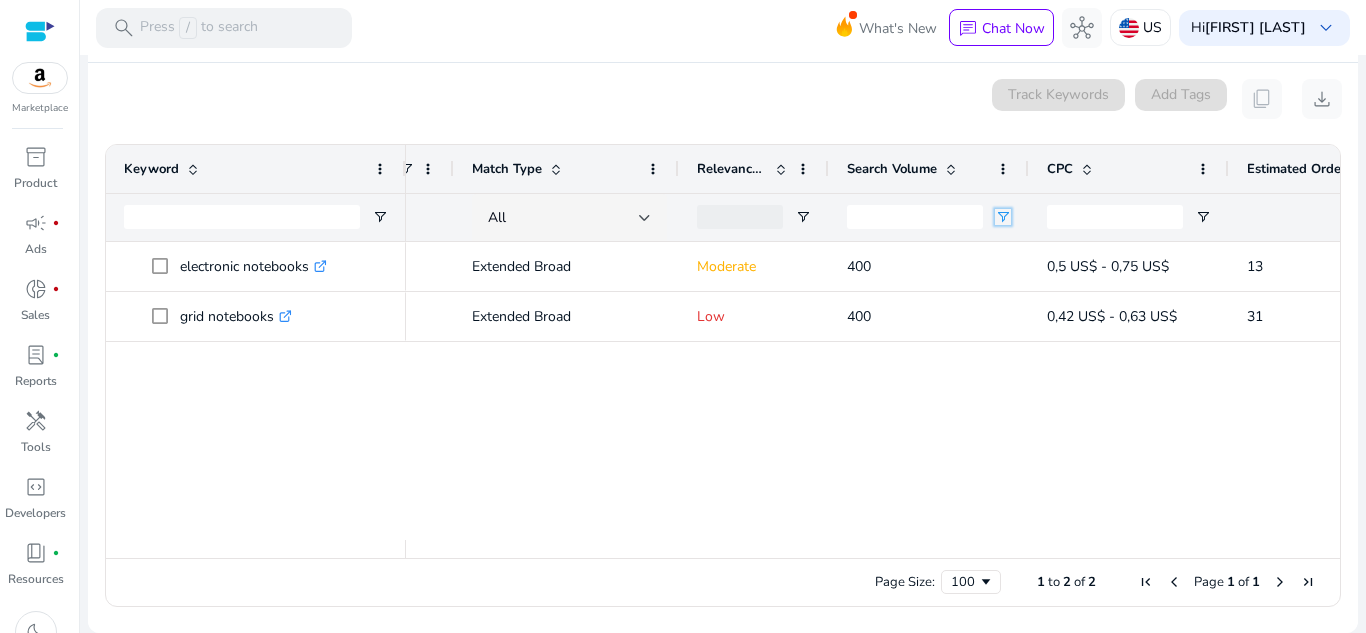 click at bounding box center [1003, 217] 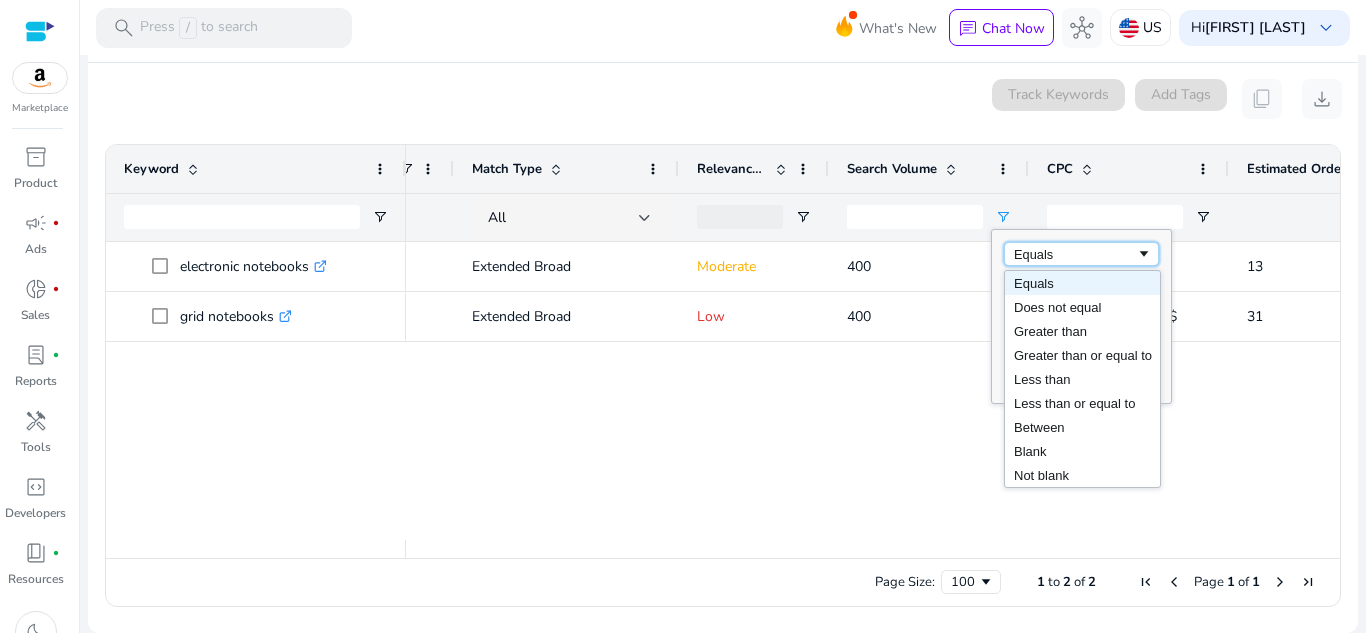 click on "Equals" at bounding box center [1075, 254] 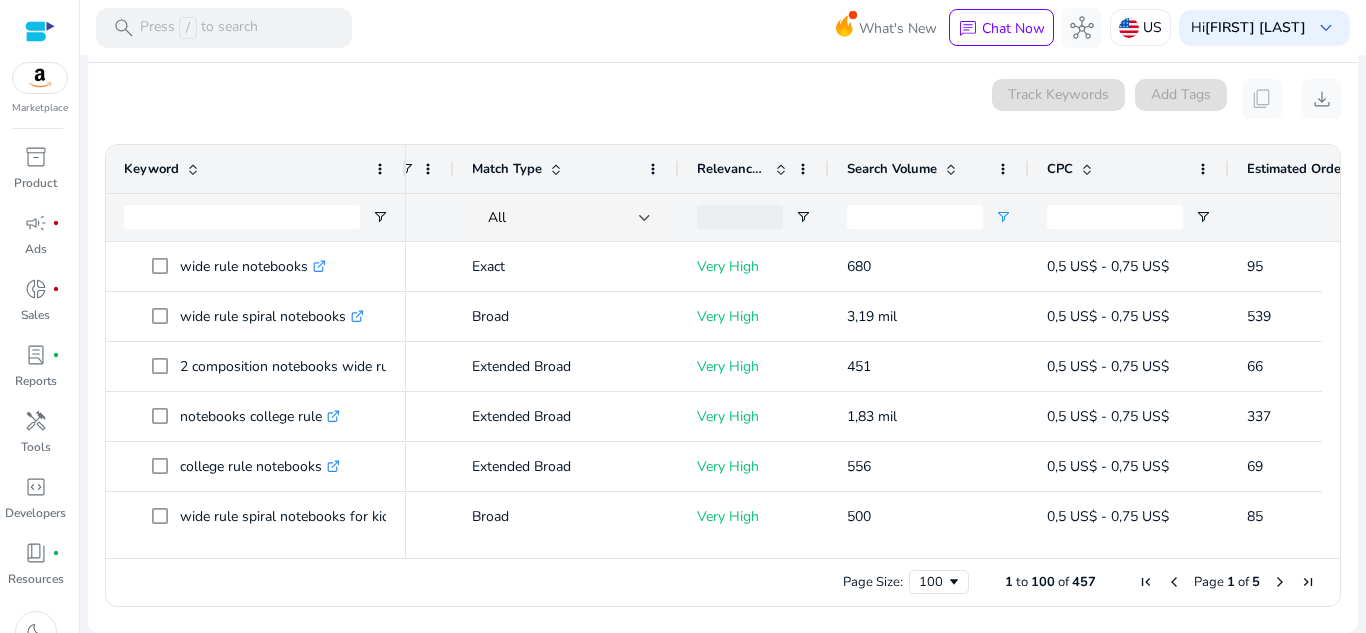 click on "0 keyword(s) selected   Track Keywords   Add Tags   content_copy   download" at bounding box center (723, 99) 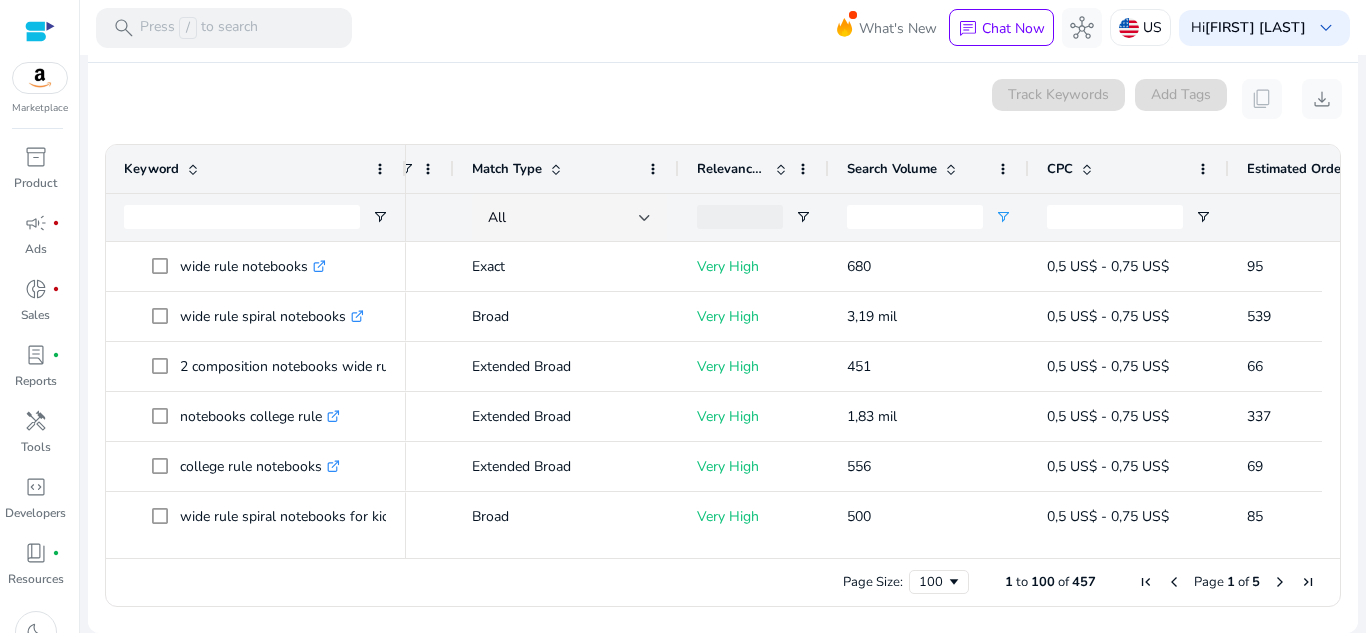 scroll, scrollTop: 34, scrollLeft: 0, axis: vertical 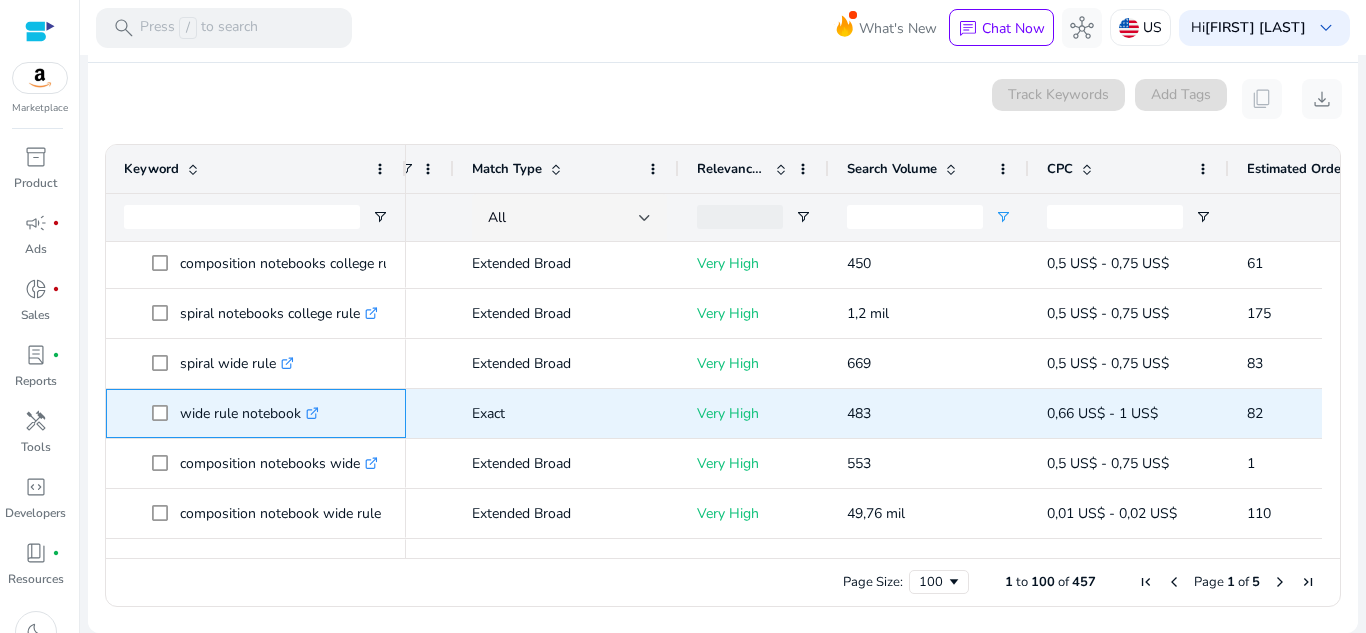 click on ".st0{fill:#2c8af8}" 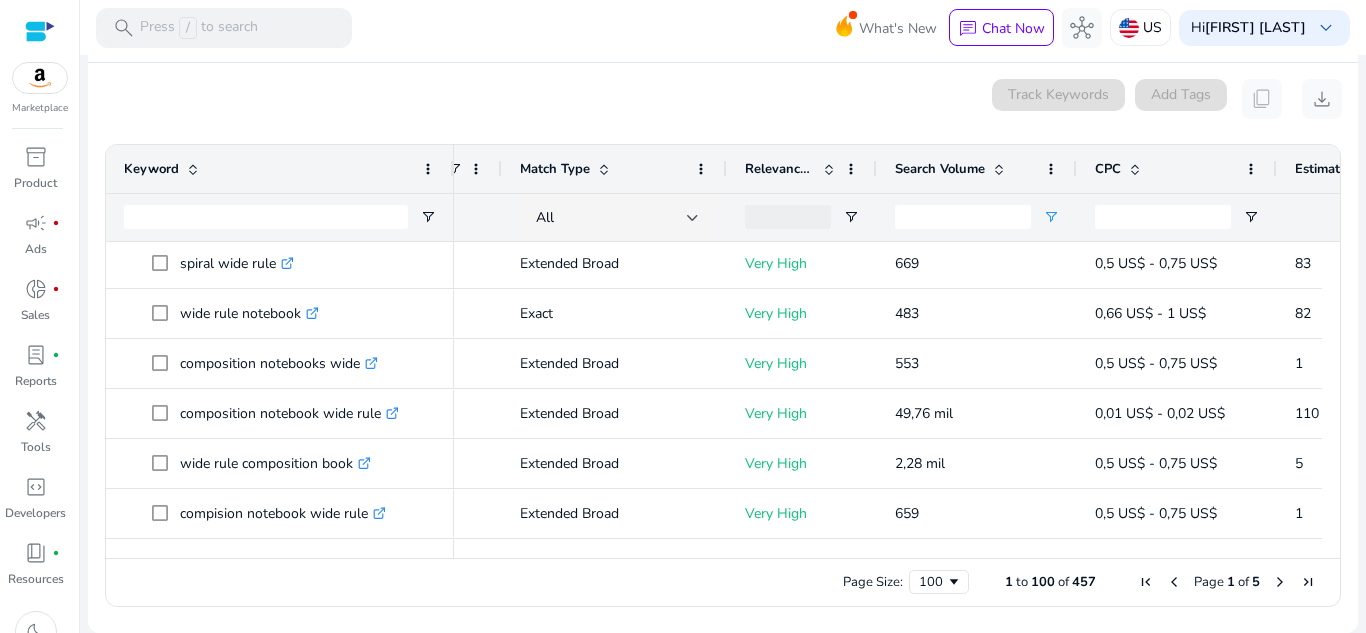 drag, startPoint x: 404, startPoint y: 163, endPoint x: 461, endPoint y: 162, distance: 57.00877 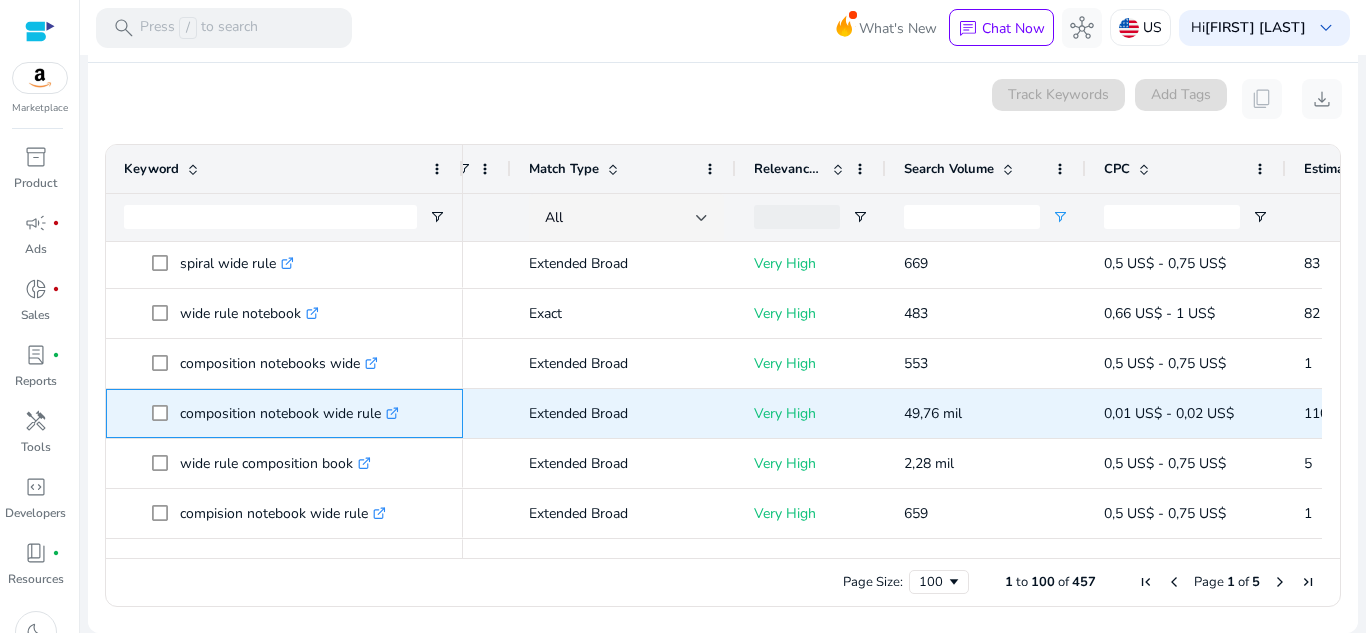 click on ".st0{fill:#2c8af8}" 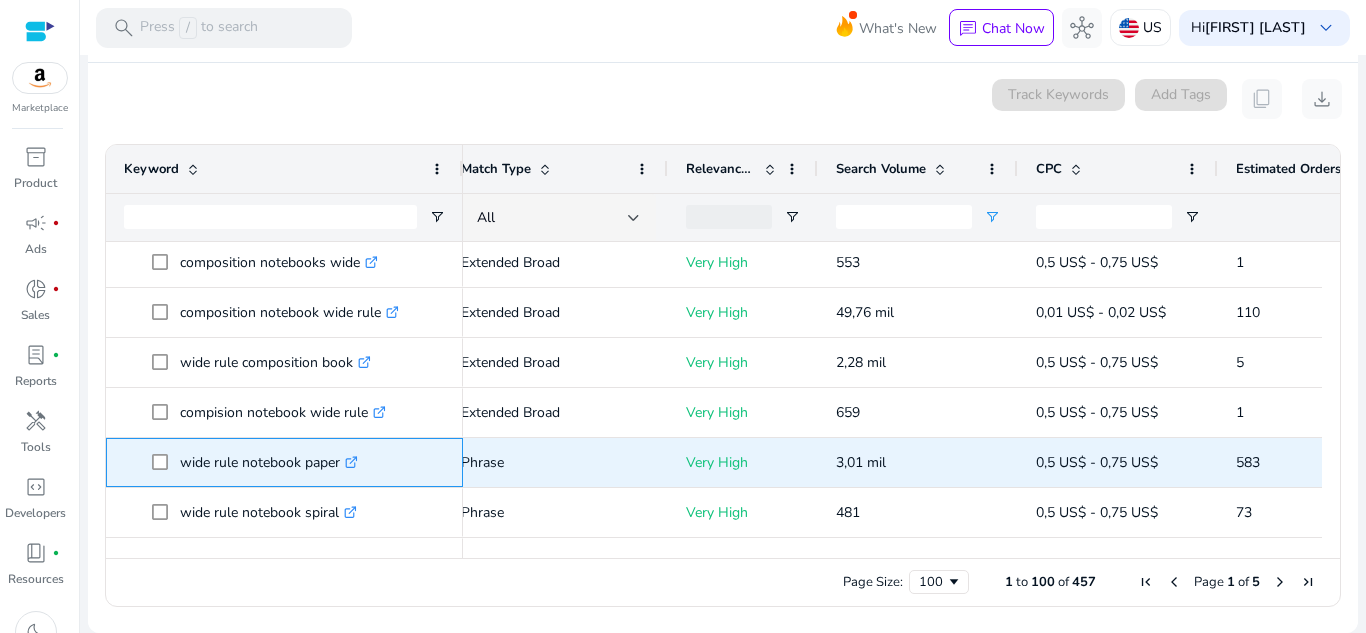 click on ".st0{fill:#2c8af8}" 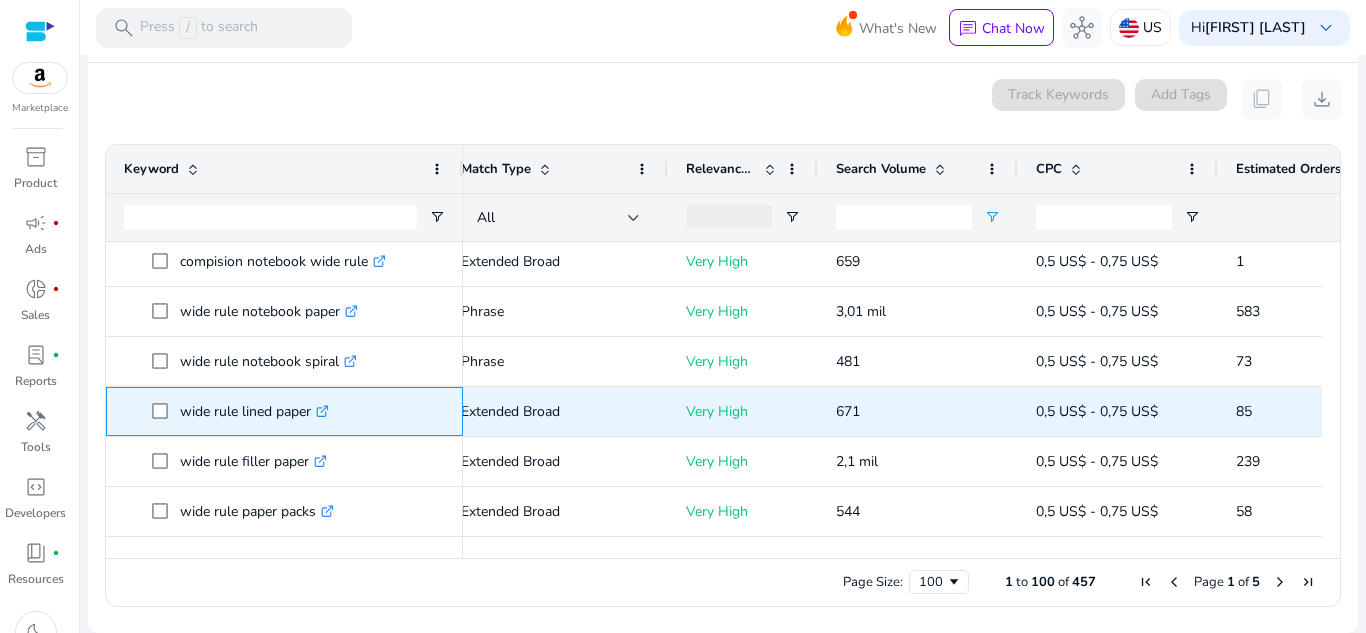 click on "wide rule lined paper  .st0{fill:#2c8af8}" at bounding box center [254, 411] 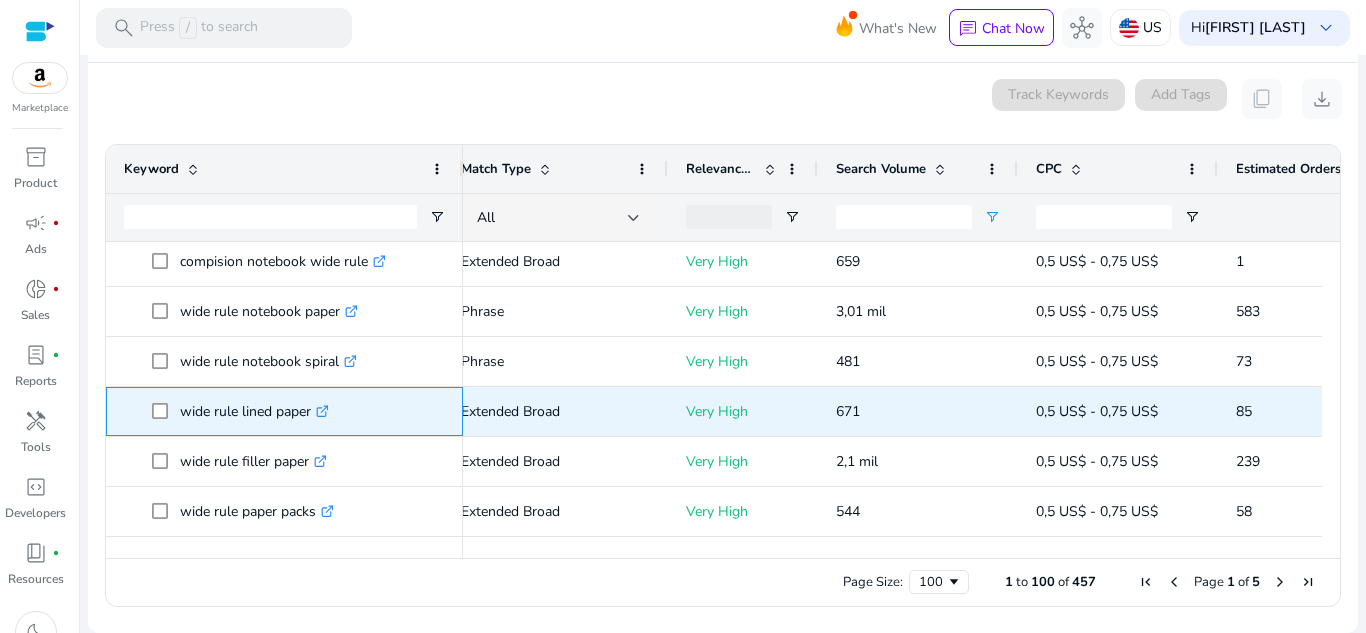 click on ".st0{fill:#2c8af8}" 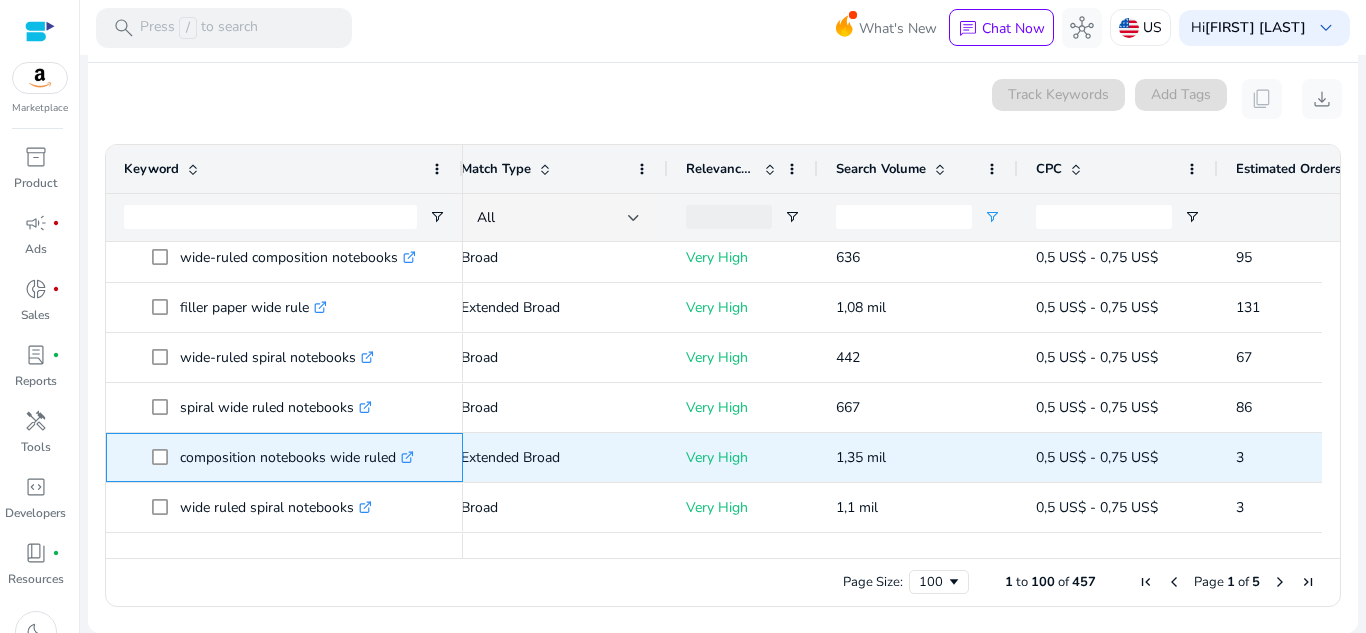 click on "composition notebooks wide ruled  .st0{fill:#2c8af8}" at bounding box center [297, 457] 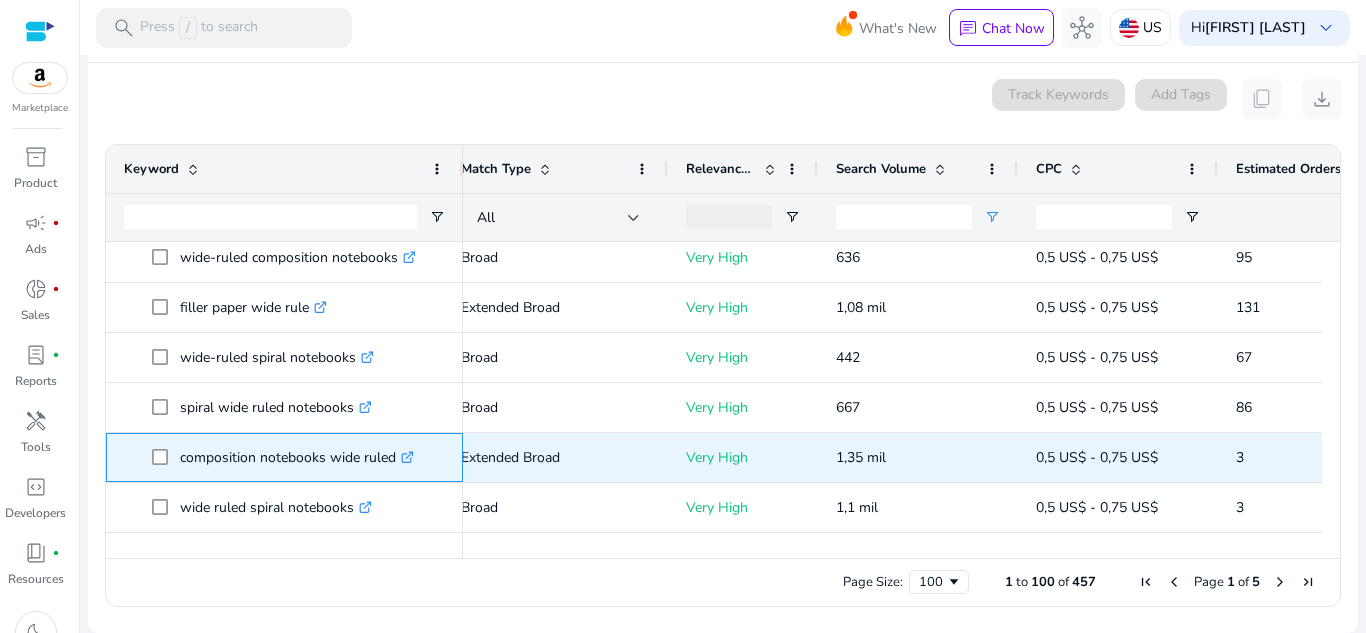 click 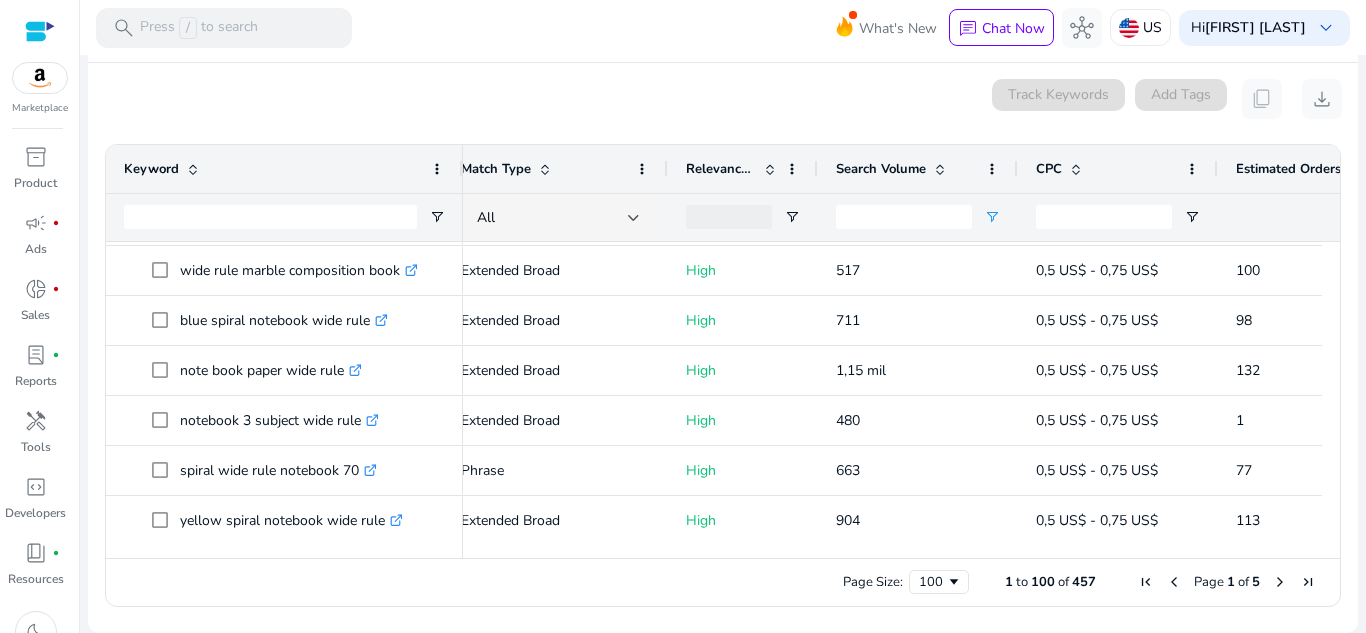 click on "Press SPACE to select this row.
Drag here to set row groups Drag here to set column labels
Keyword
Tags" at bounding box center [723, 375] 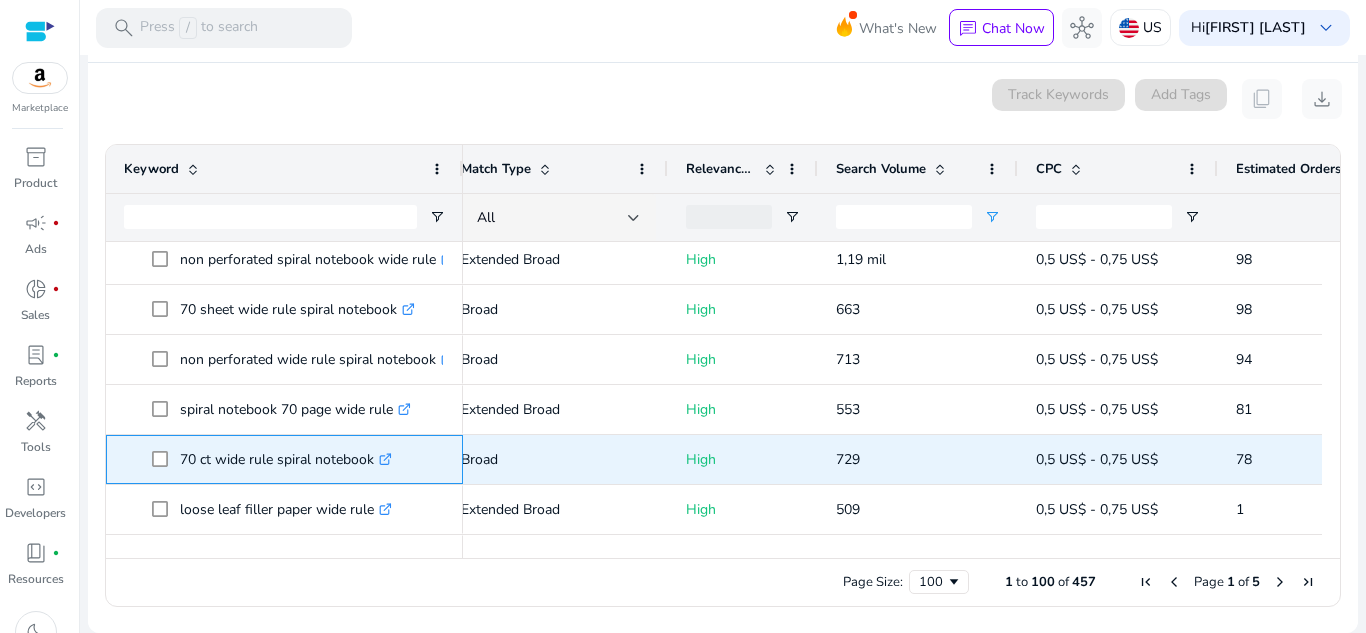 click on ".st0{fill:#2c8af8}" 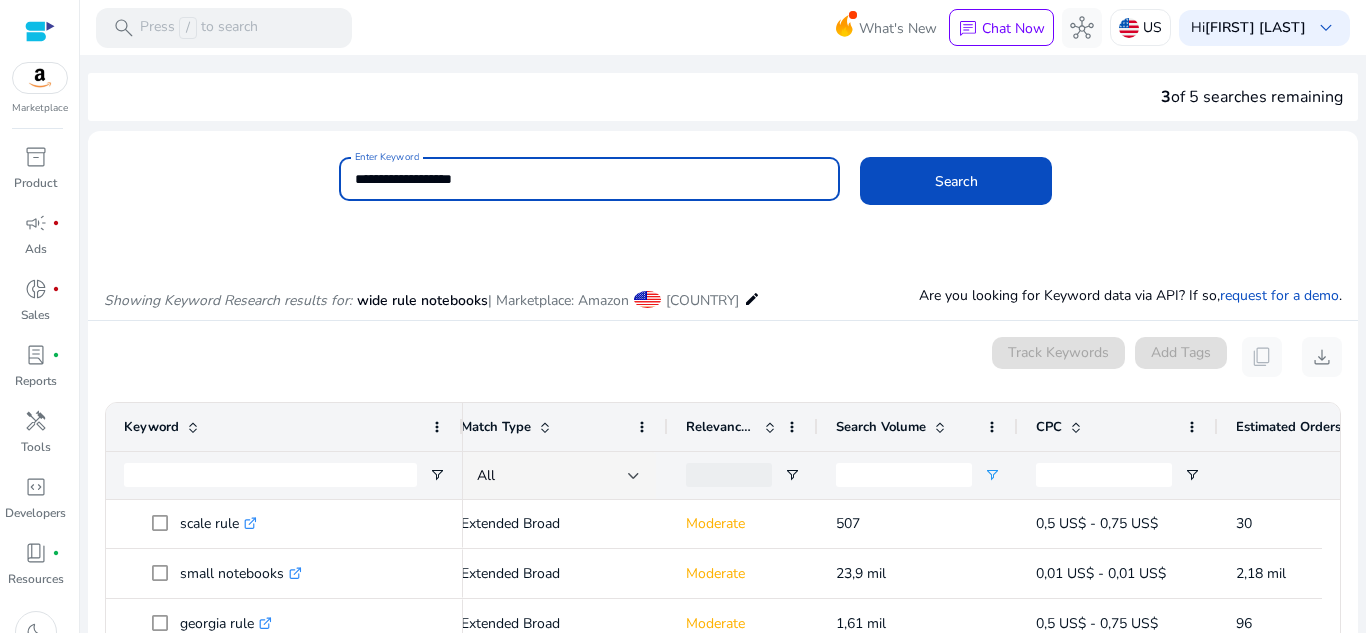 drag, startPoint x: 642, startPoint y: 175, endPoint x: 332, endPoint y: 200, distance: 311.00644 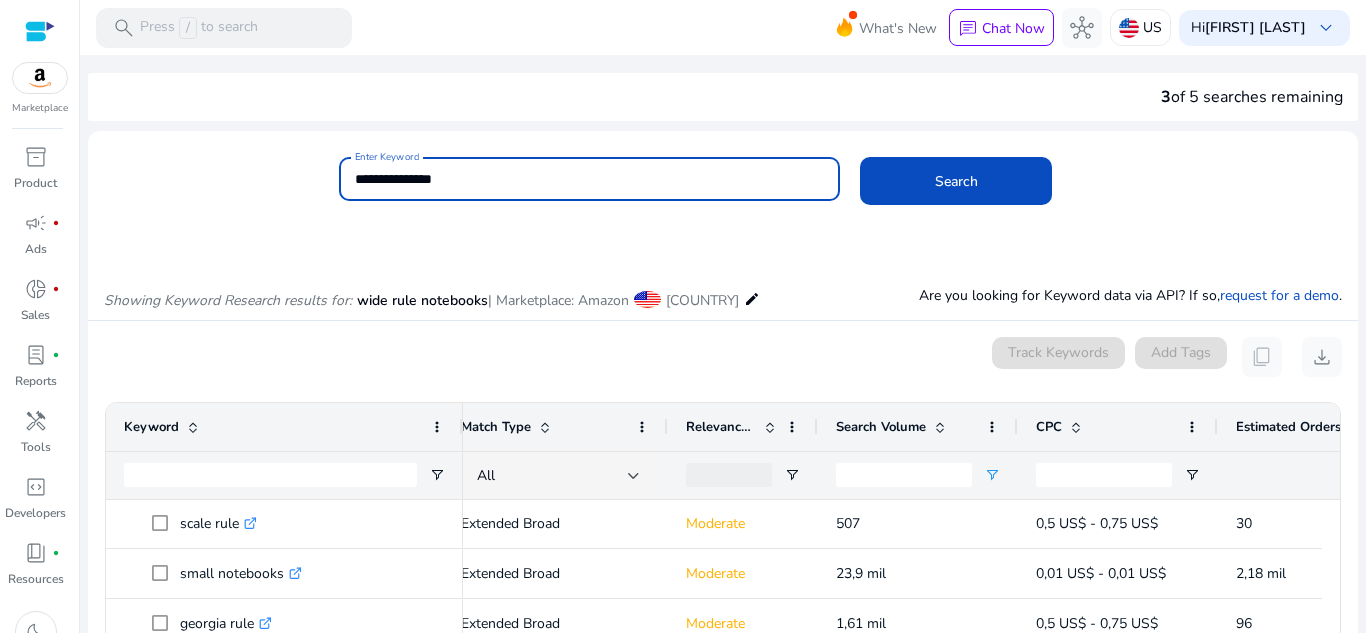 type on "**********" 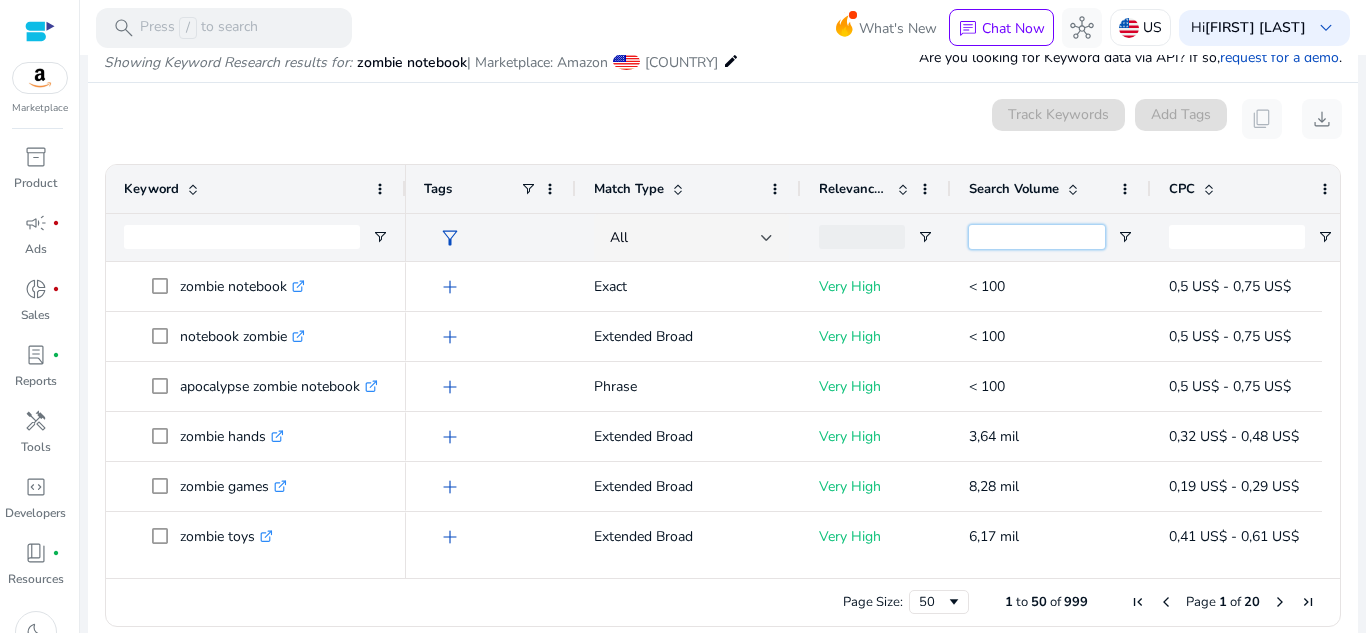 click at bounding box center [1037, 237] 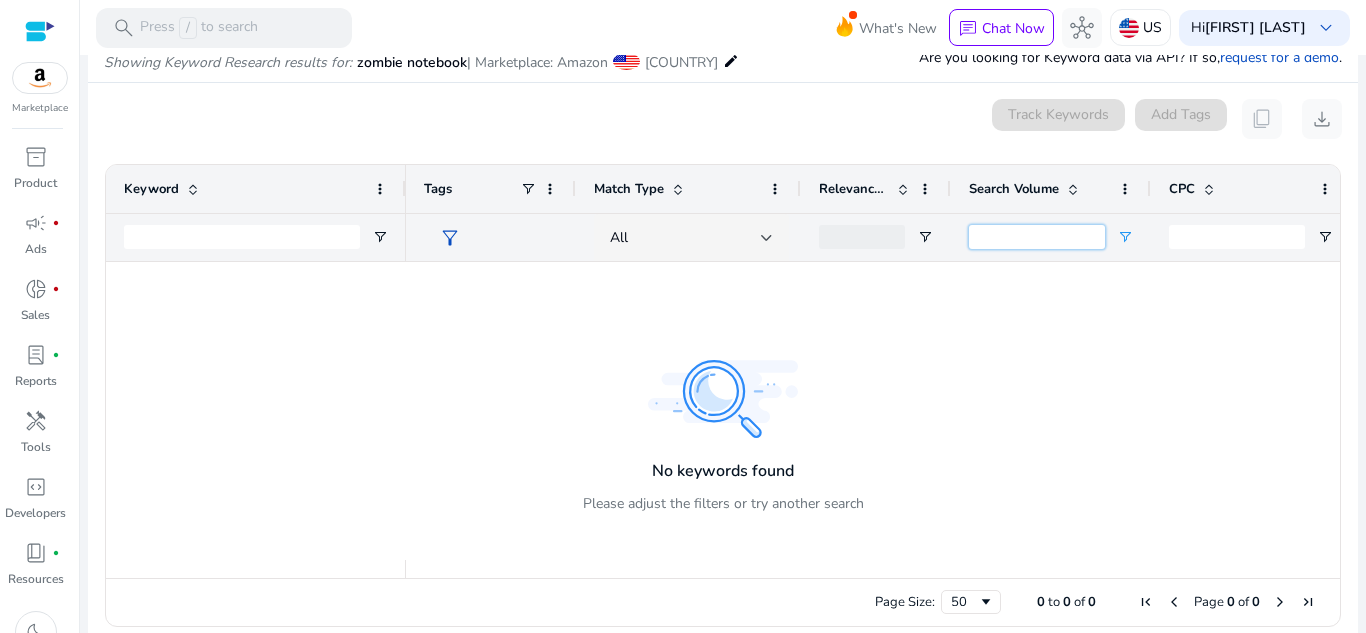 type on "***" 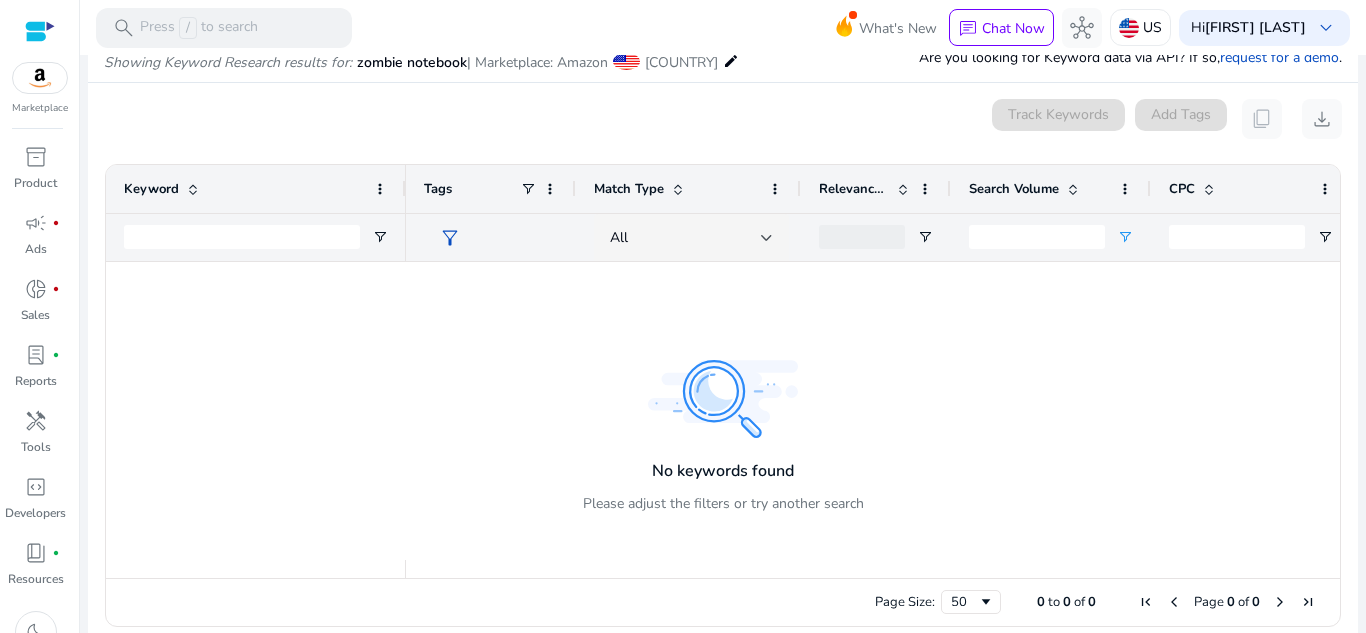 click on "***" at bounding box center [1051, 237] 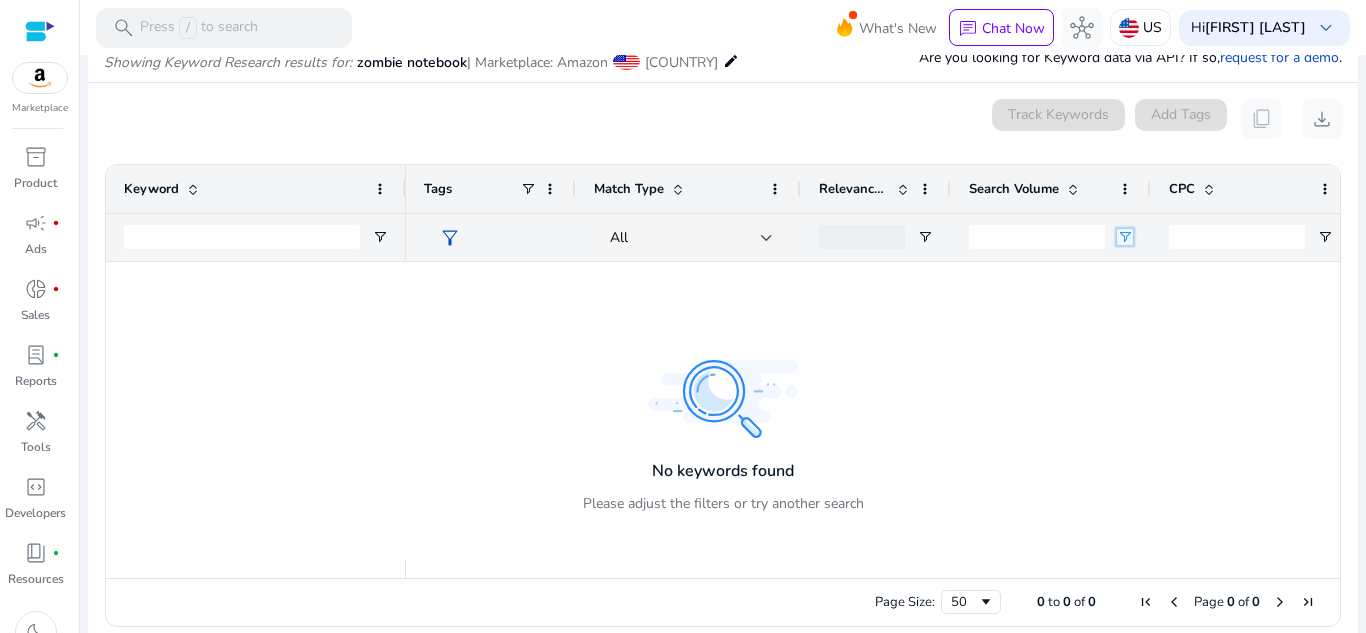 click at bounding box center [1125, 237] 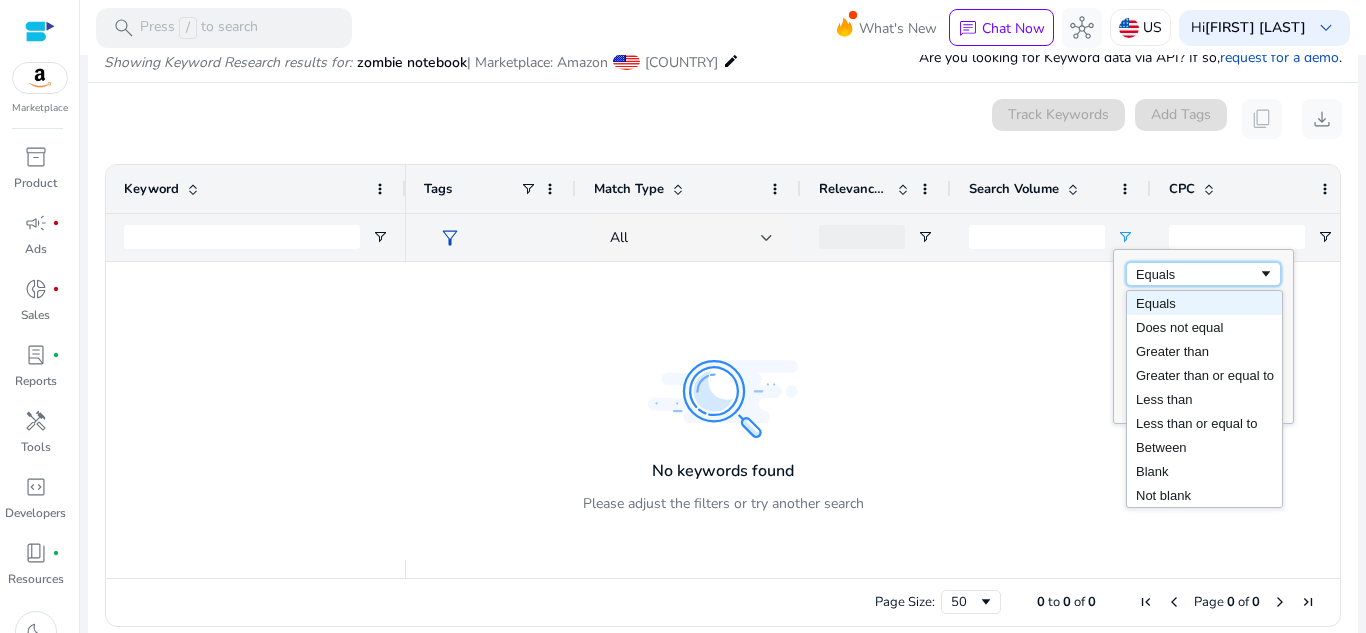 click on "Equals" at bounding box center (1197, 274) 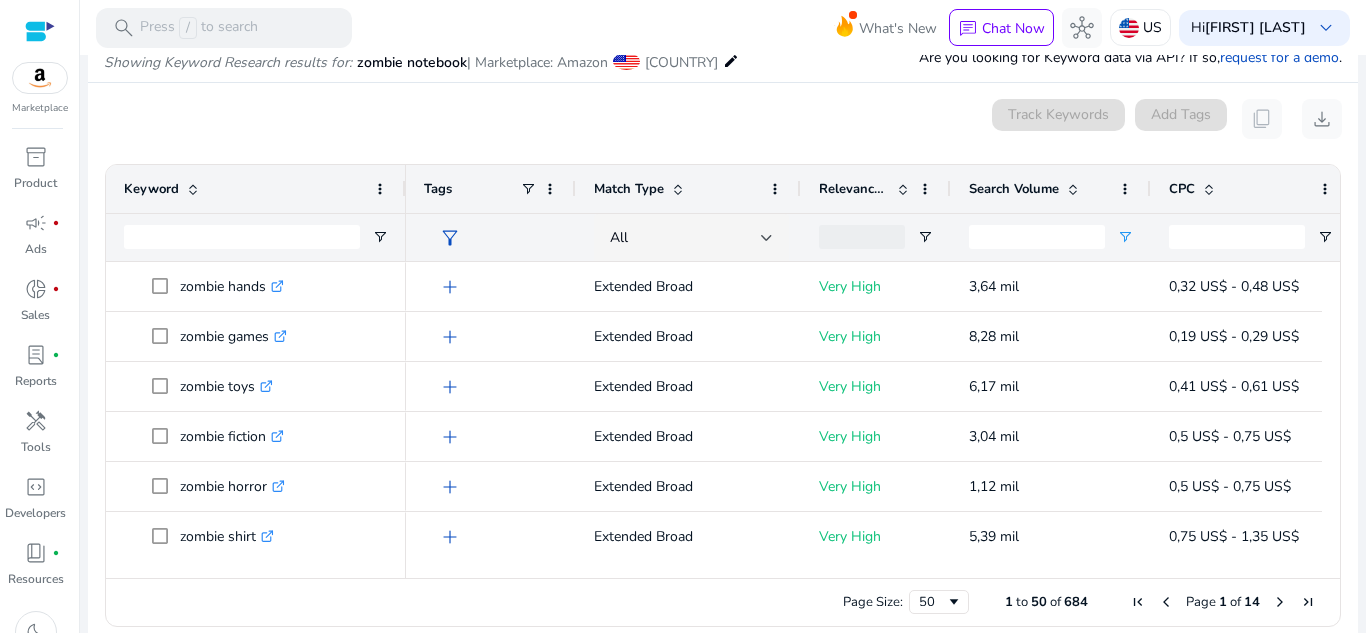 click on "0 keyword(s) selected   Track Keywords   Add Tags   content_copy   download" at bounding box center [723, 119] 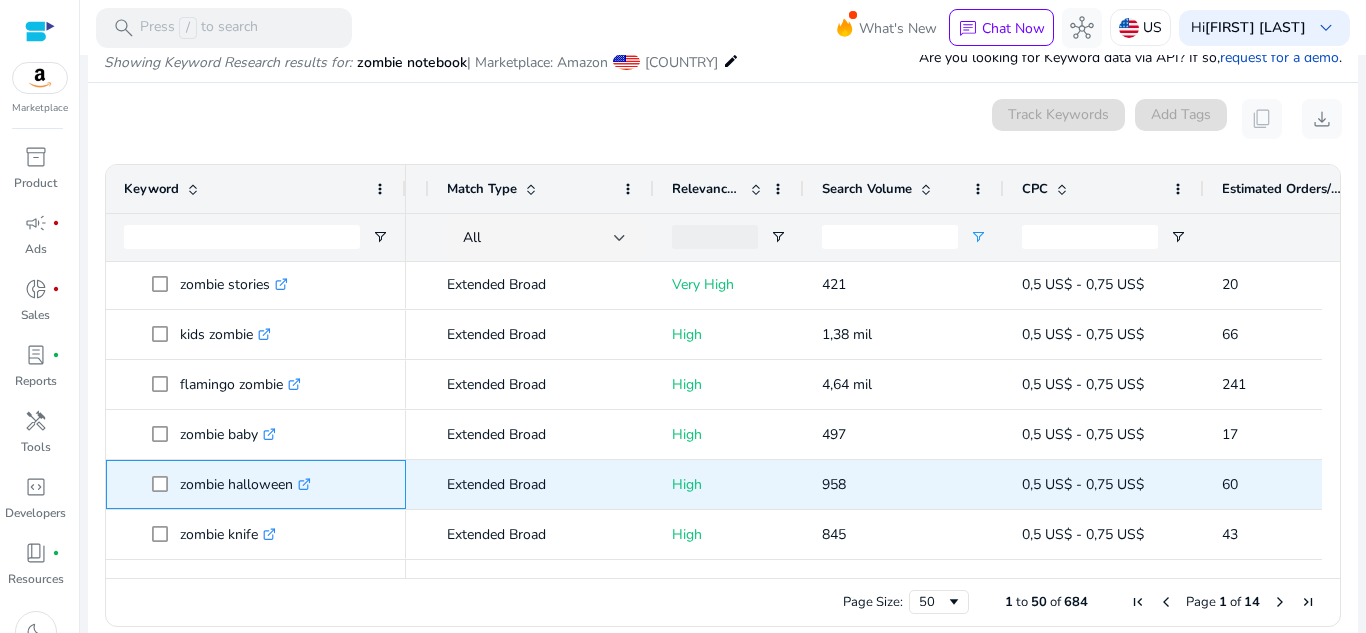click 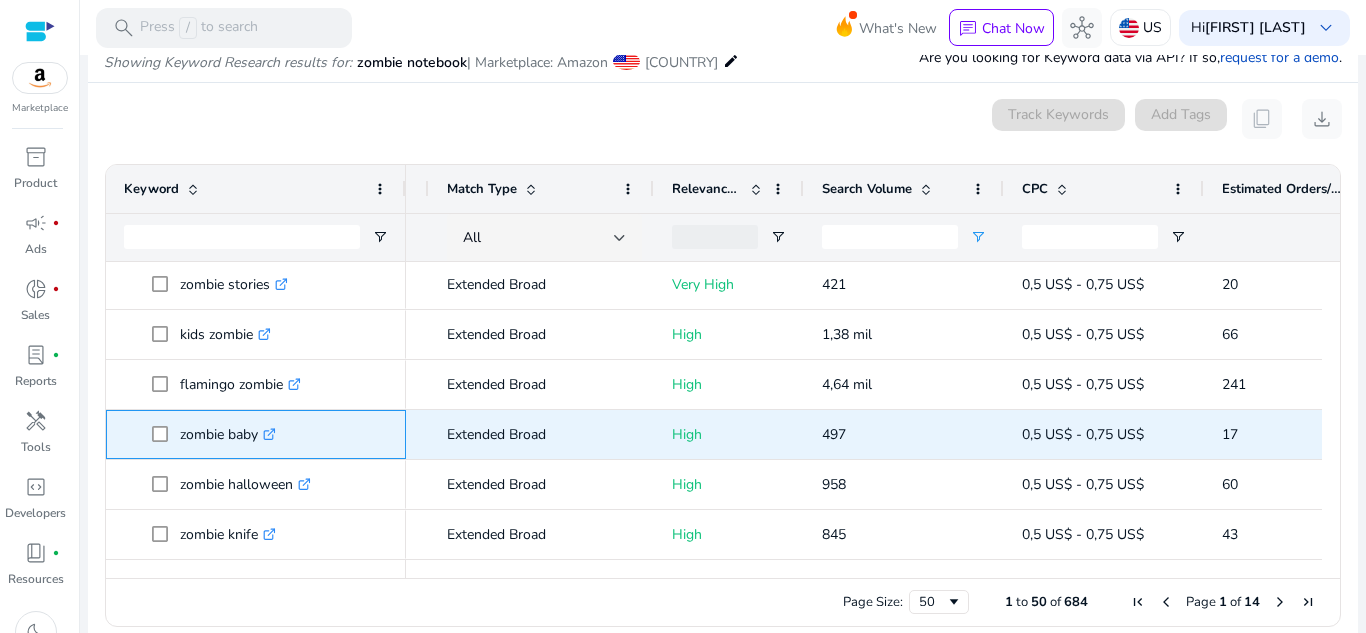 click on ".st0{fill:#2c8af8}" at bounding box center (267, 434) 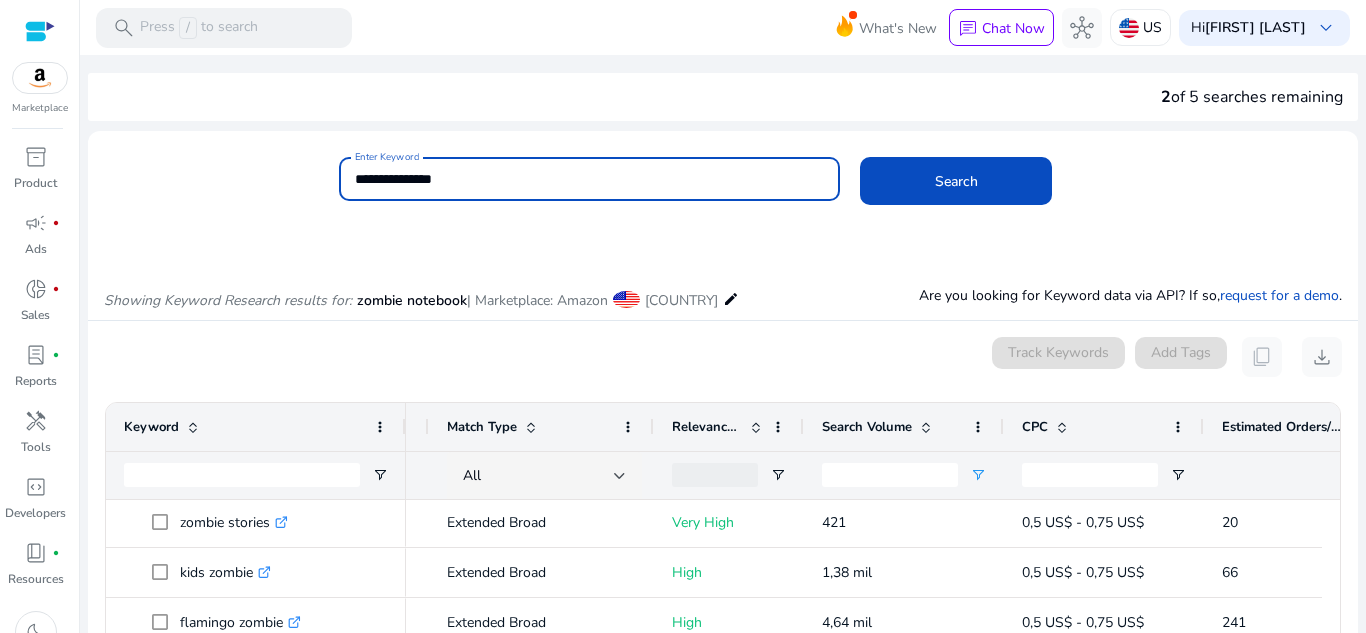drag, startPoint x: 524, startPoint y: 184, endPoint x: 280, endPoint y: 172, distance: 244.2949 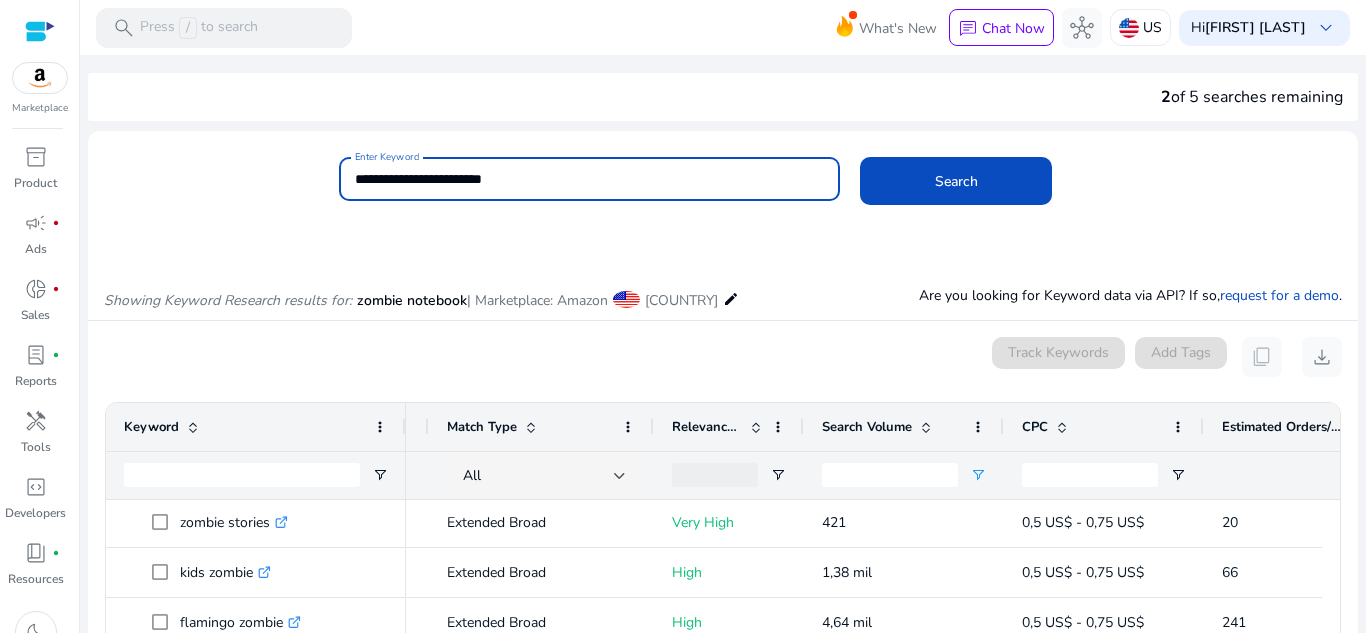 type on "**********" 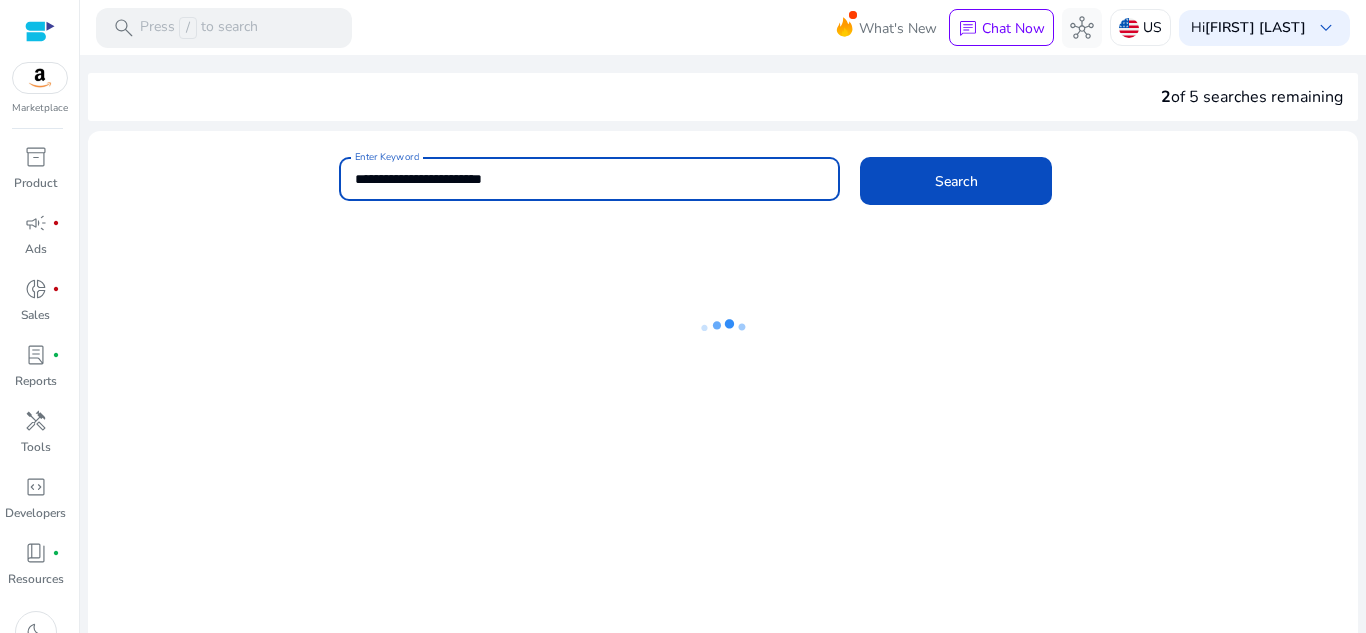 scroll, scrollTop: 0, scrollLeft: 0, axis: both 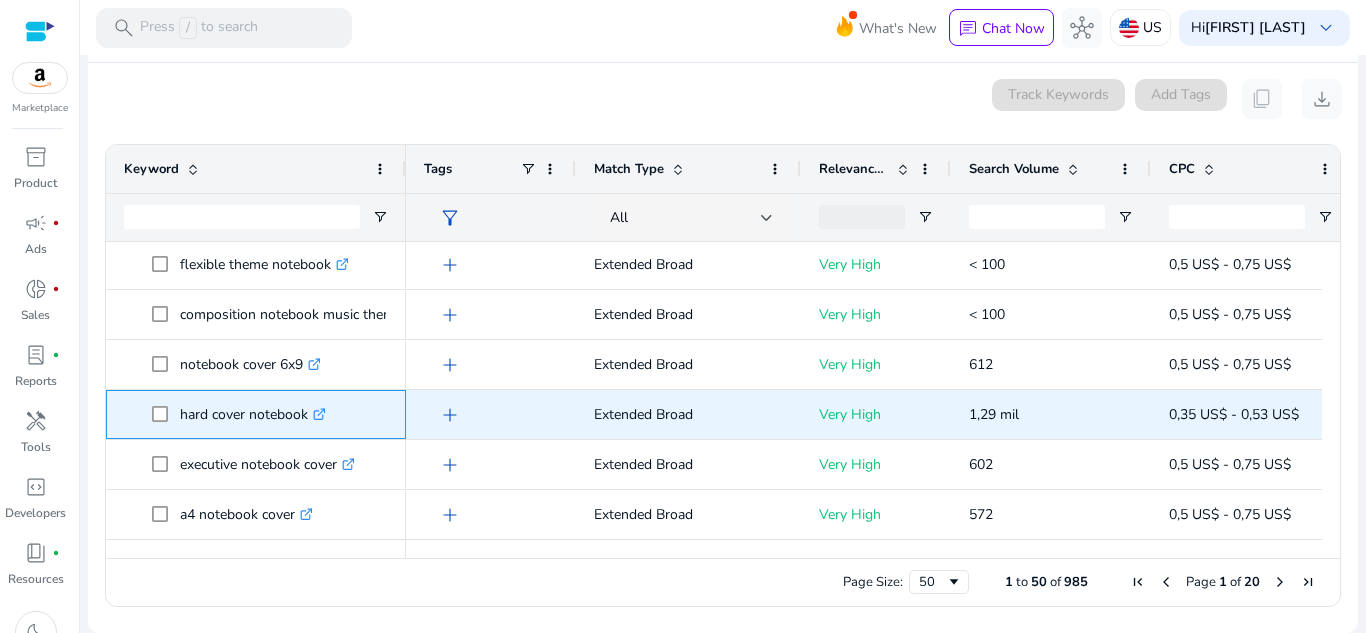 click on ".st0{fill:#2c8af8}" at bounding box center [317, 414] 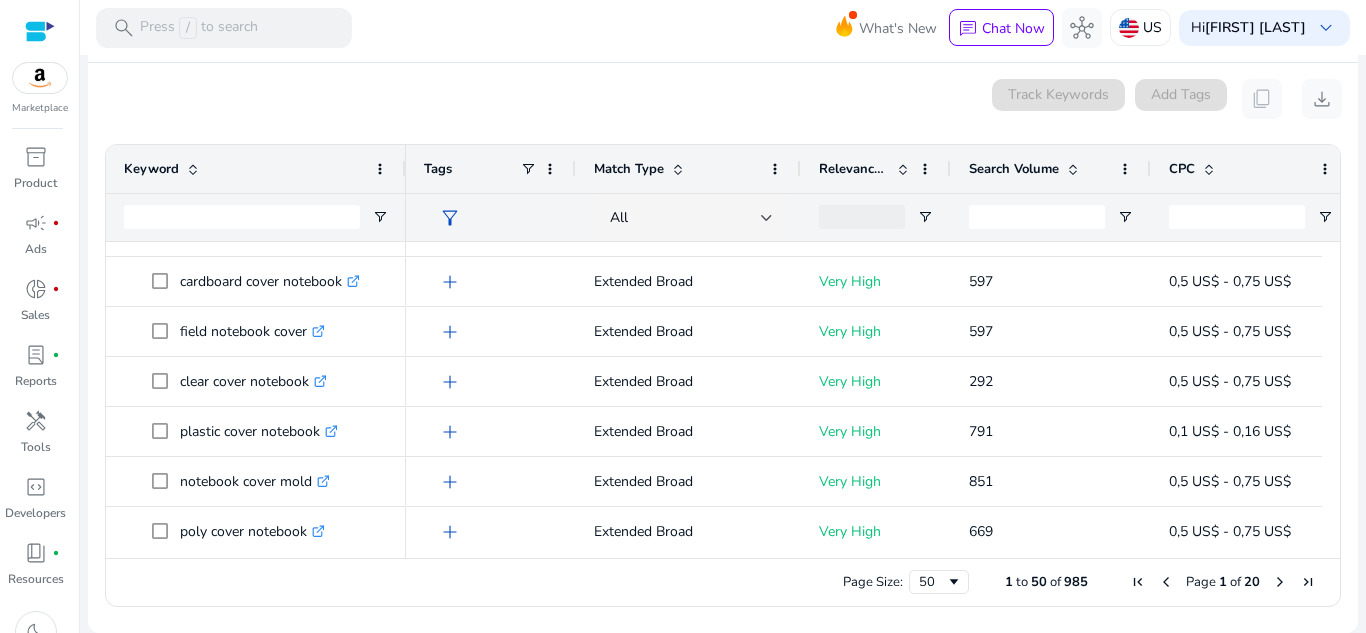 scroll, scrollTop: 0, scrollLeft: 0, axis: both 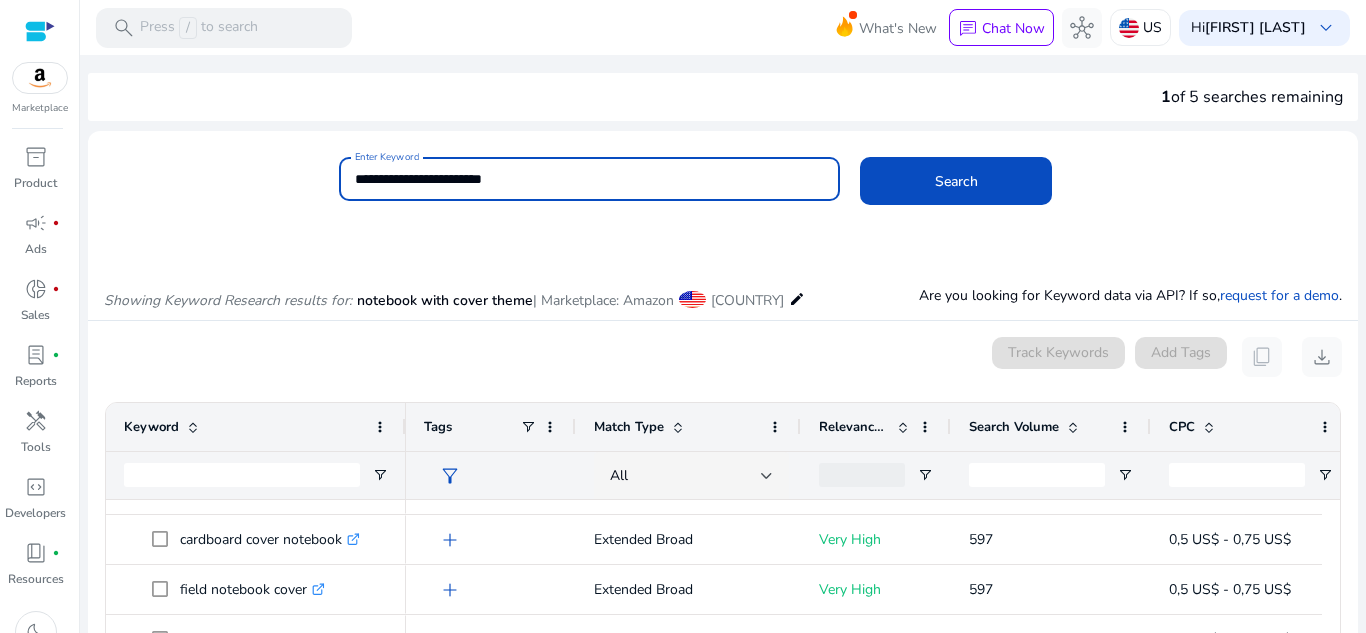 drag, startPoint x: 585, startPoint y: 178, endPoint x: 187, endPoint y: 179, distance: 398.00125 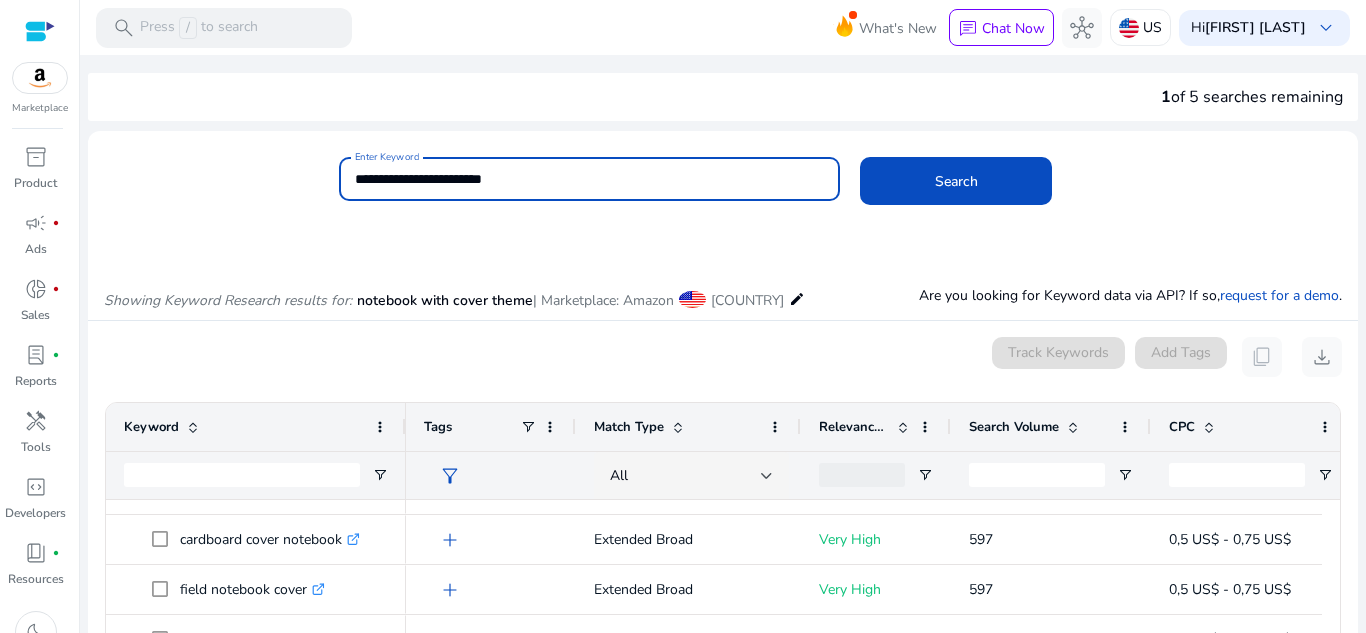 paste 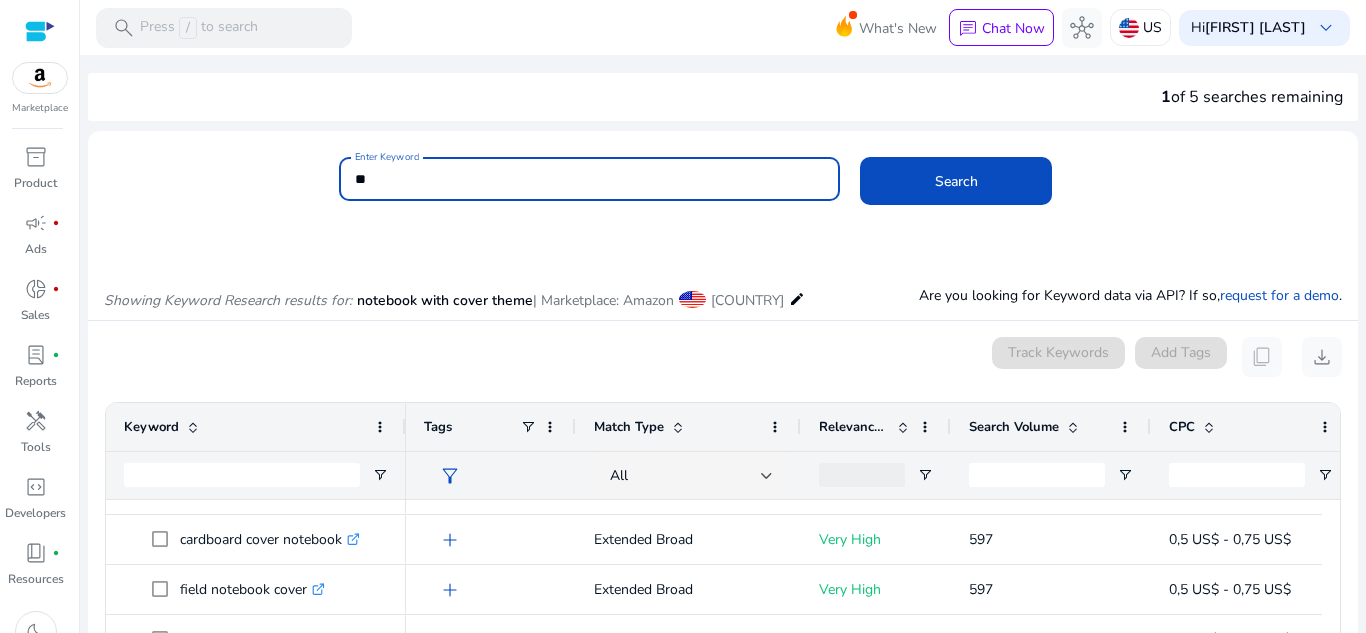 type on "*" 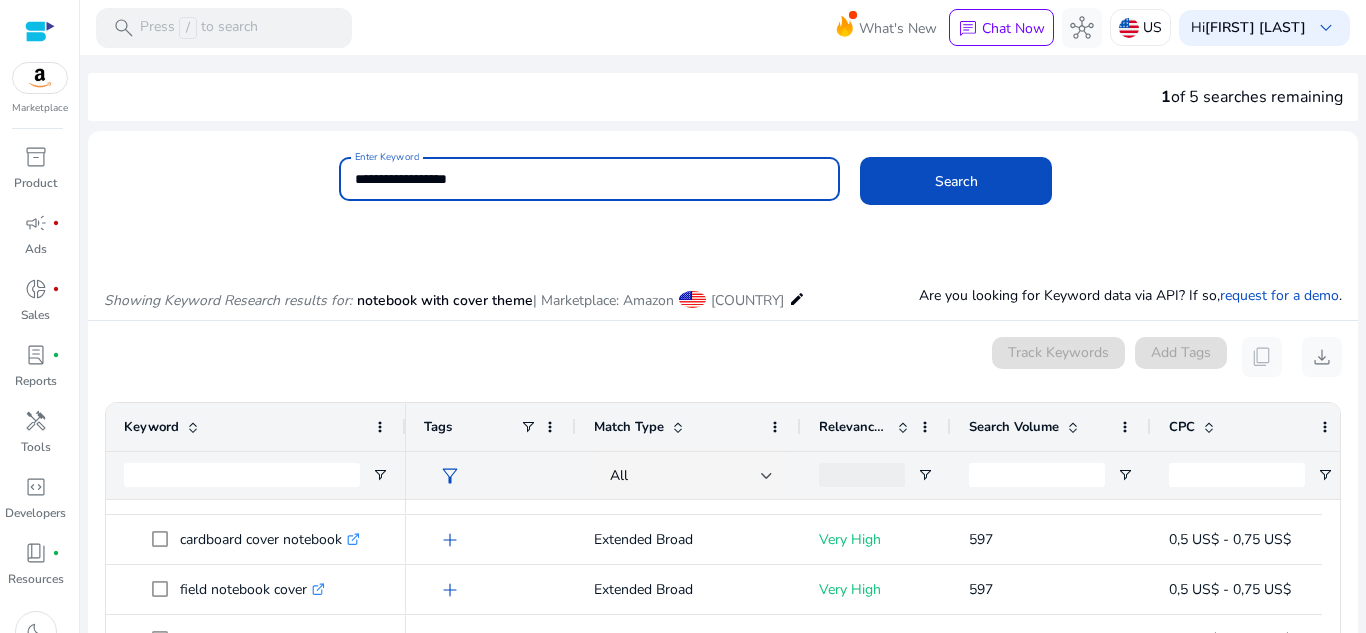 type on "**********" 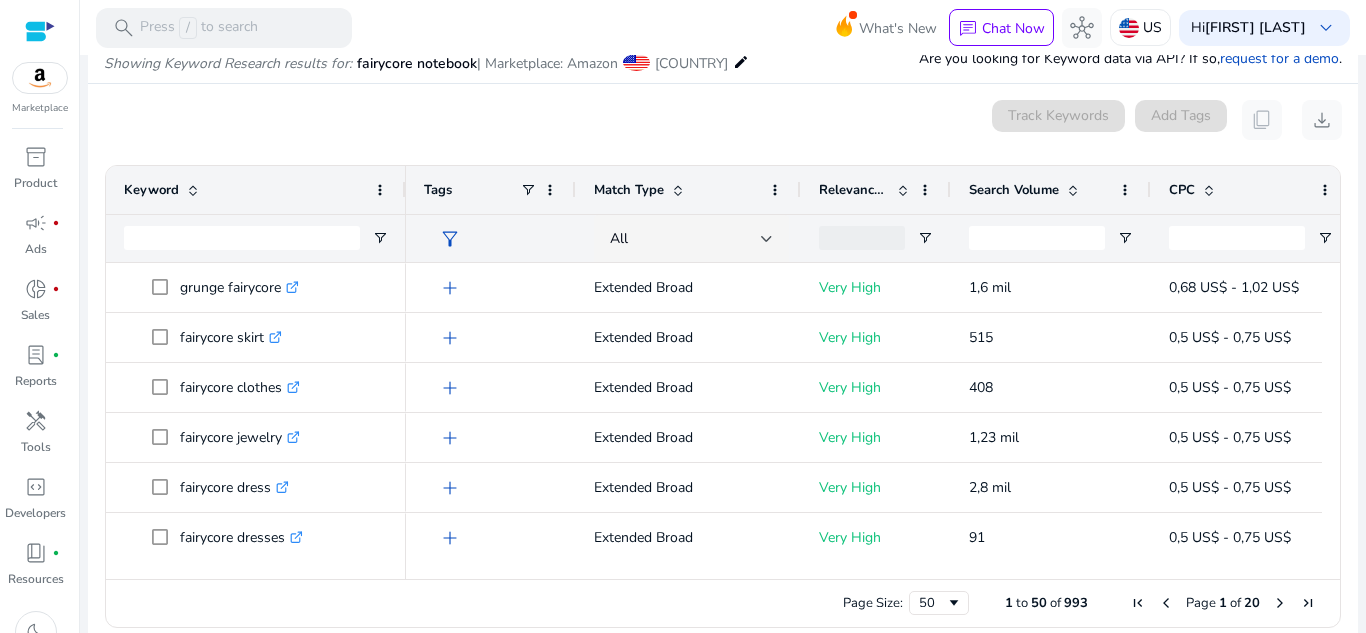 scroll, scrollTop: 238, scrollLeft: 0, axis: vertical 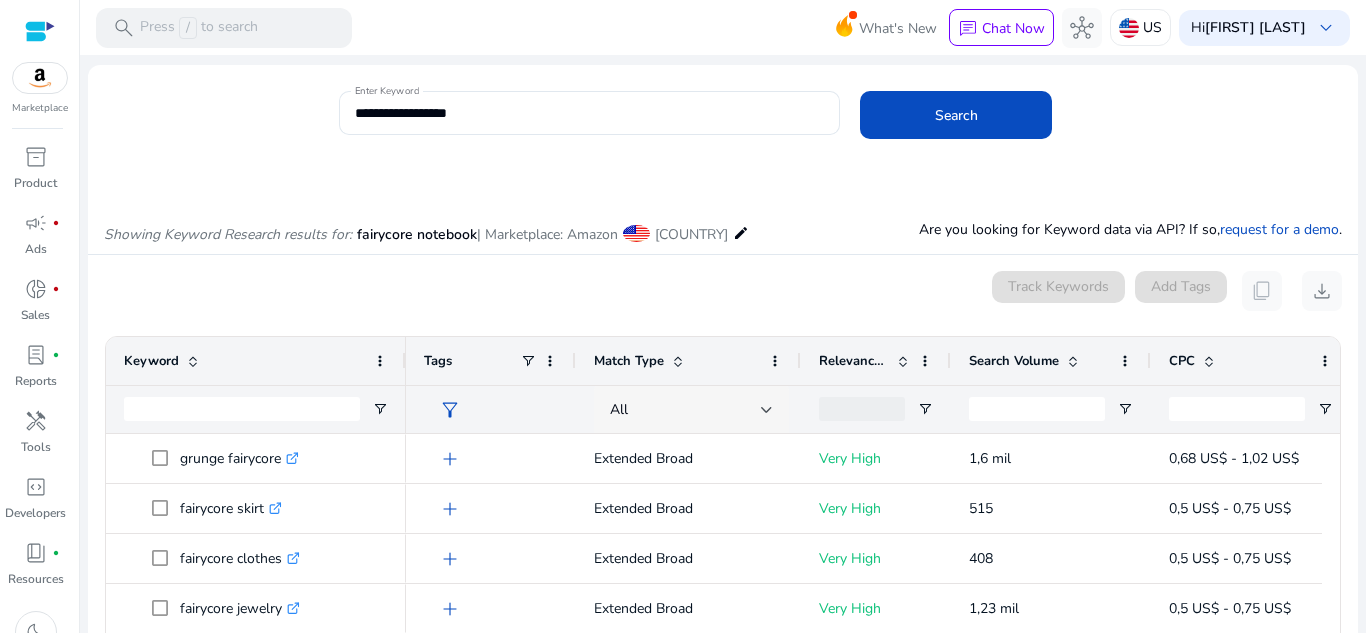 click on "All" at bounding box center [691, 410] 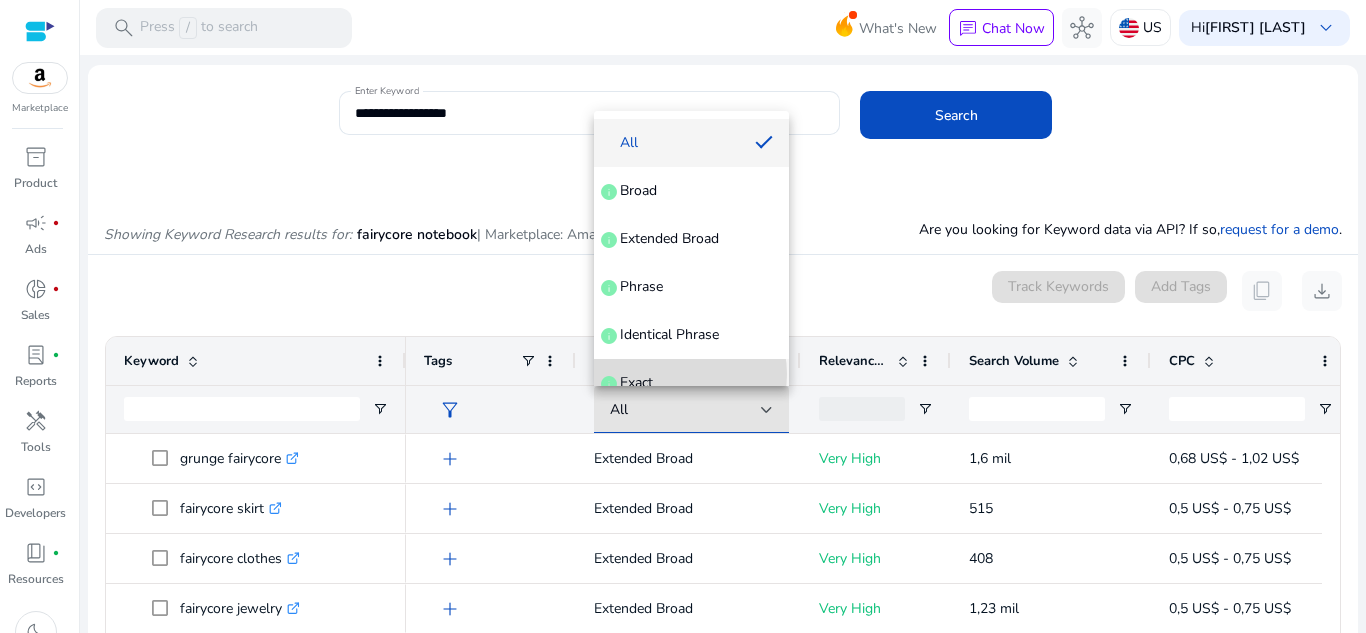 click on "Exact  info" at bounding box center [691, 383] 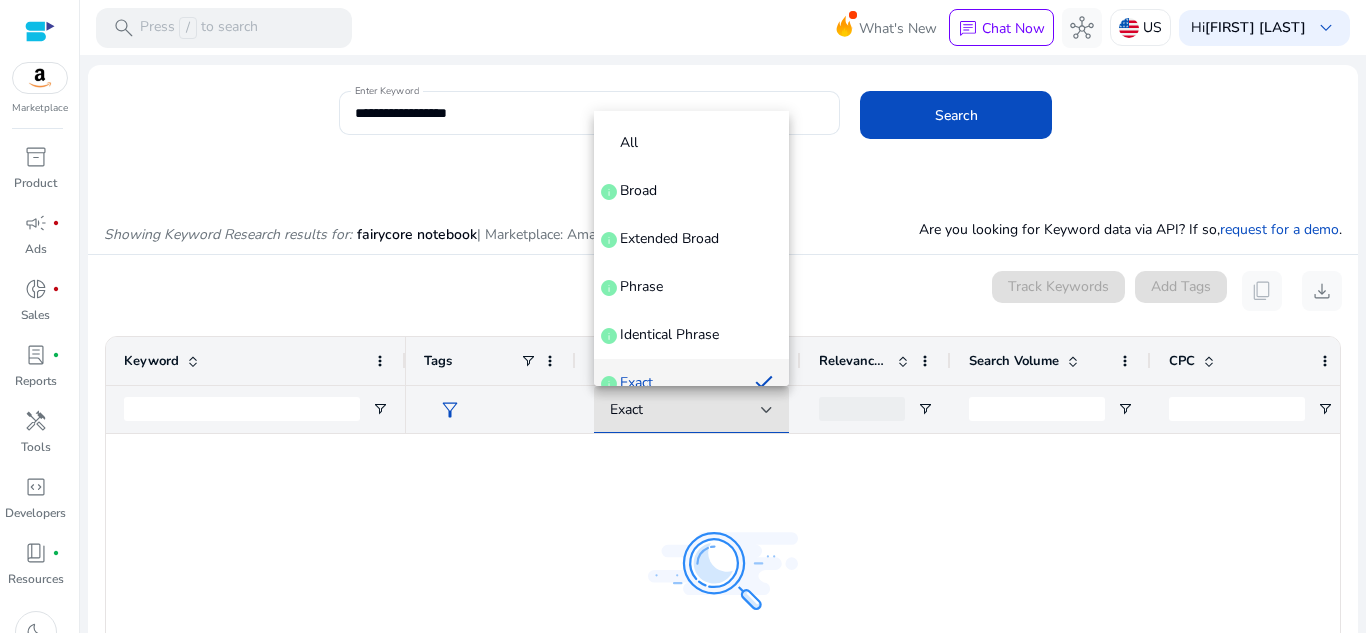 scroll, scrollTop: 21, scrollLeft: 0, axis: vertical 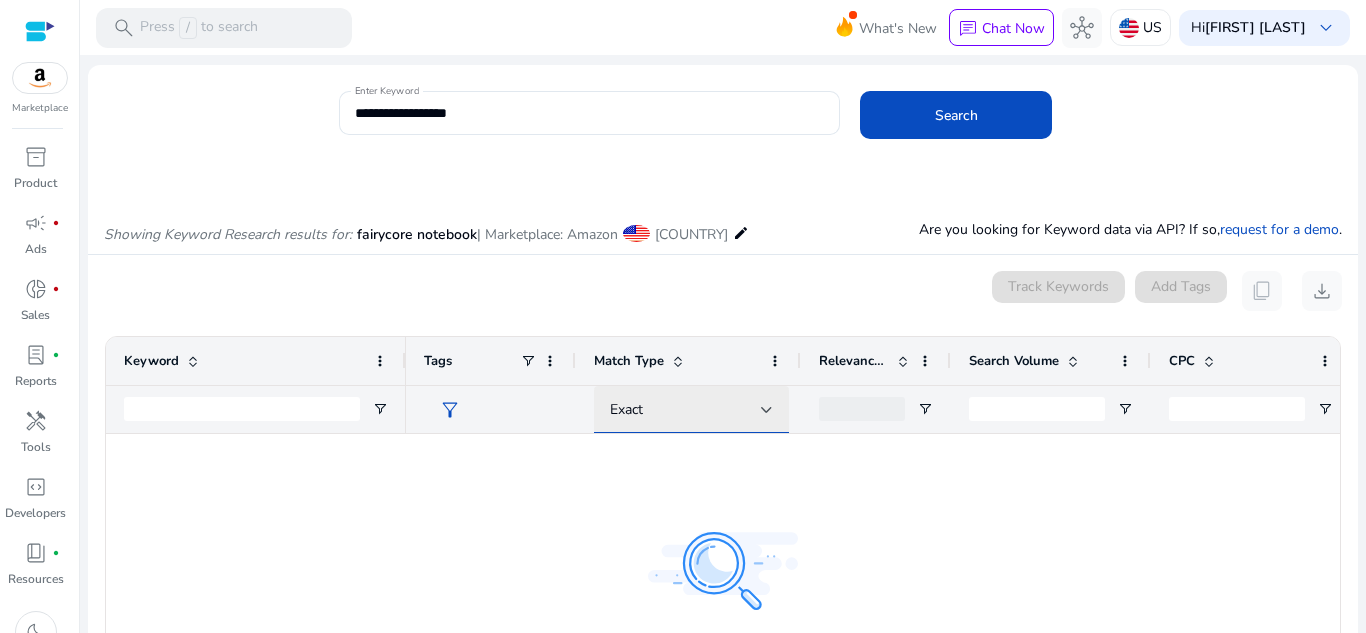 click on "Exact" at bounding box center (685, 410) 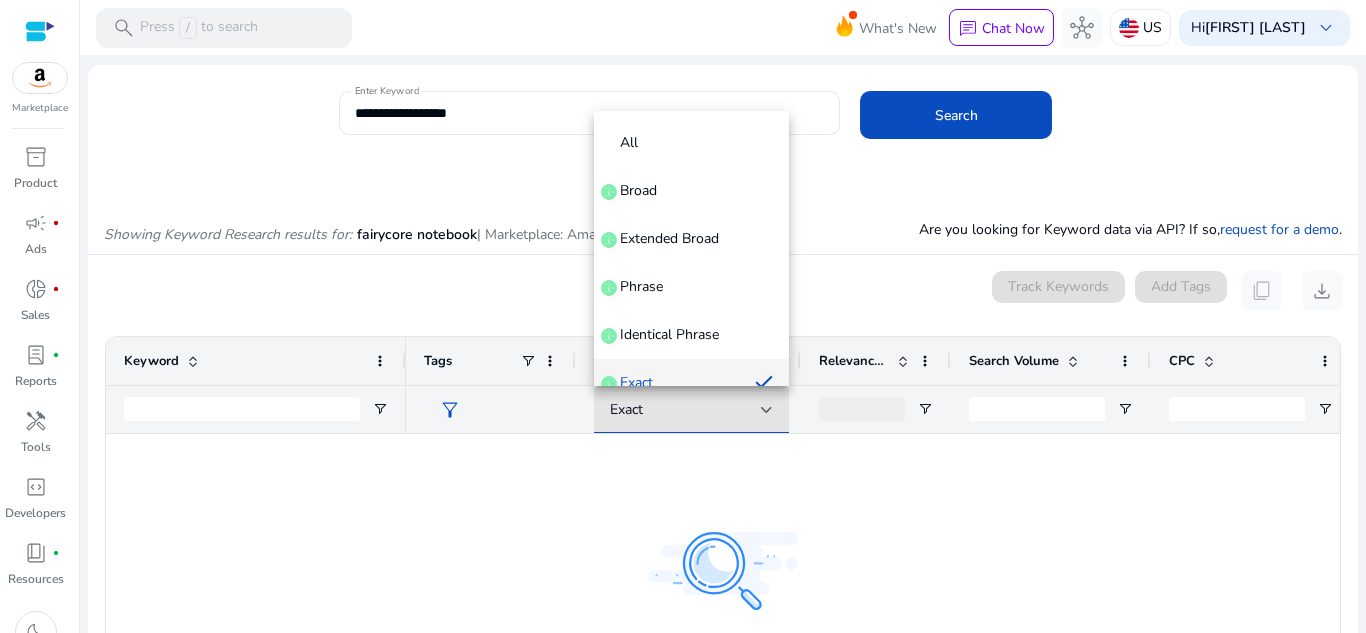 scroll, scrollTop: 21, scrollLeft: 0, axis: vertical 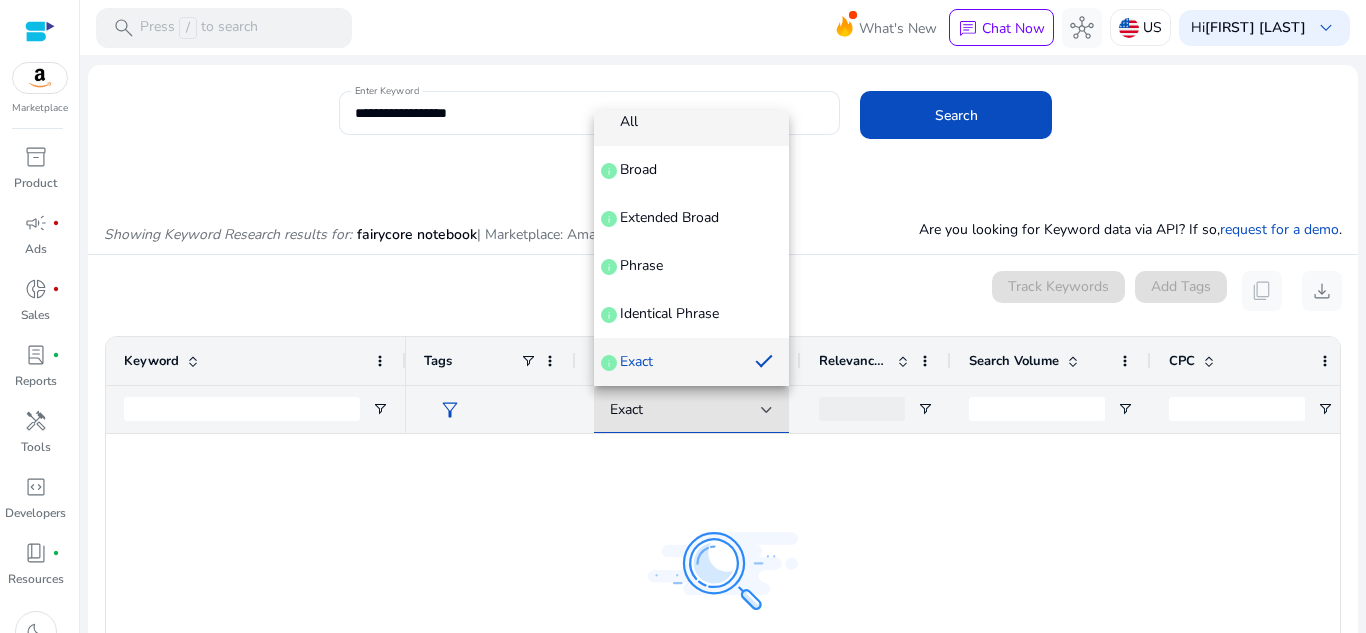 click on "All" at bounding box center [691, 122] 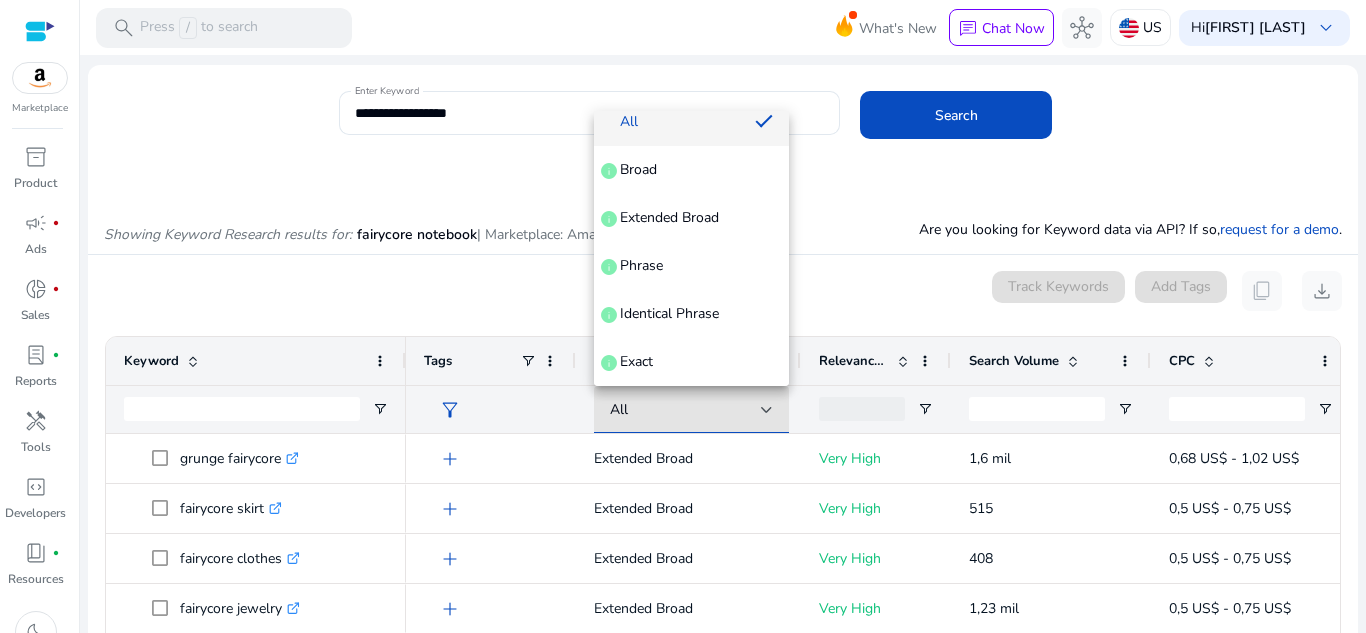 scroll, scrollTop: 8, scrollLeft: 0, axis: vertical 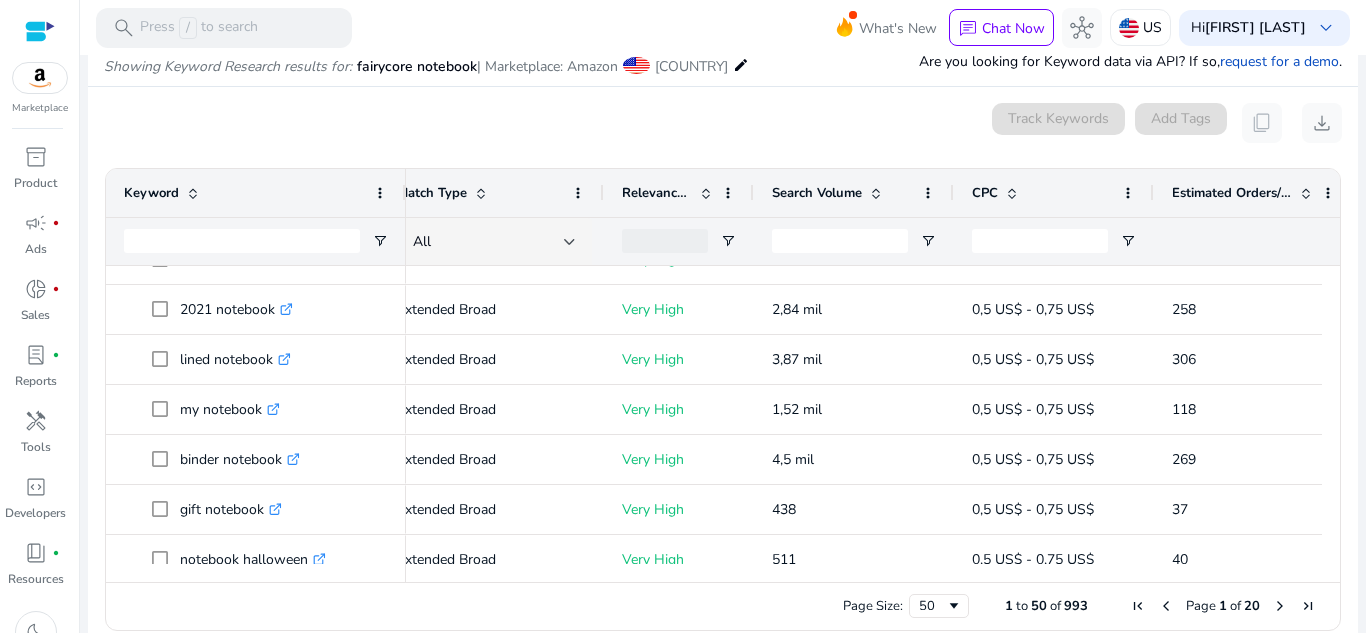 drag, startPoint x: 1322, startPoint y: 474, endPoint x: 1336, endPoint y: 496, distance: 26.076809 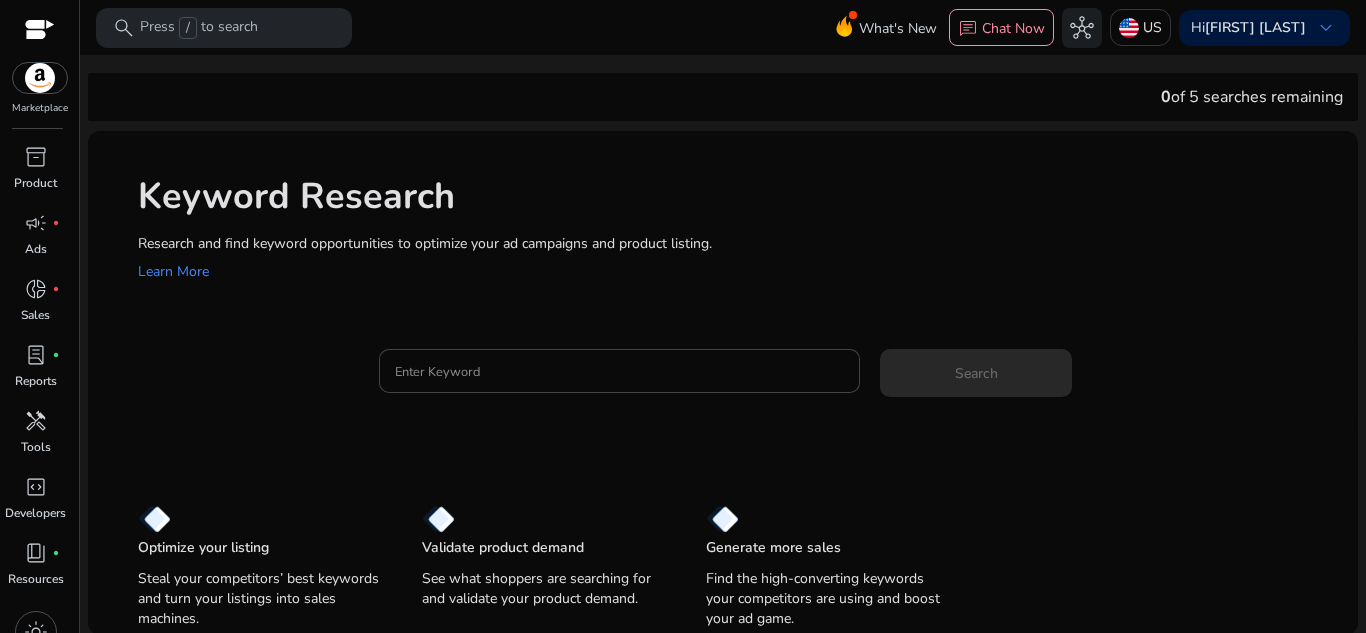 scroll, scrollTop: 0, scrollLeft: 0, axis: both 